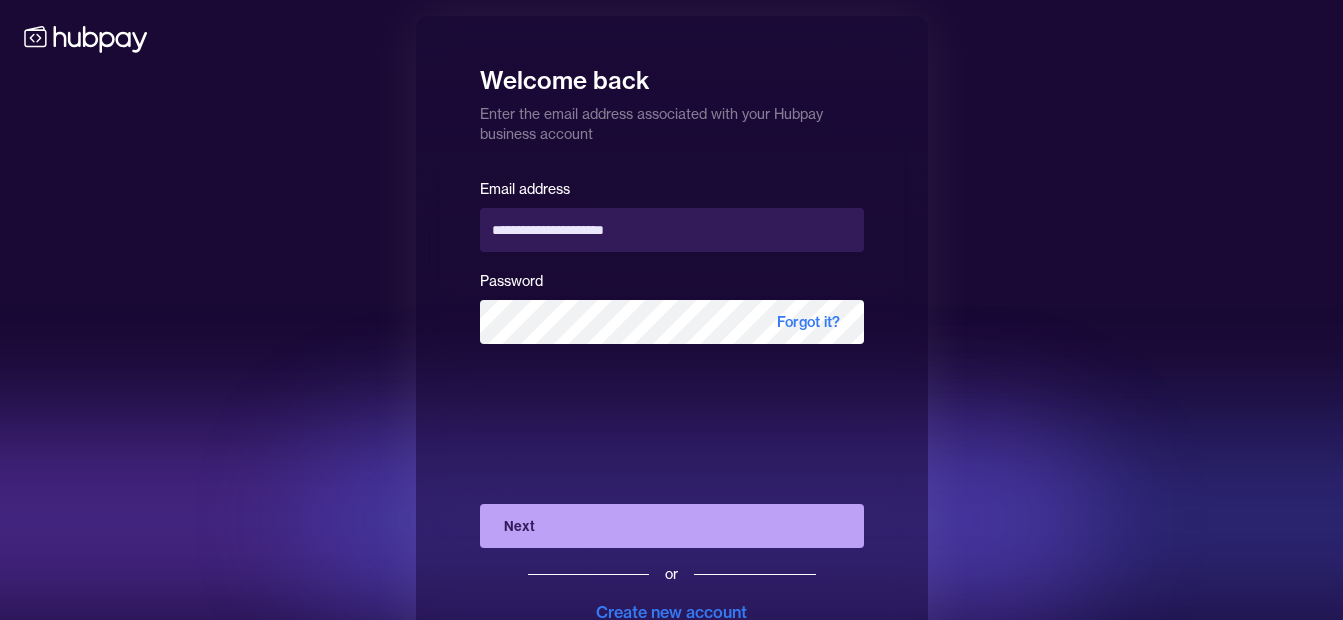 scroll, scrollTop: 72, scrollLeft: 0, axis: vertical 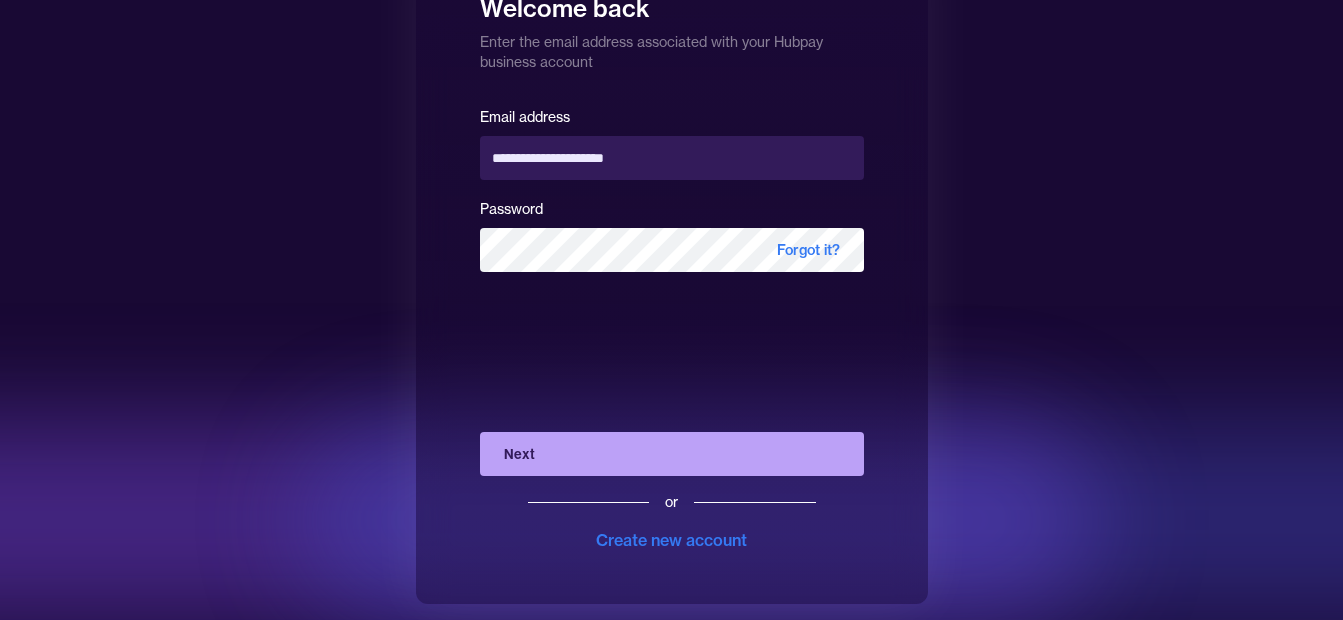 click on "Next" at bounding box center (672, 454) 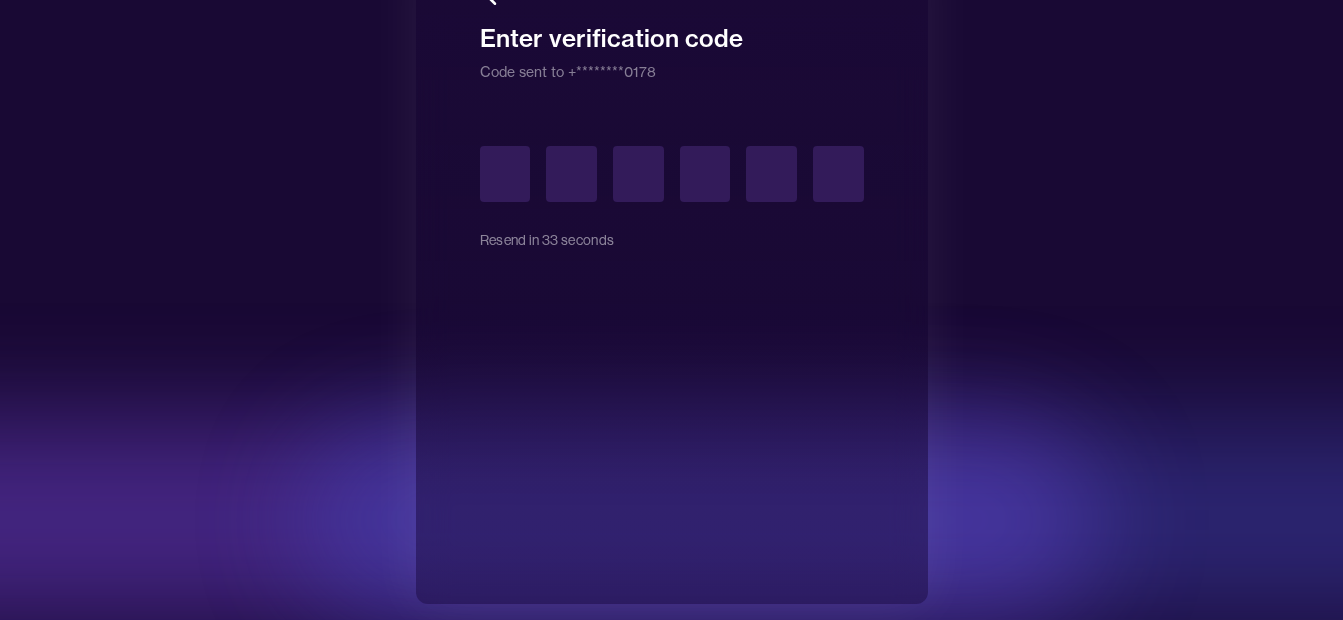 type on "*" 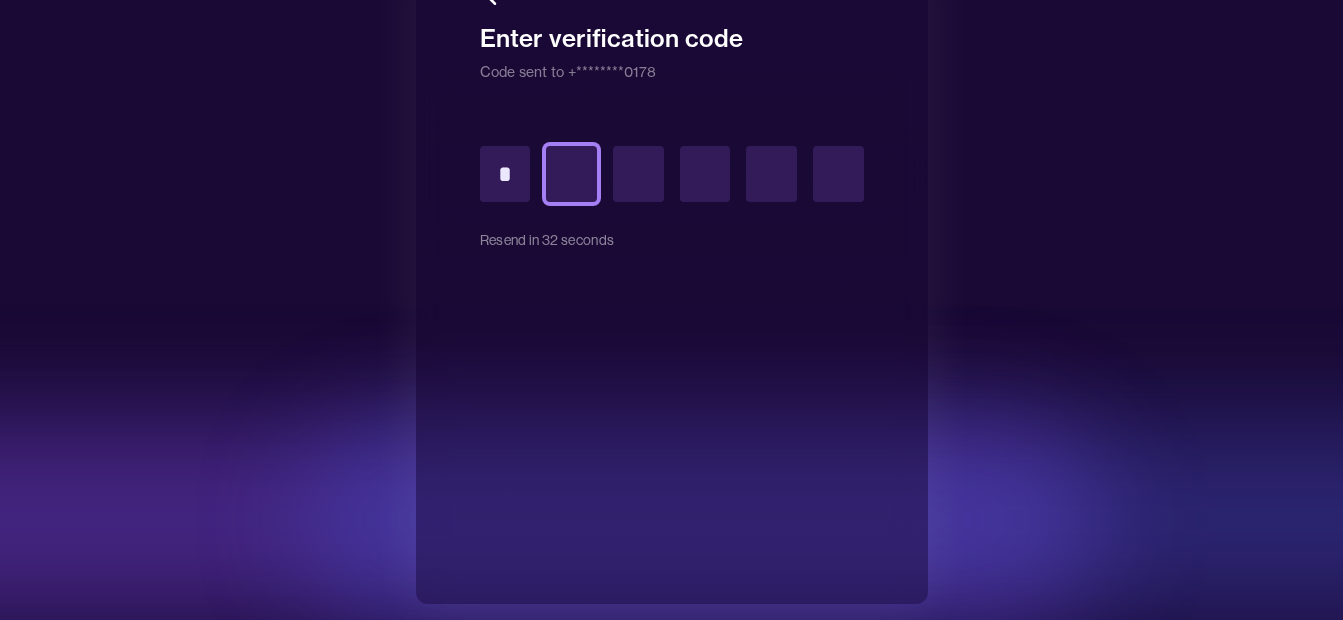 type on "*" 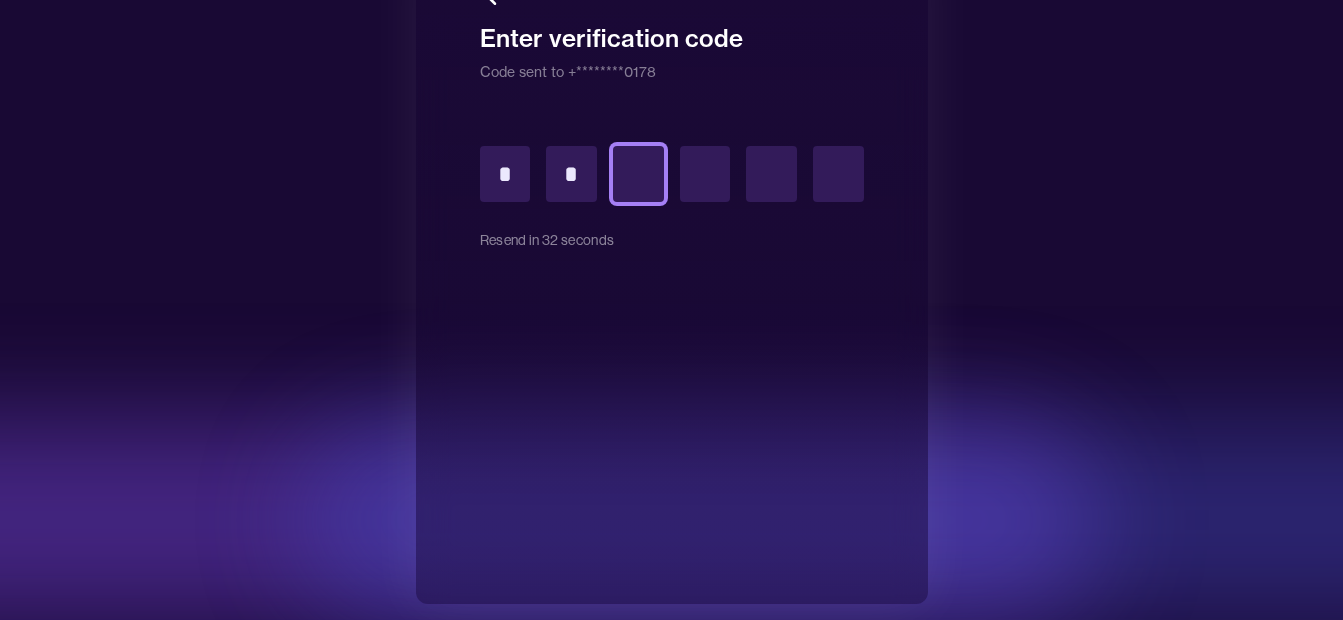 type on "*" 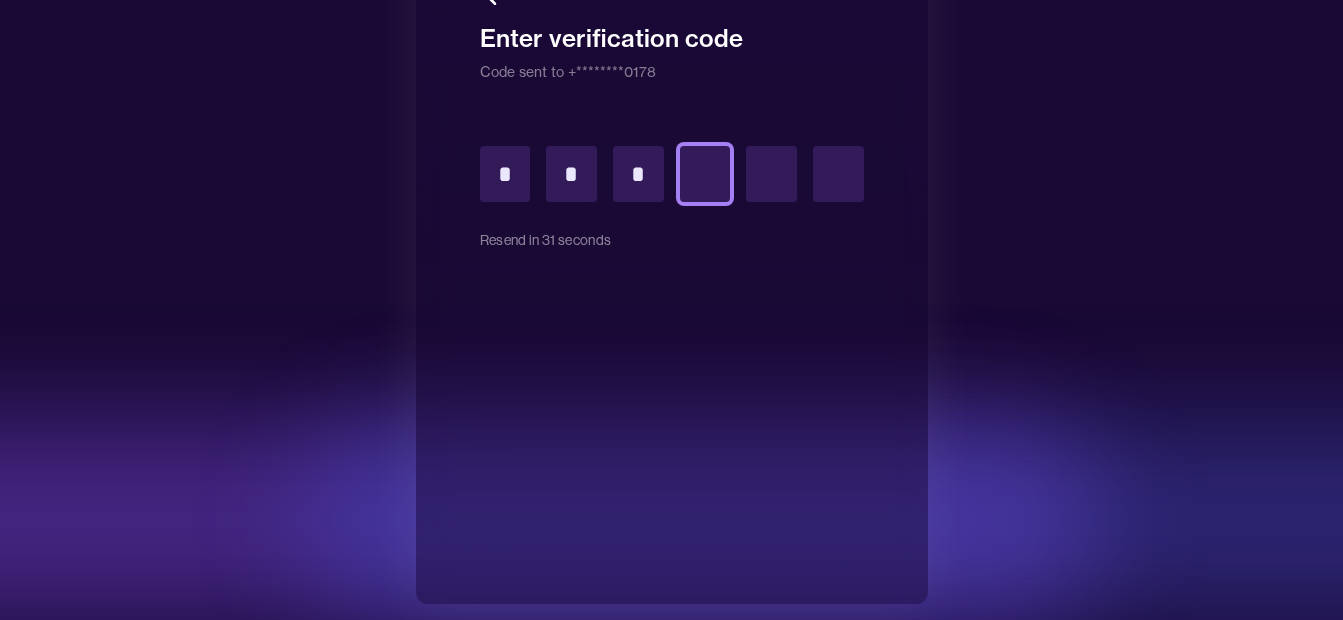 type on "*" 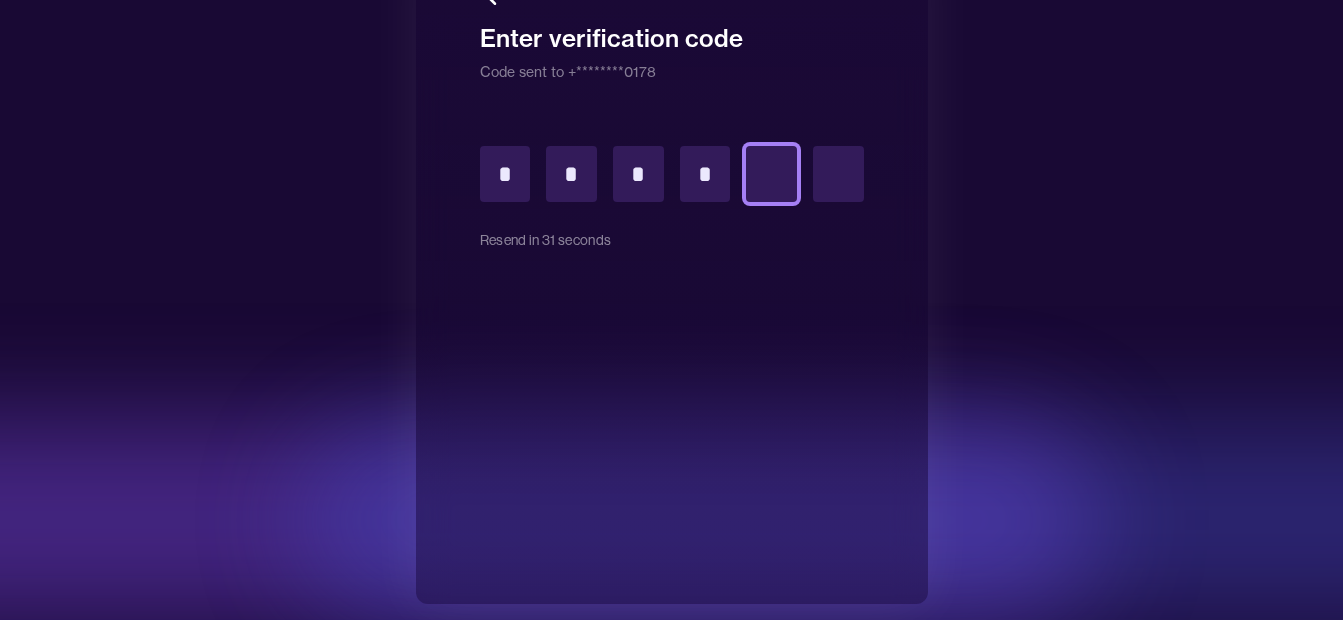 type on "*" 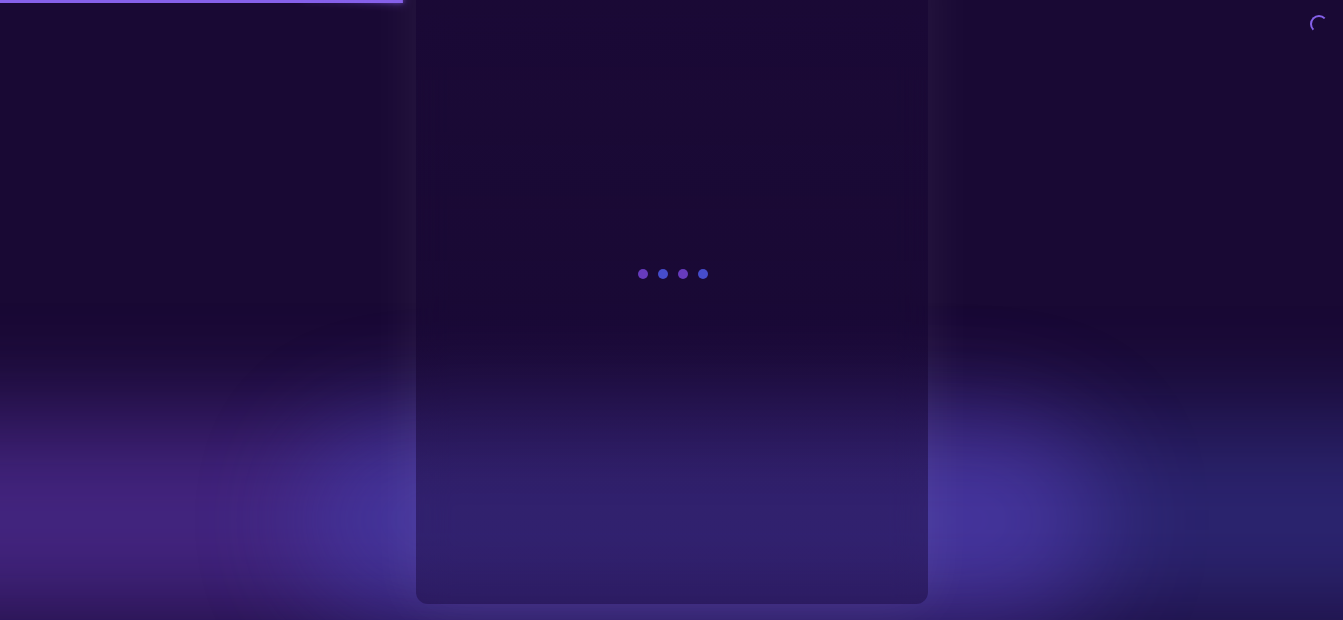 scroll, scrollTop: 0, scrollLeft: 0, axis: both 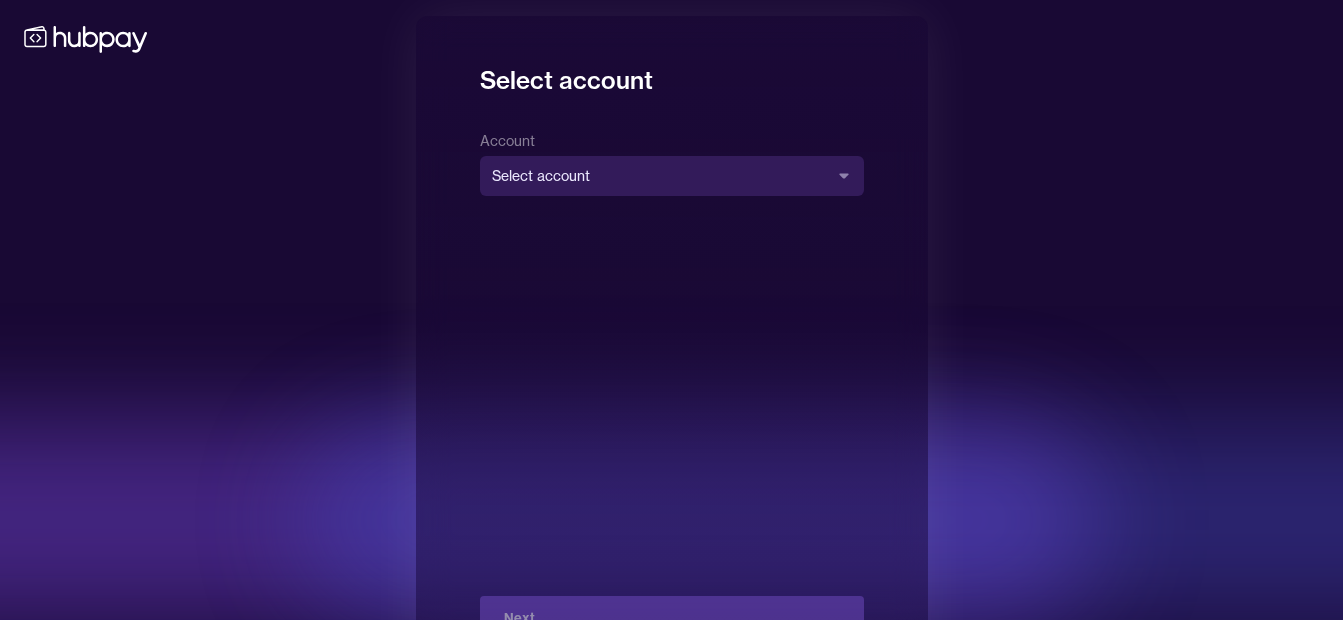 click on "**********" at bounding box center [671, 346] 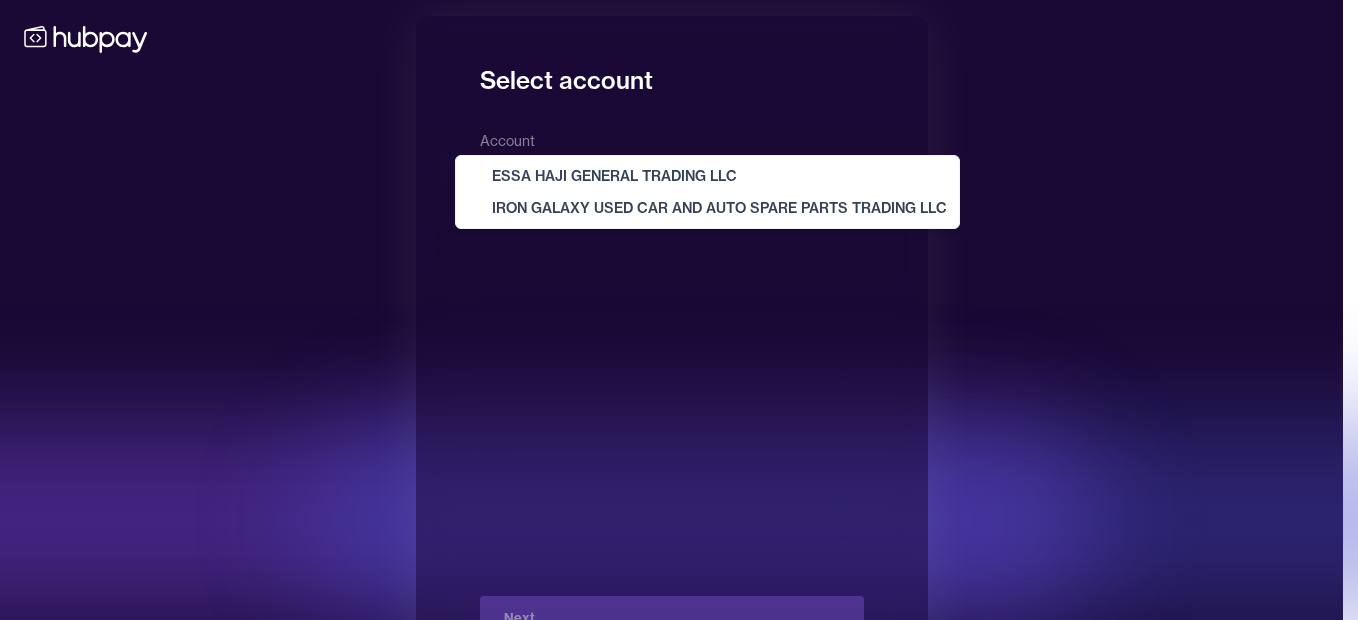 select on "**********" 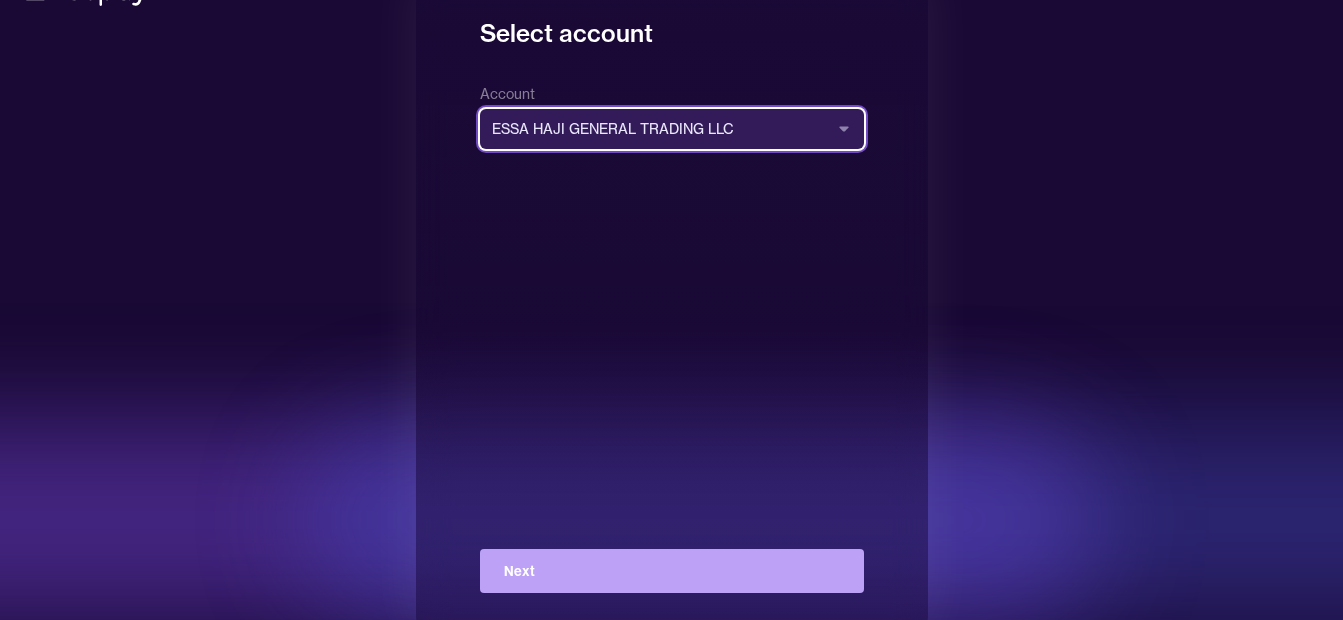 scroll, scrollTop: 72, scrollLeft: 0, axis: vertical 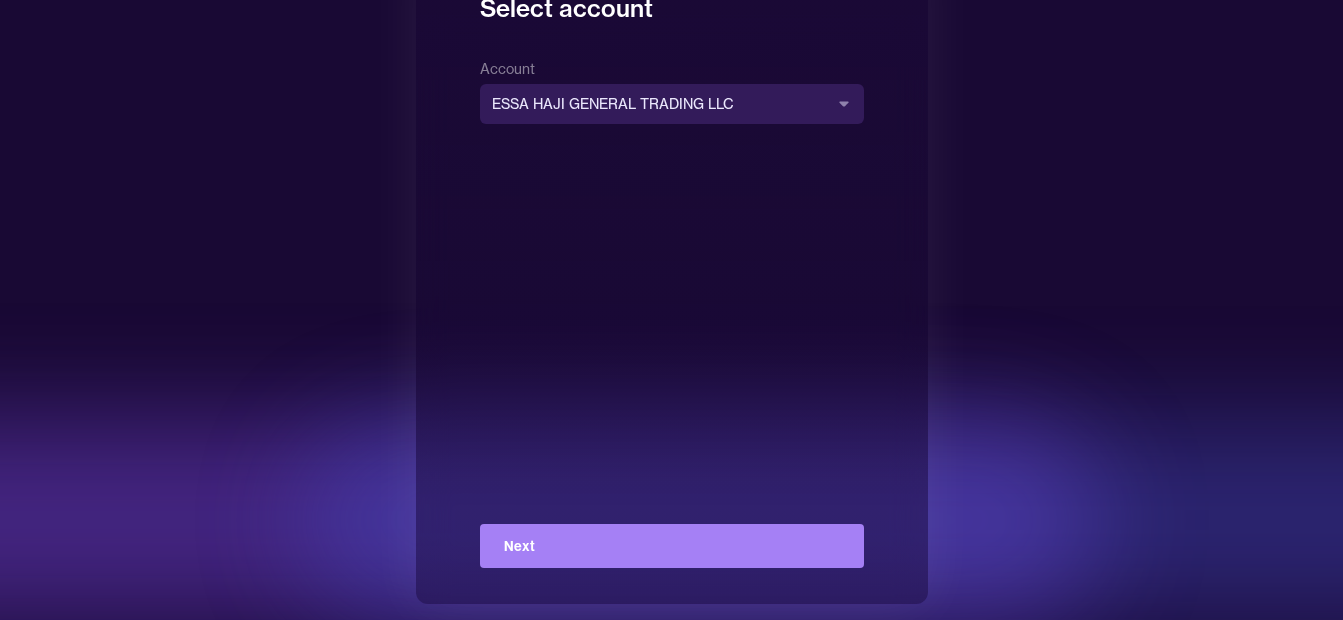 click on "Next" at bounding box center [672, 546] 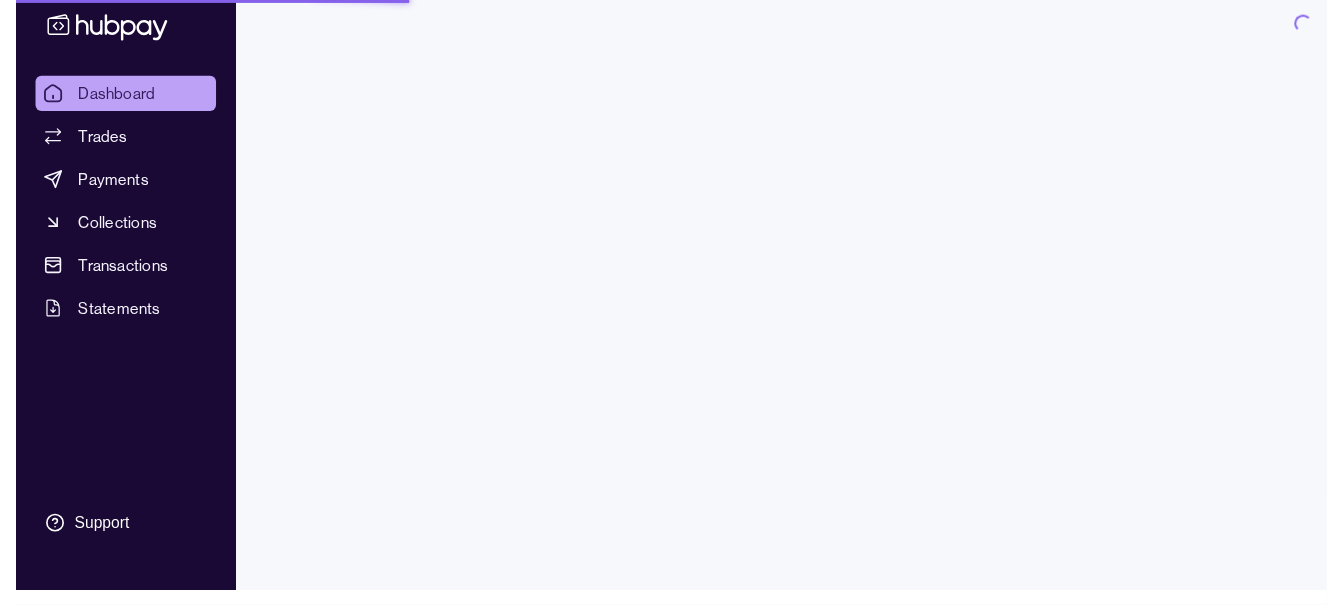 scroll, scrollTop: 0, scrollLeft: 0, axis: both 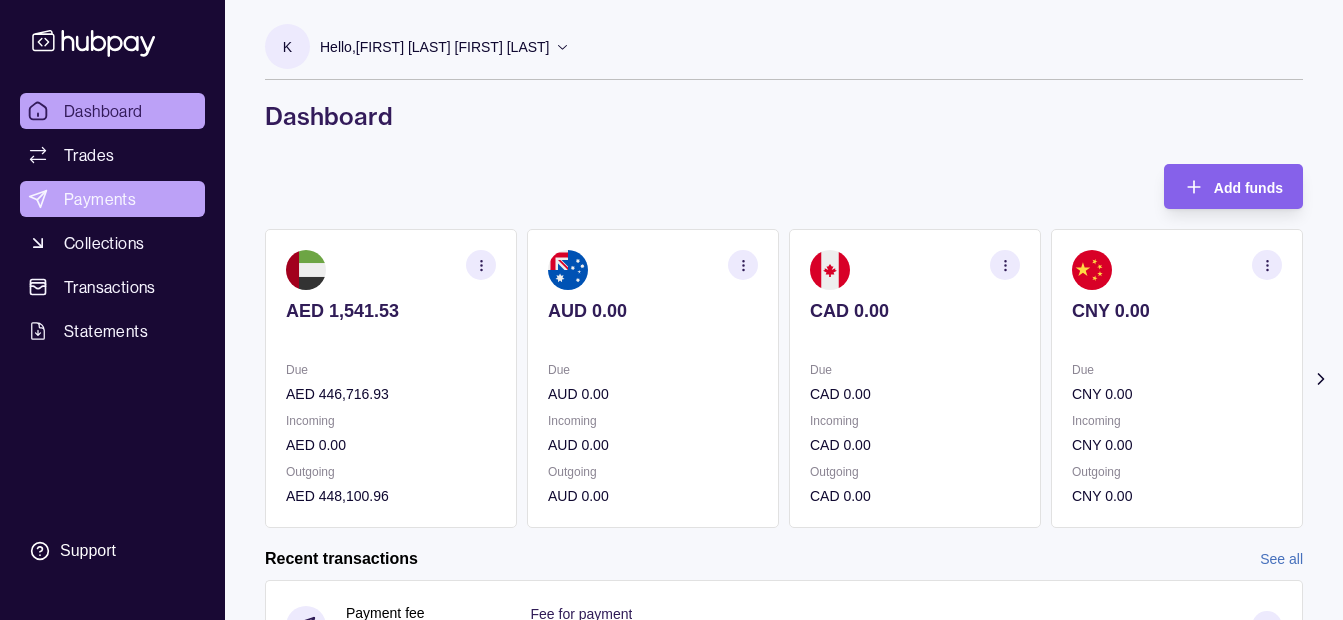 click on "Payments" at bounding box center [112, 199] 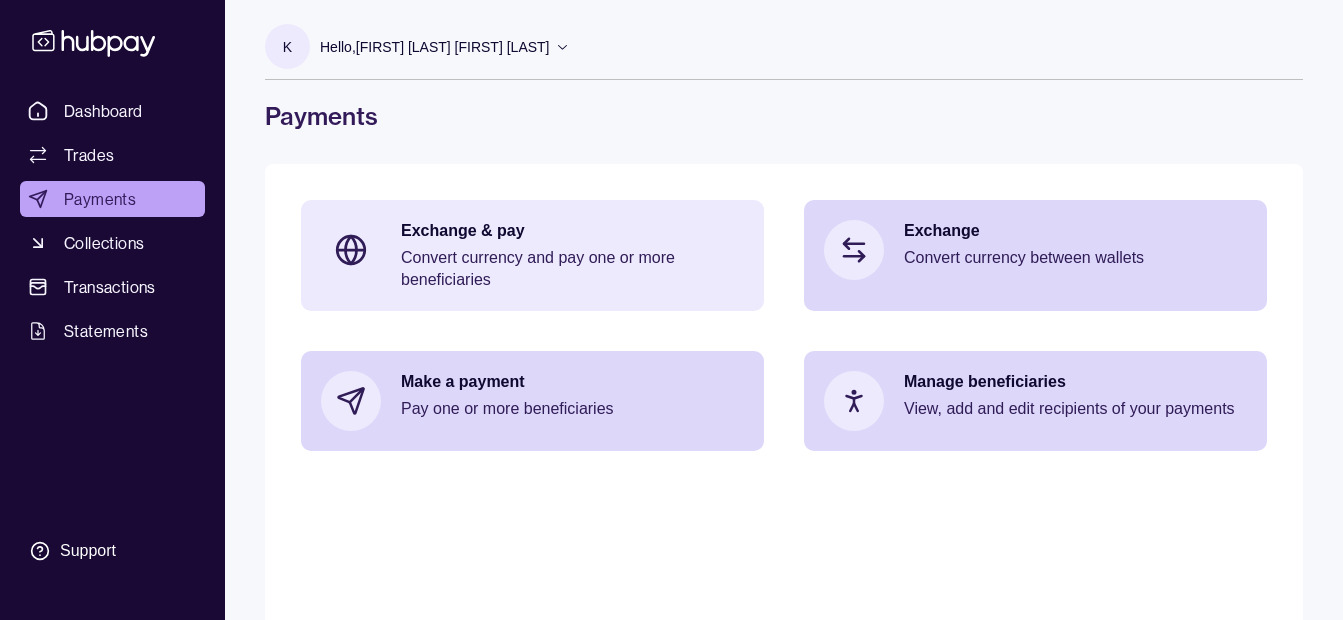 click on "Convert currency and pay one or more beneficiaries" at bounding box center (572, 269) 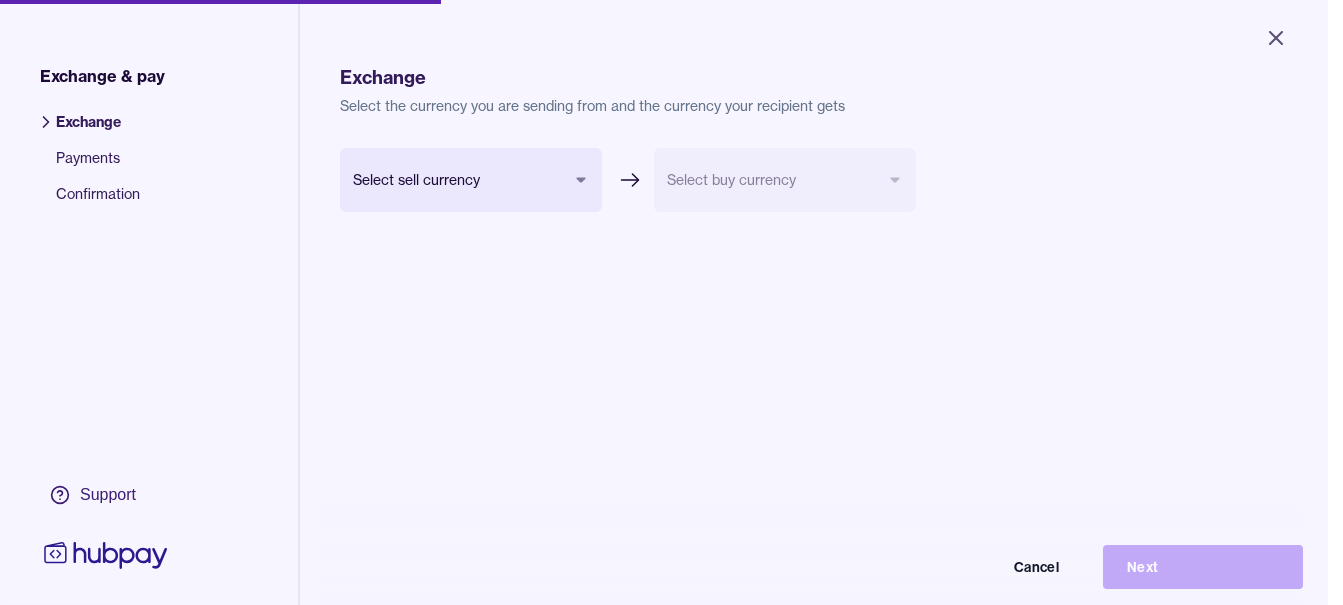 click on "Close Exchange & pay Exchange Payments Confirmation Support Exchange Select the currency you are sending from and the currency your recipient gets Select sell currency Select buy currency Cancel Next Exchange & pay | Hubpay" at bounding box center (664, 302) 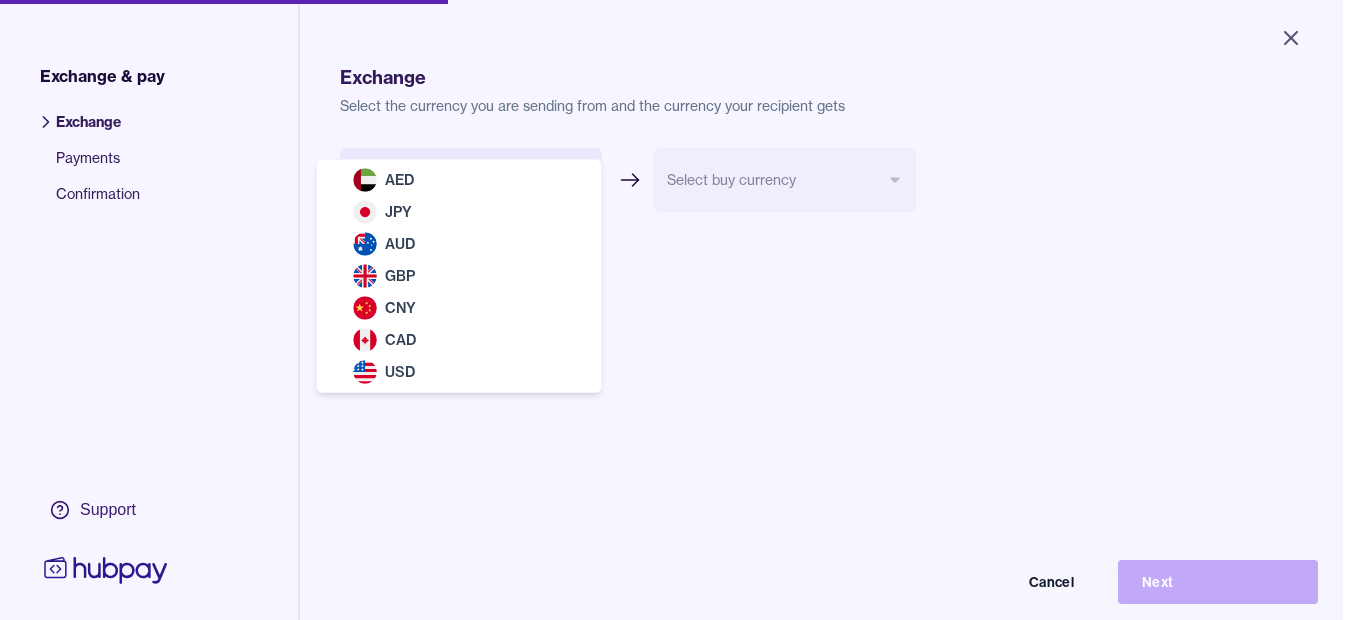 select on "***" 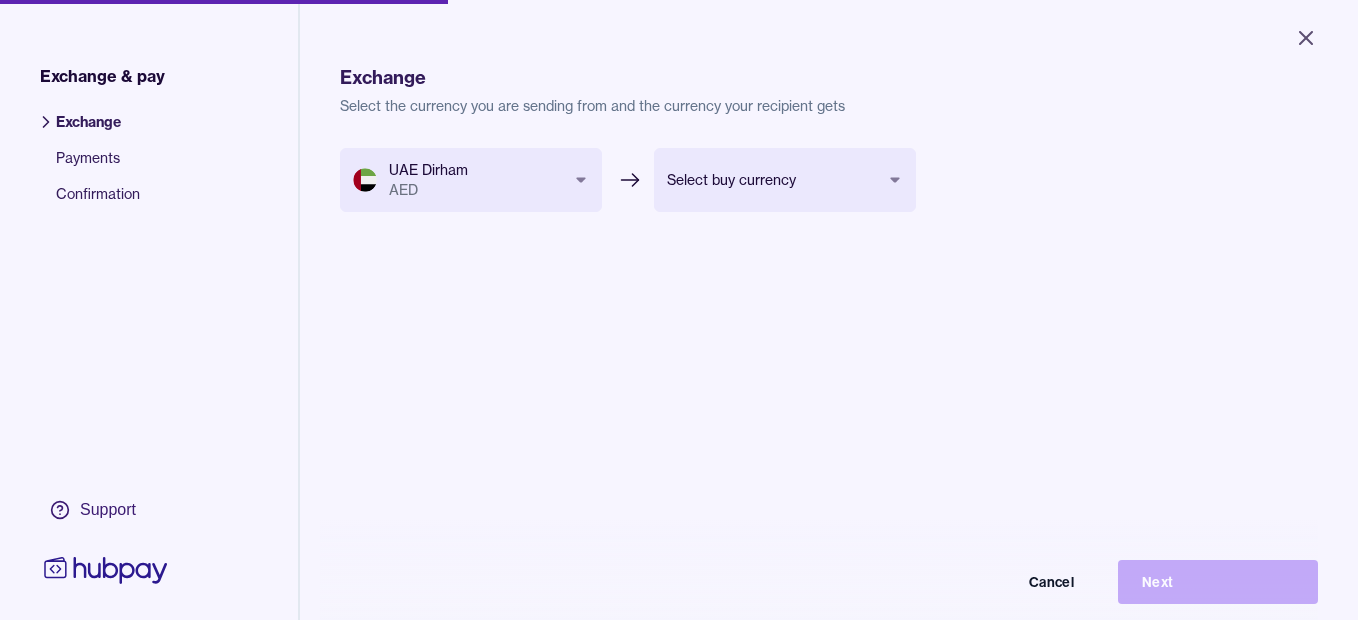 click on "Close Exchange & pay Exchange Payments Confirmation Support Exchange Select the currency you are sending from and the currency your recipient gets UAE Dirham AED *** *** *** *** *** *** *** Select buy currency *** *** *** *** *** *** Cancel Next Exchange & pay | Hubpay" at bounding box center (679, 310) 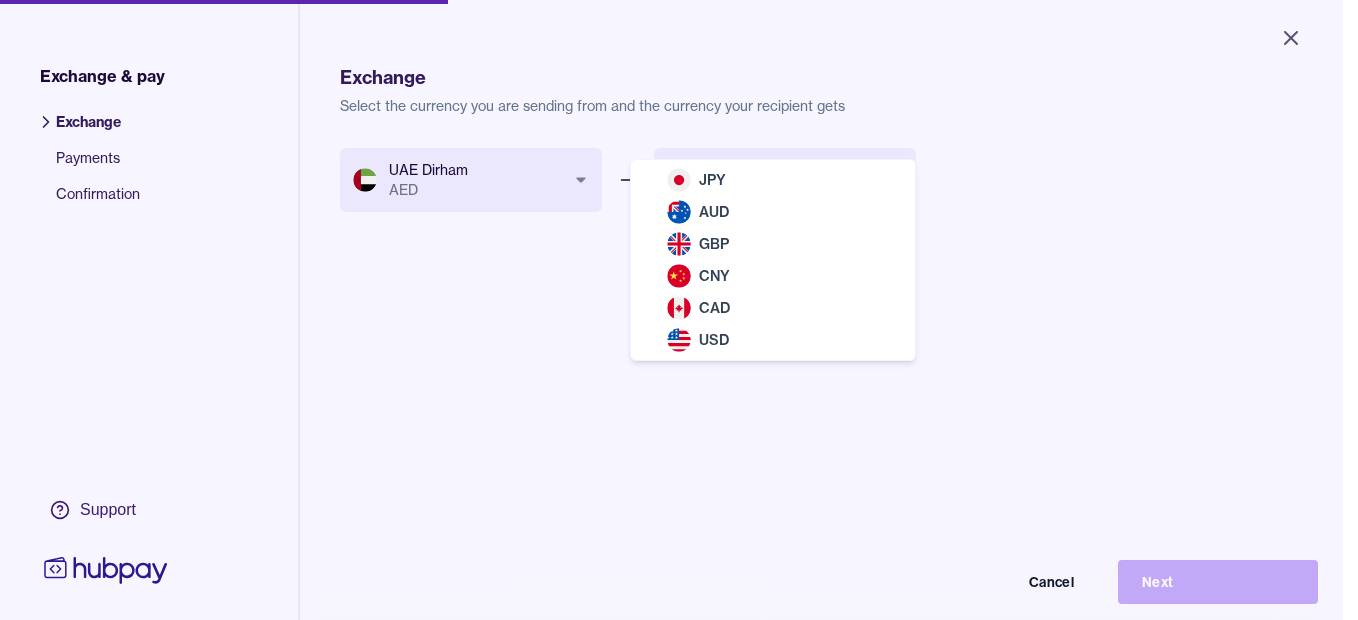 select on "***" 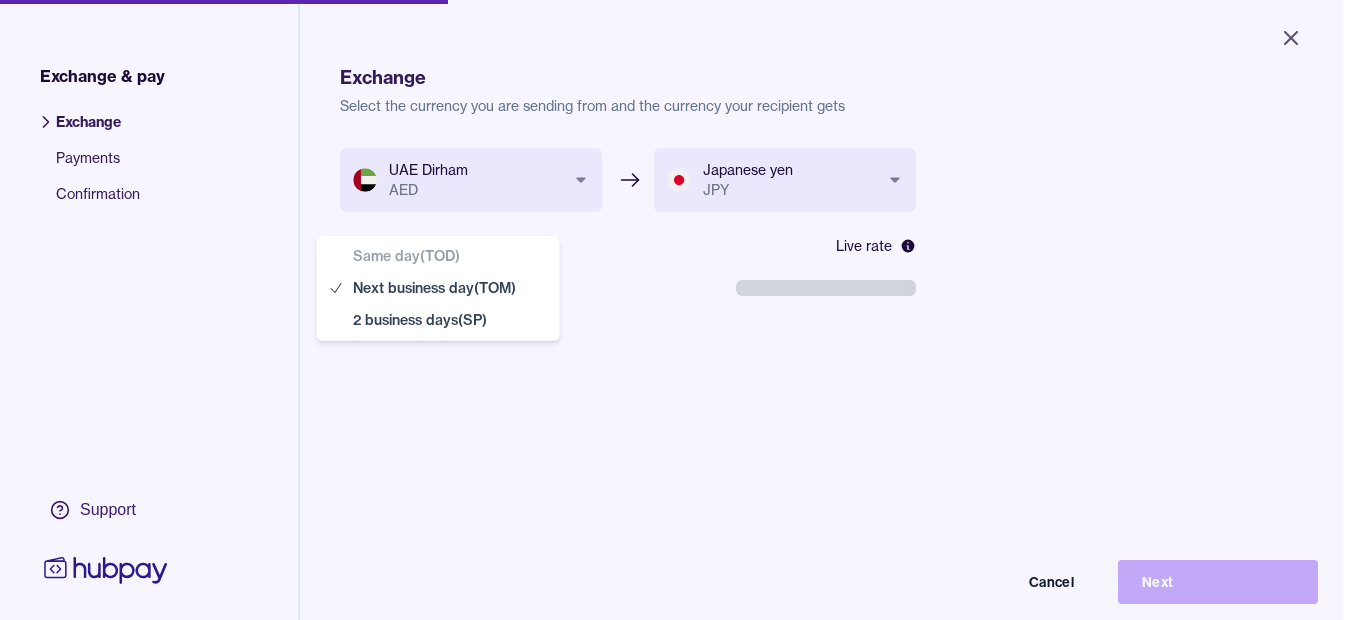 click on "**********" at bounding box center [671, 310] 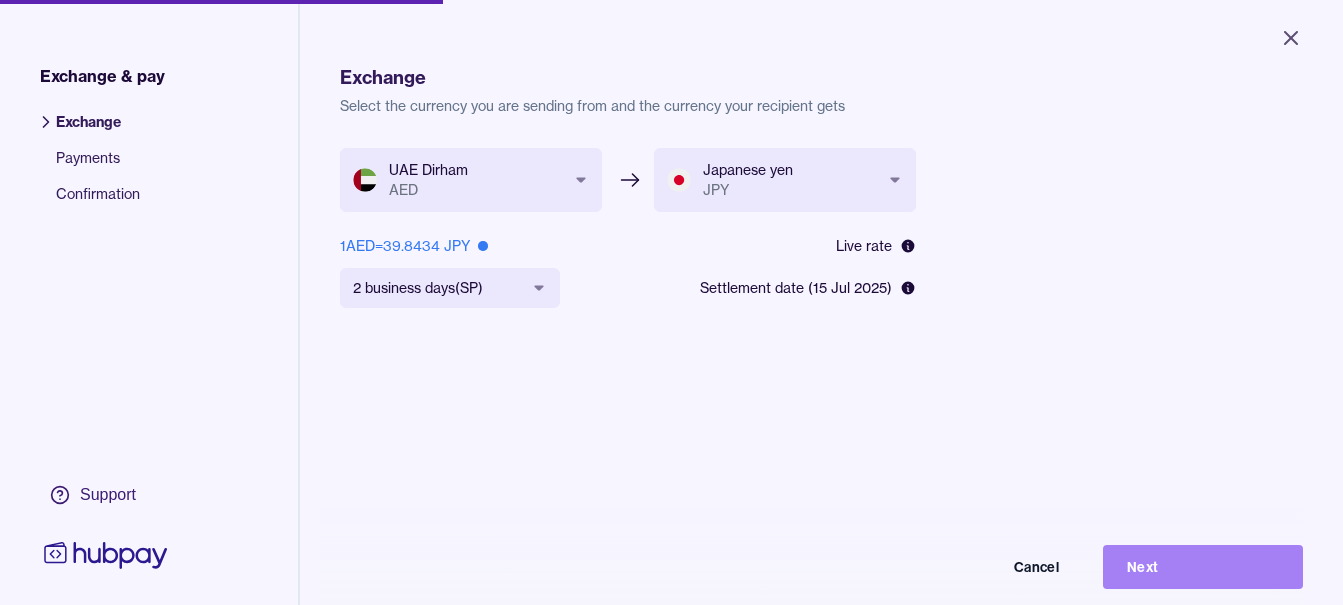 click on "Next" at bounding box center [1203, 567] 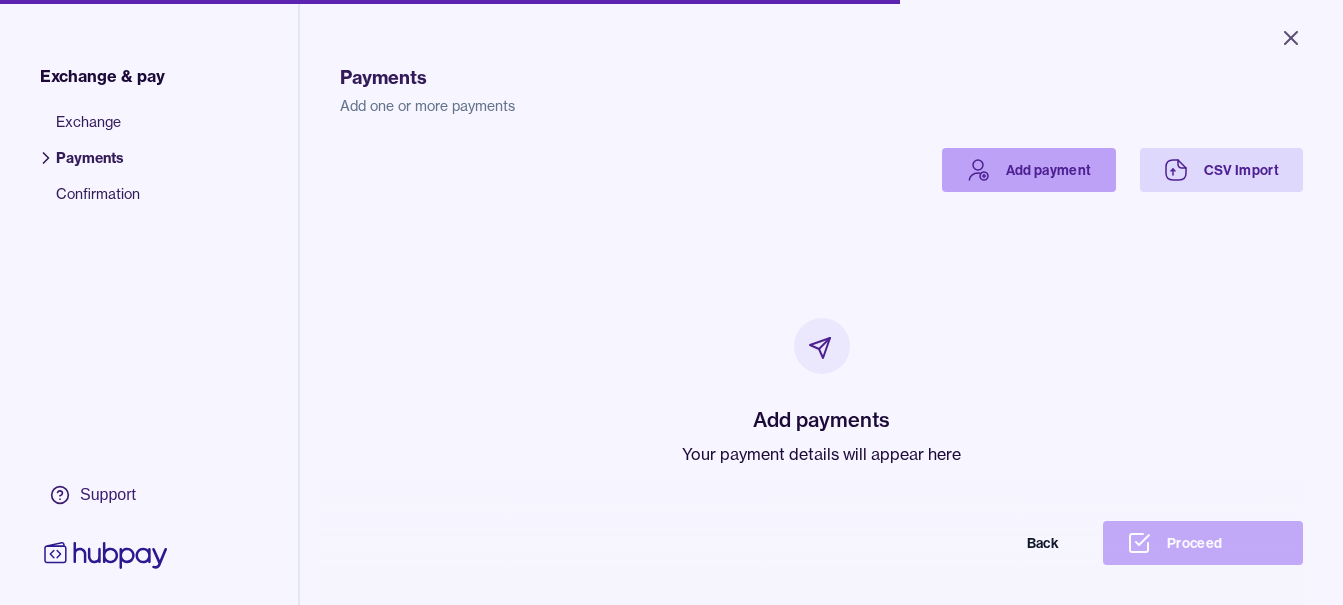click on "Add payment" at bounding box center (1029, 170) 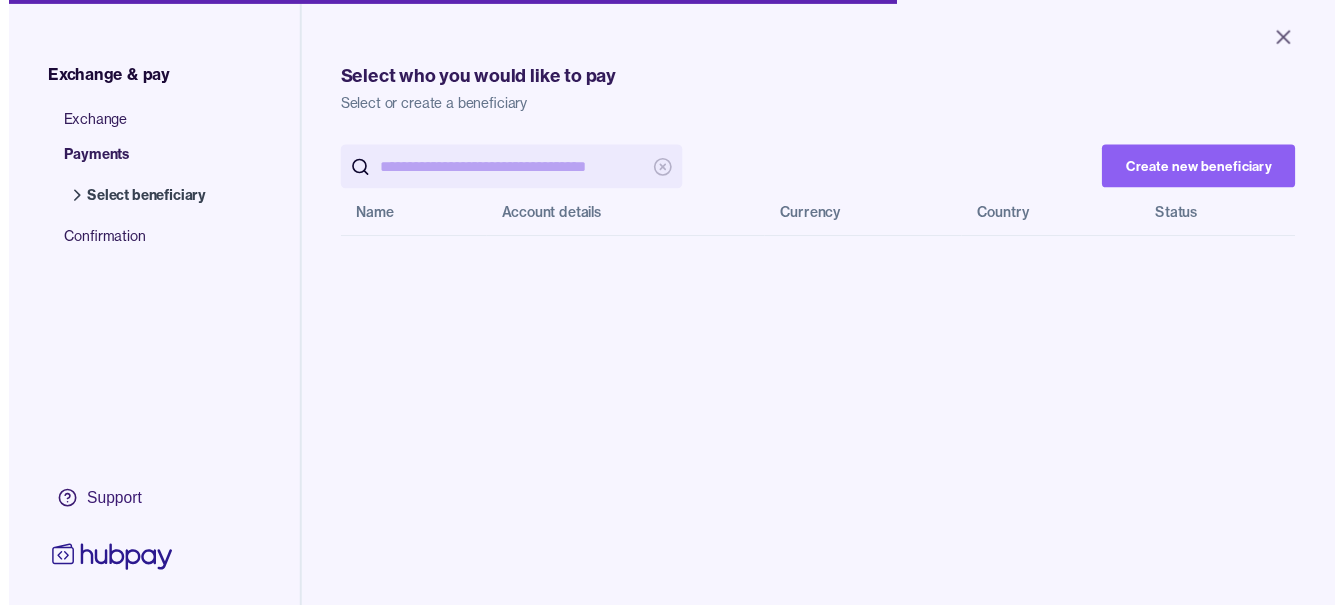 scroll, scrollTop: 0, scrollLeft: 0, axis: both 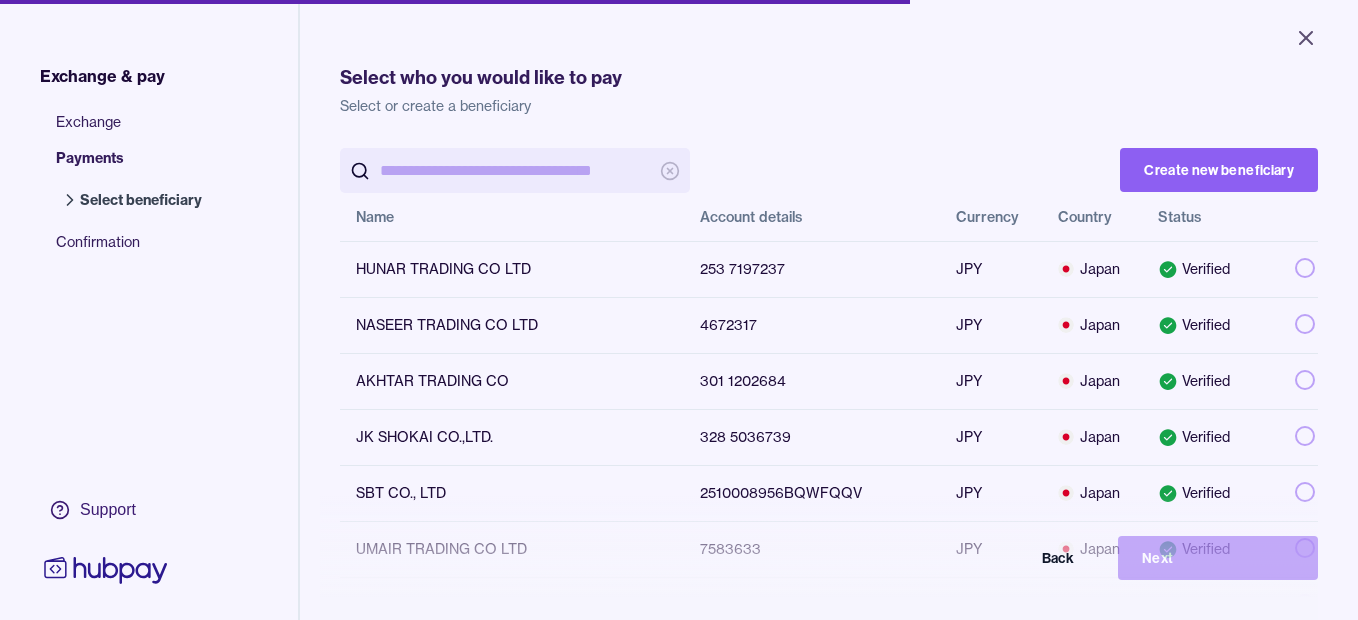 click at bounding box center [515, 170] 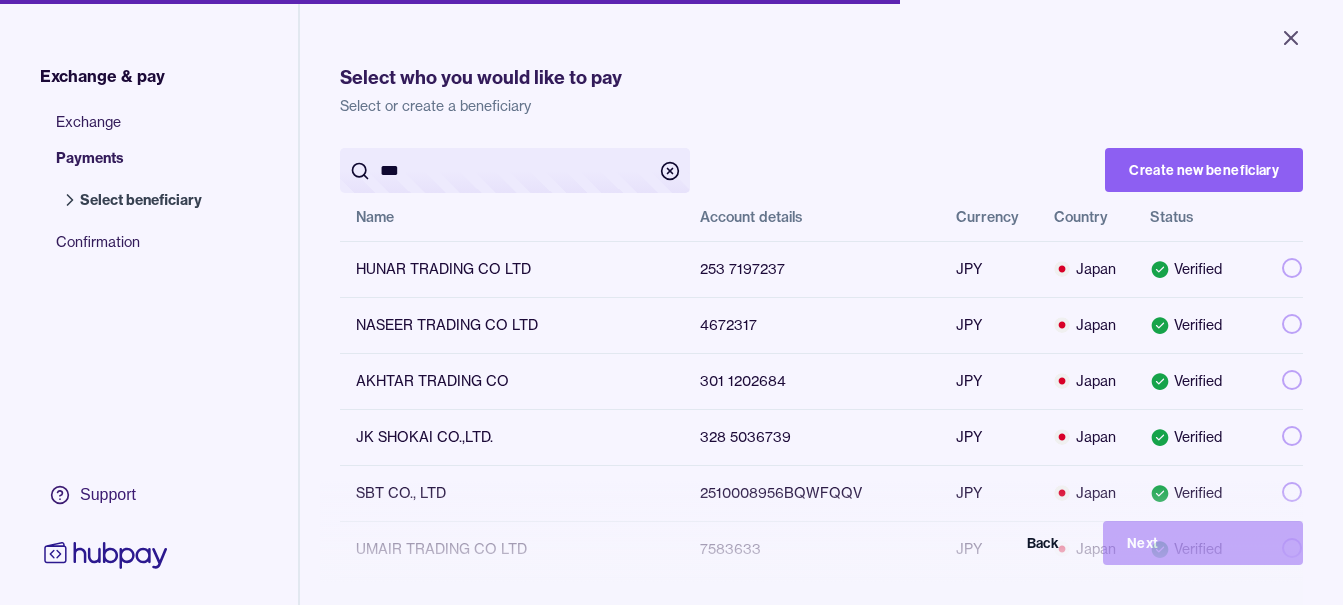 type on "***" 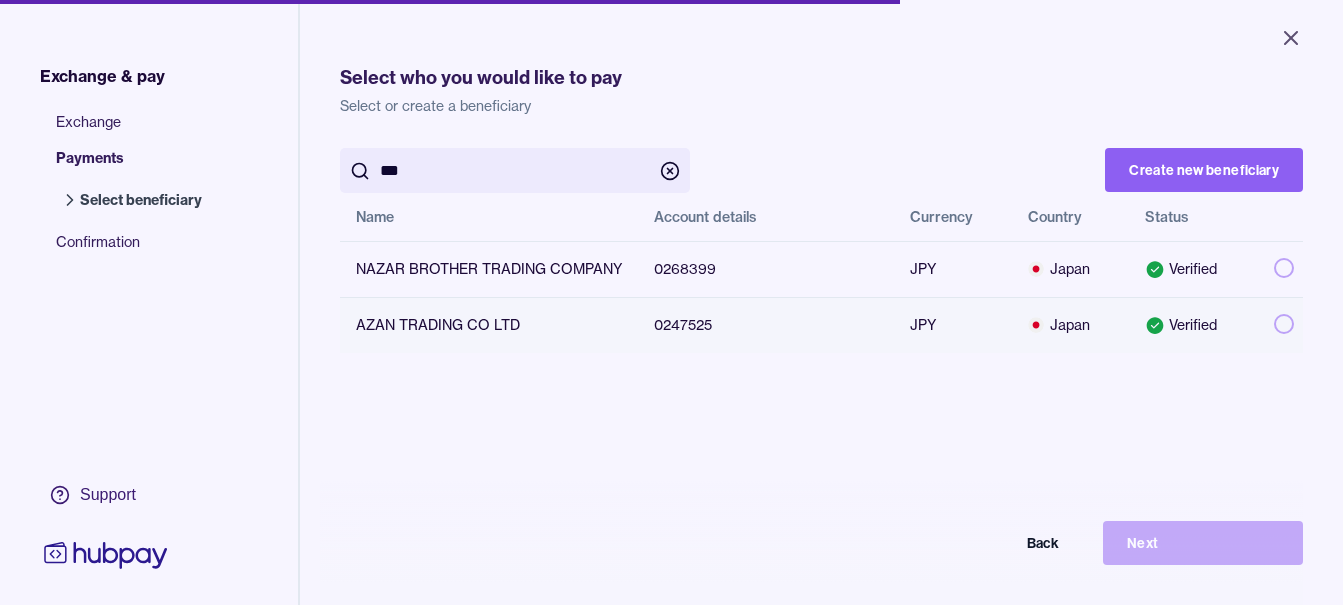 click at bounding box center [1284, 324] 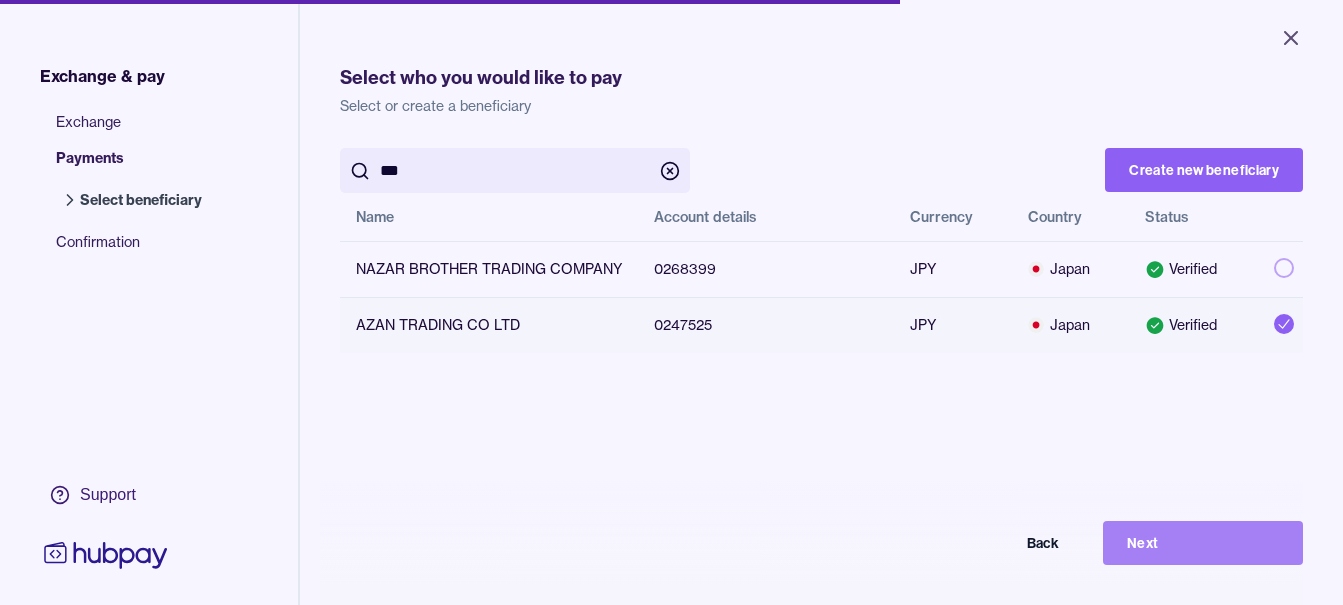 click on "Next" at bounding box center (1203, 543) 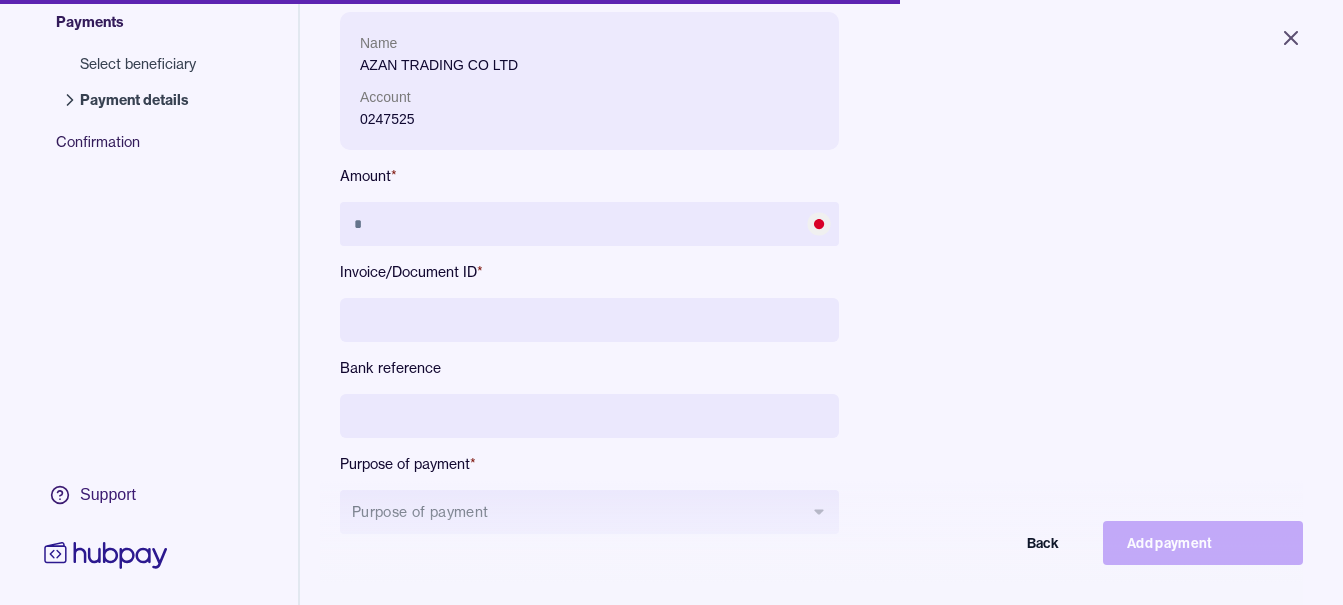scroll, scrollTop: 268, scrollLeft: 0, axis: vertical 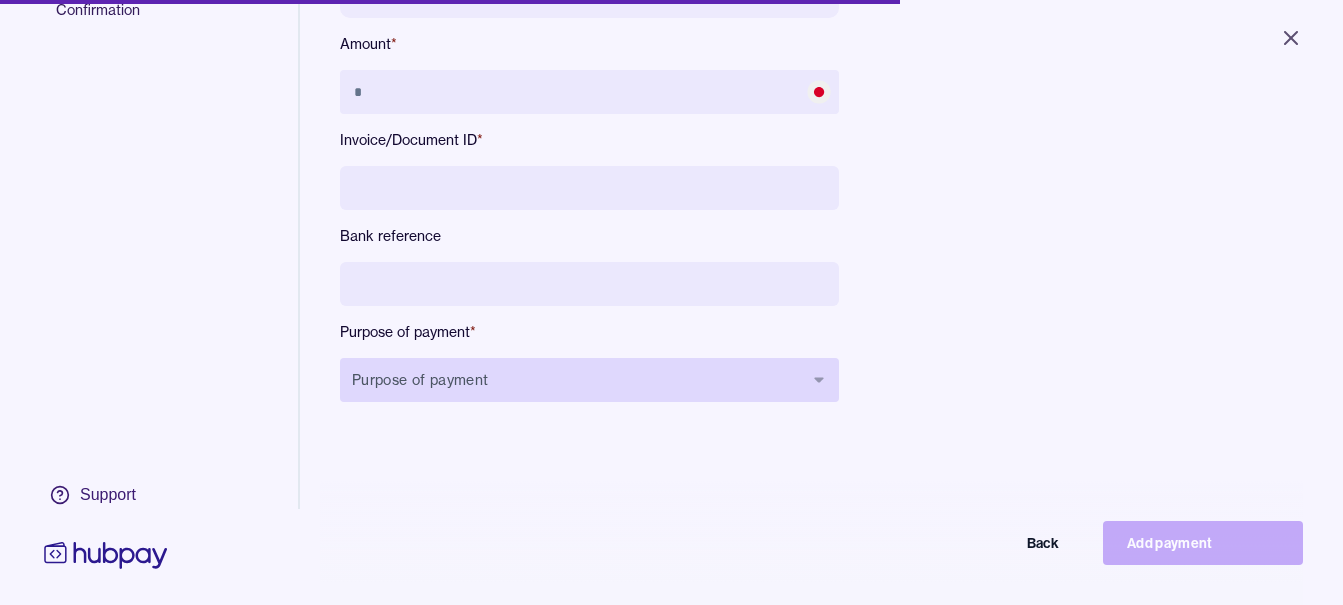 click on "Purpose of payment" at bounding box center [589, 380] 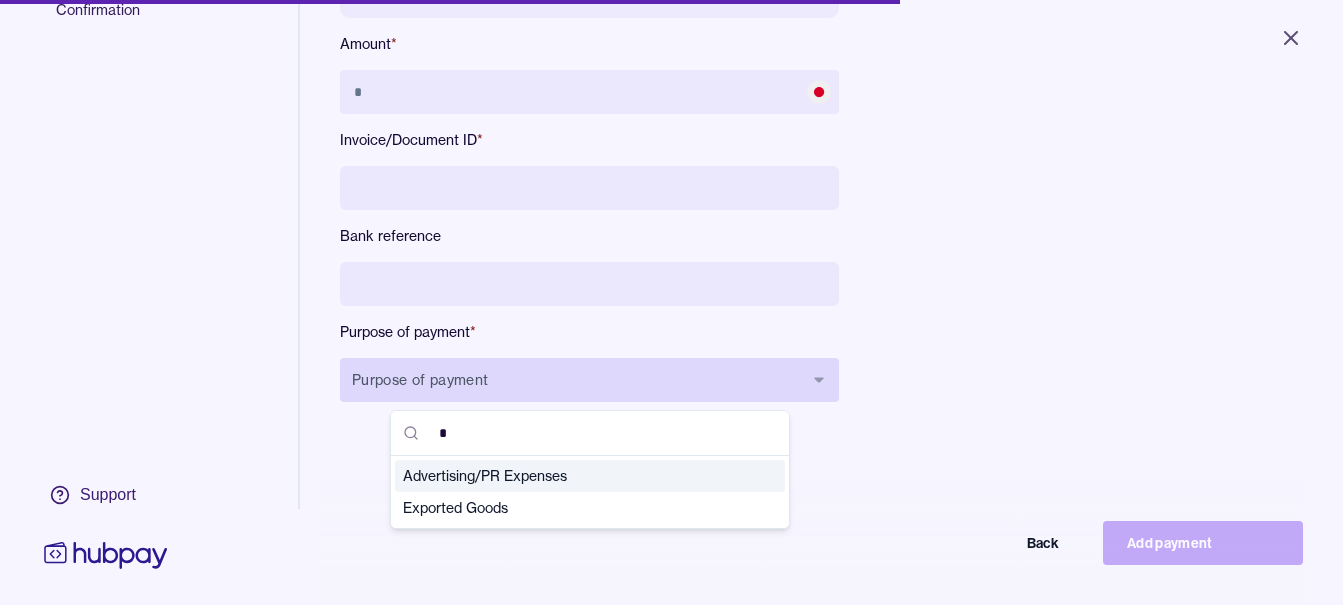 type on "**" 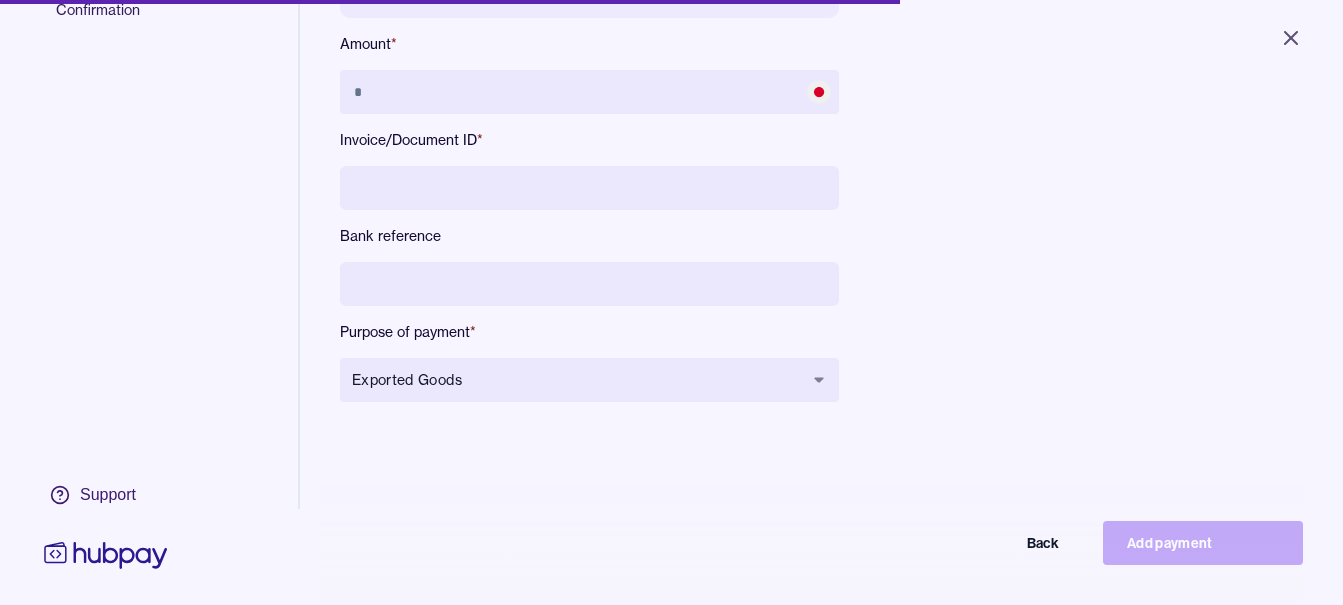 click at bounding box center [589, 284] 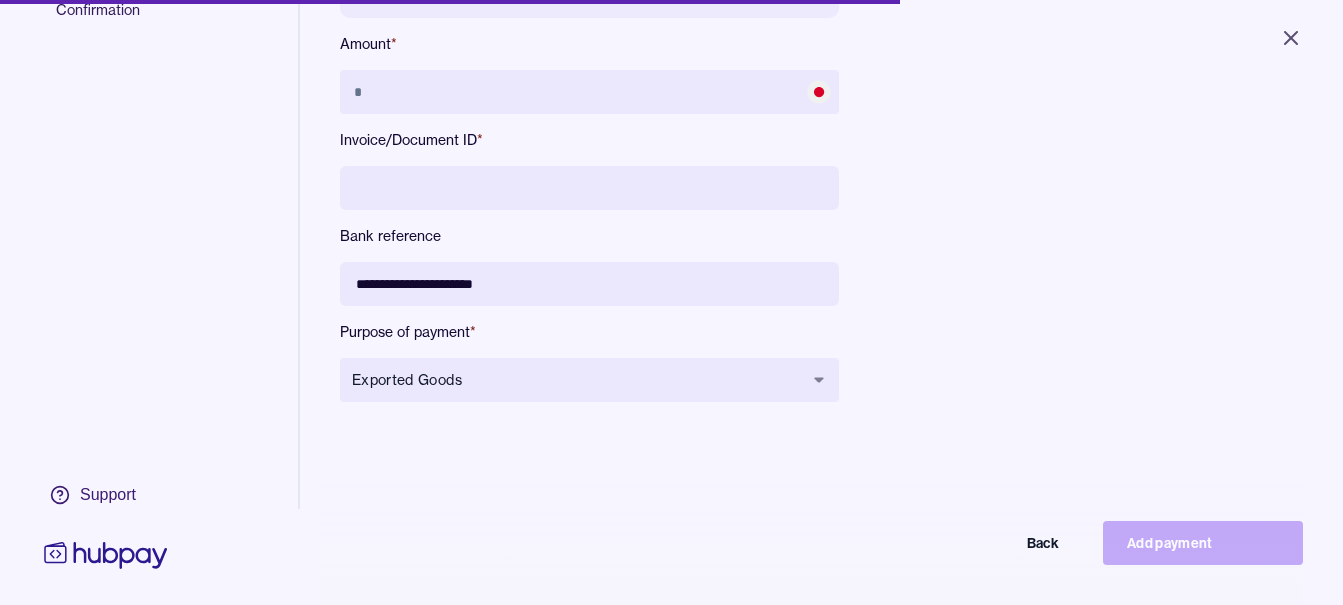 type on "**********" 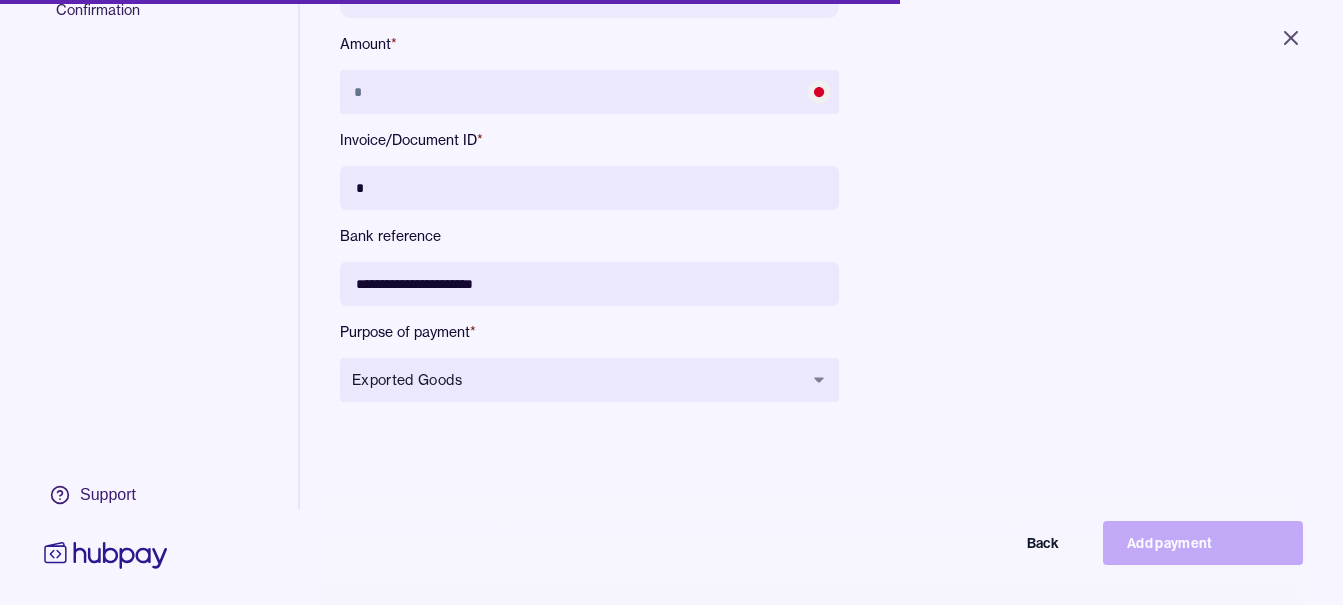 click on "*" at bounding box center (589, 188) 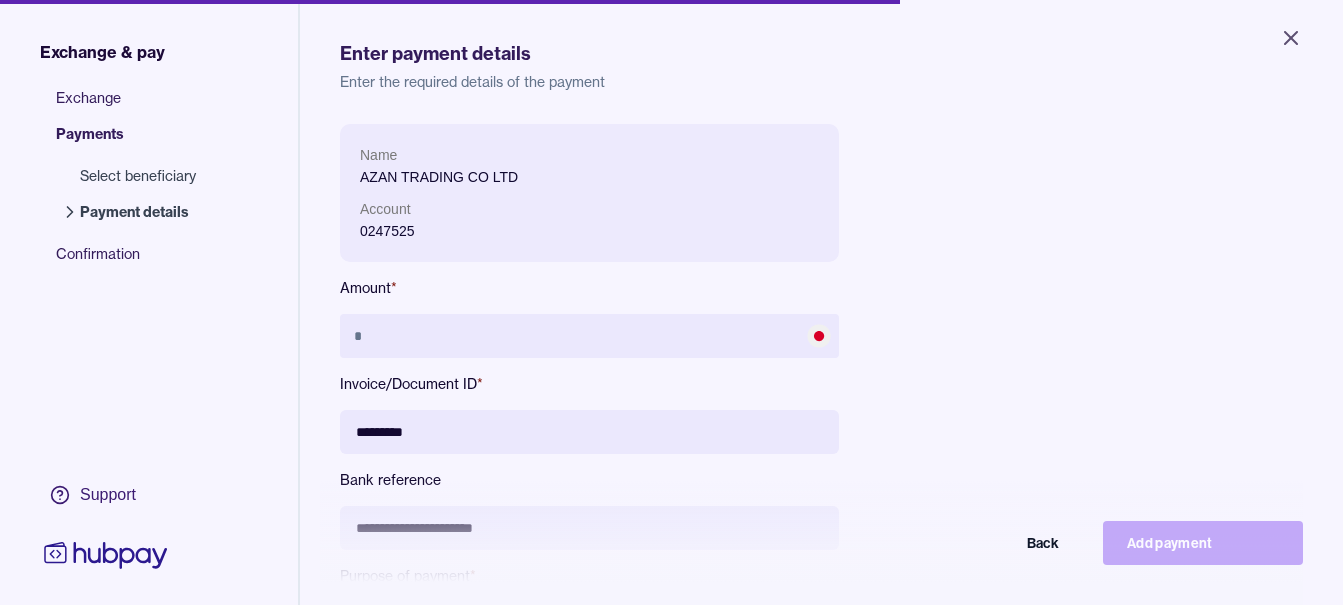 scroll, scrollTop: 0, scrollLeft: 0, axis: both 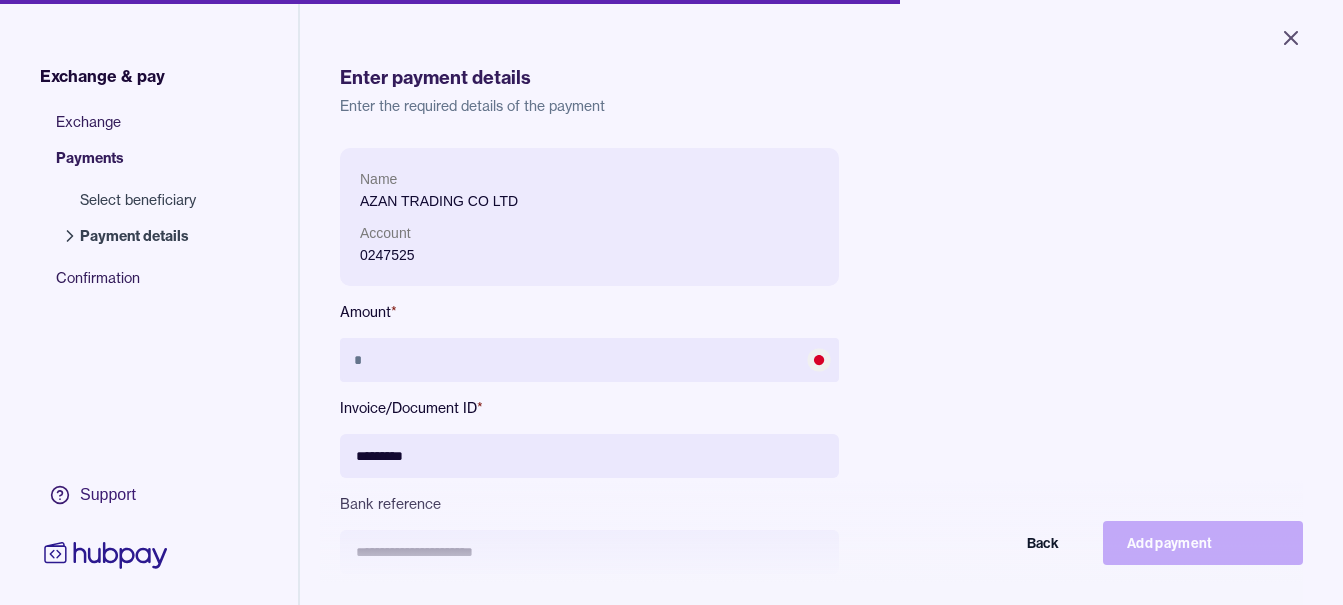 type on "*********" 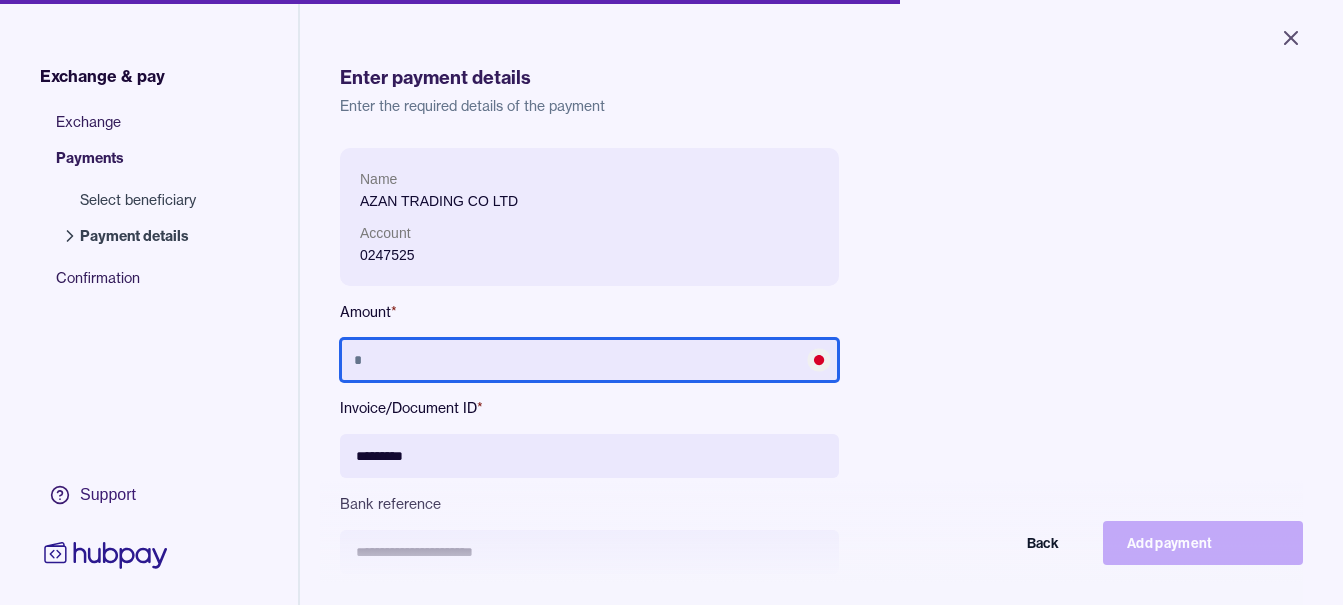 click at bounding box center (589, 360) 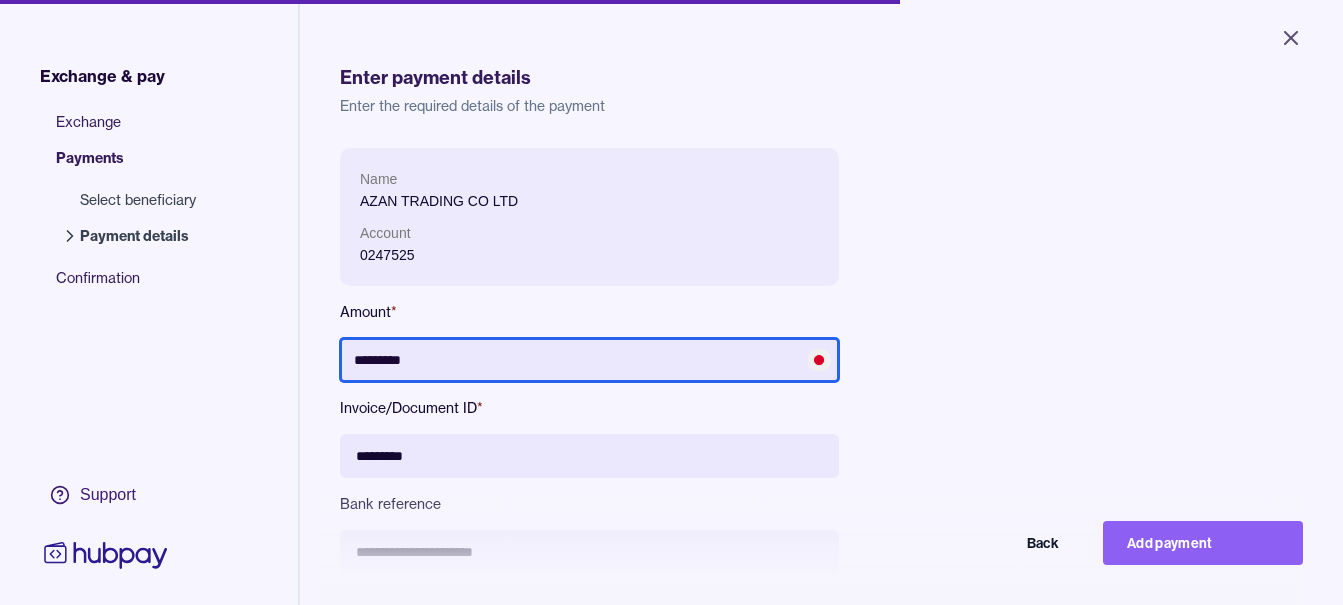 scroll, scrollTop: 268, scrollLeft: 0, axis: vertical 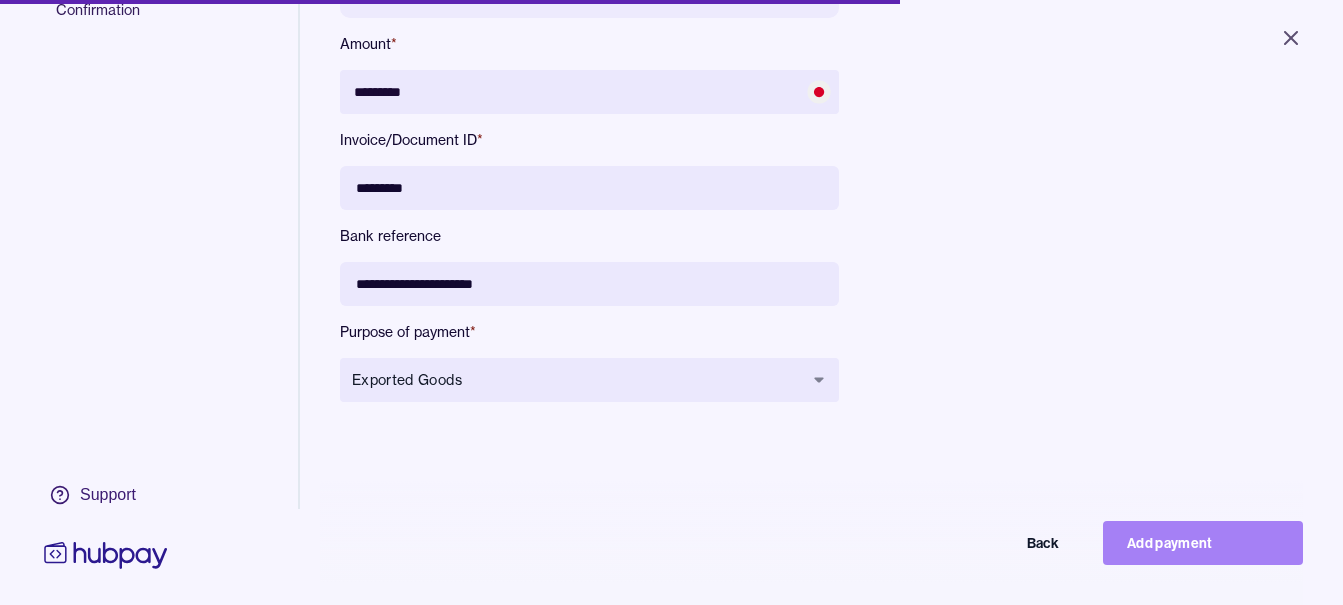 click on "Add payment" at bounding box center [1203, 543] 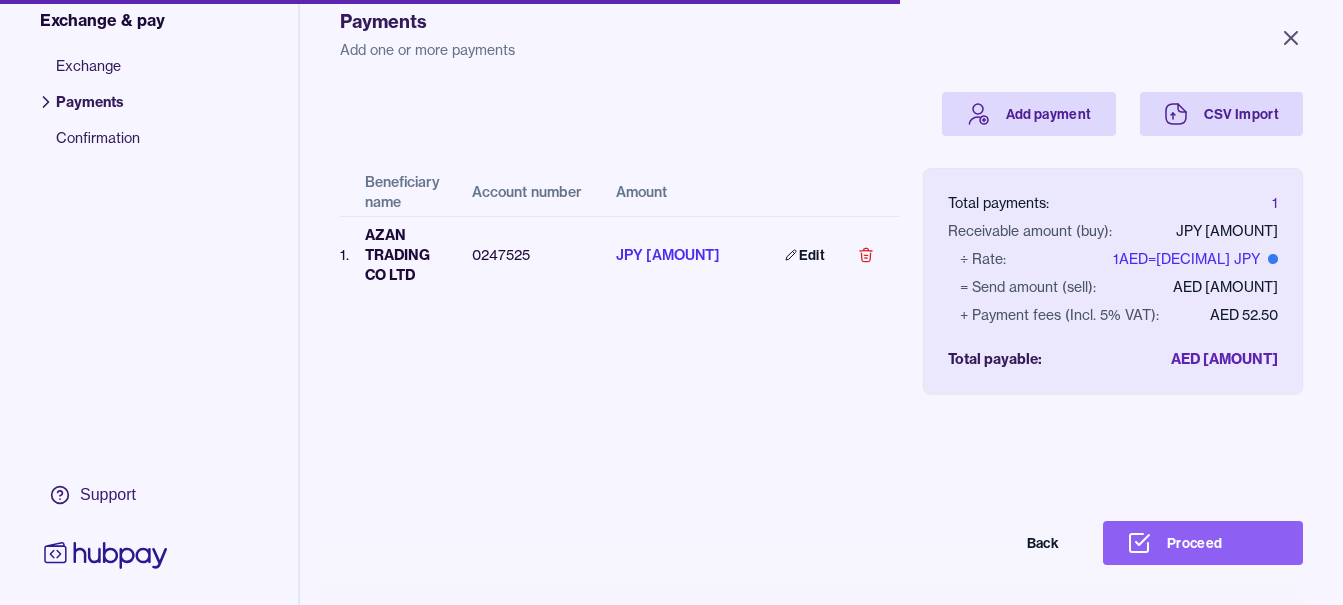 scroll, scrollTop: 156, scrollLeft: 0, axis: vertical 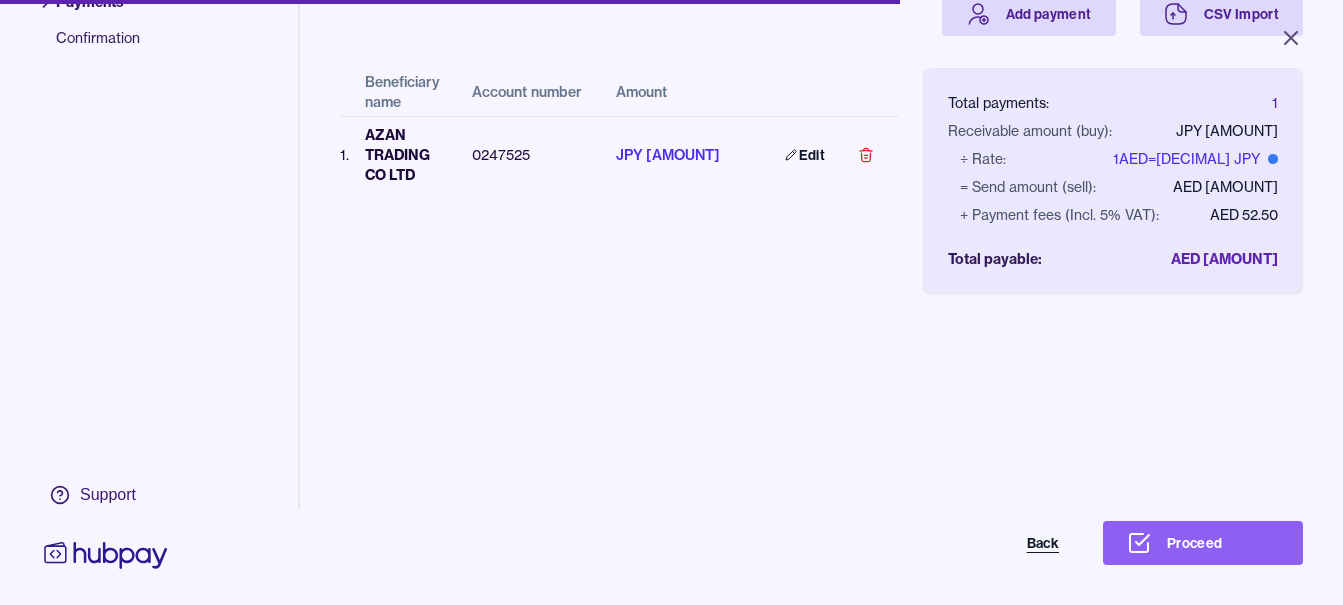 click on "Back" at bounding box center (983, 543) 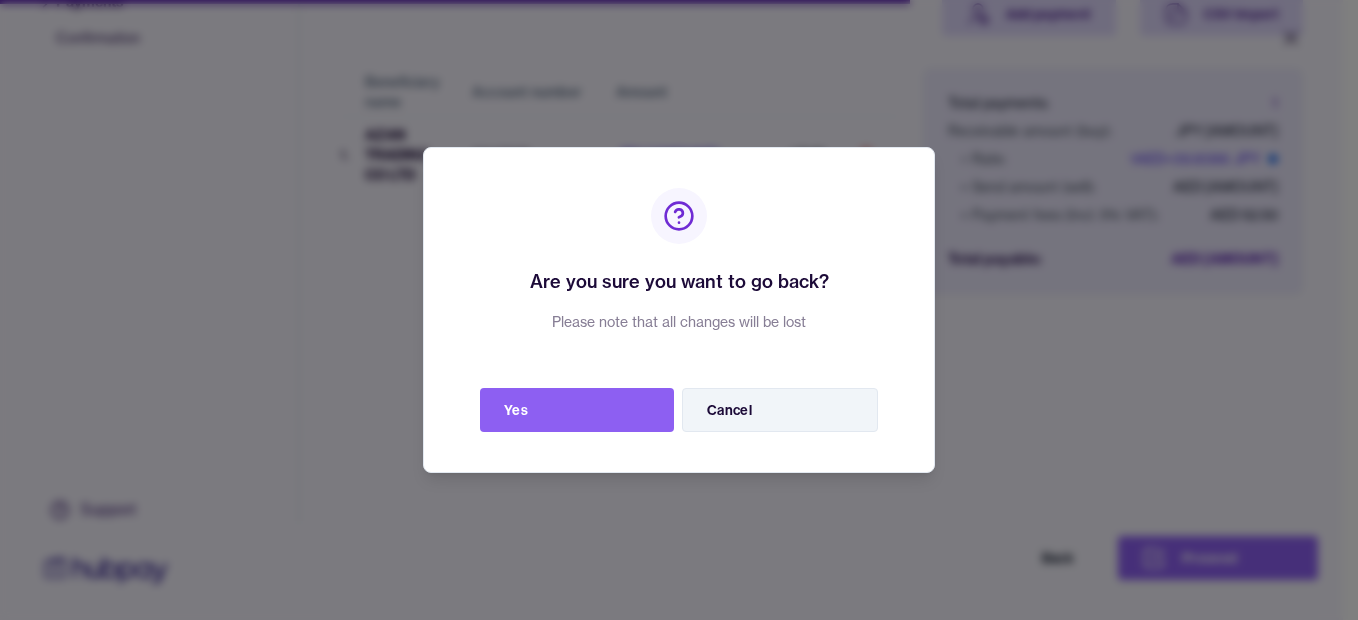 click on "Cancel" at bounding box center (780, 410) 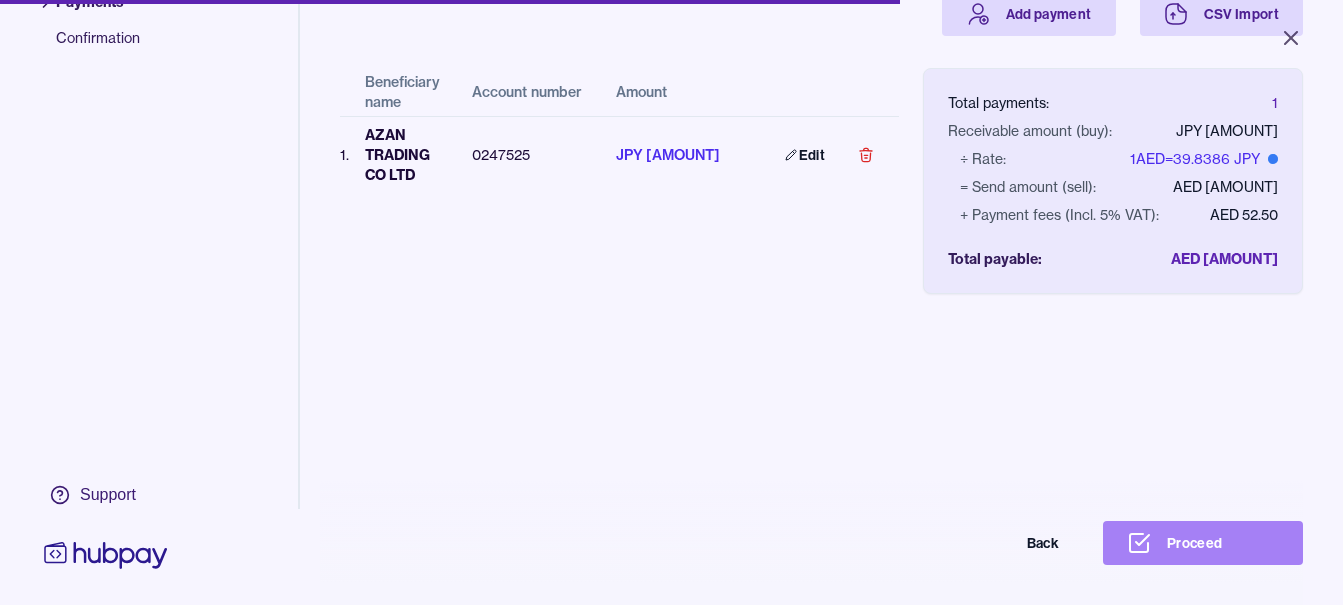 click on "Proceed" at bounding box center [1203, 543] 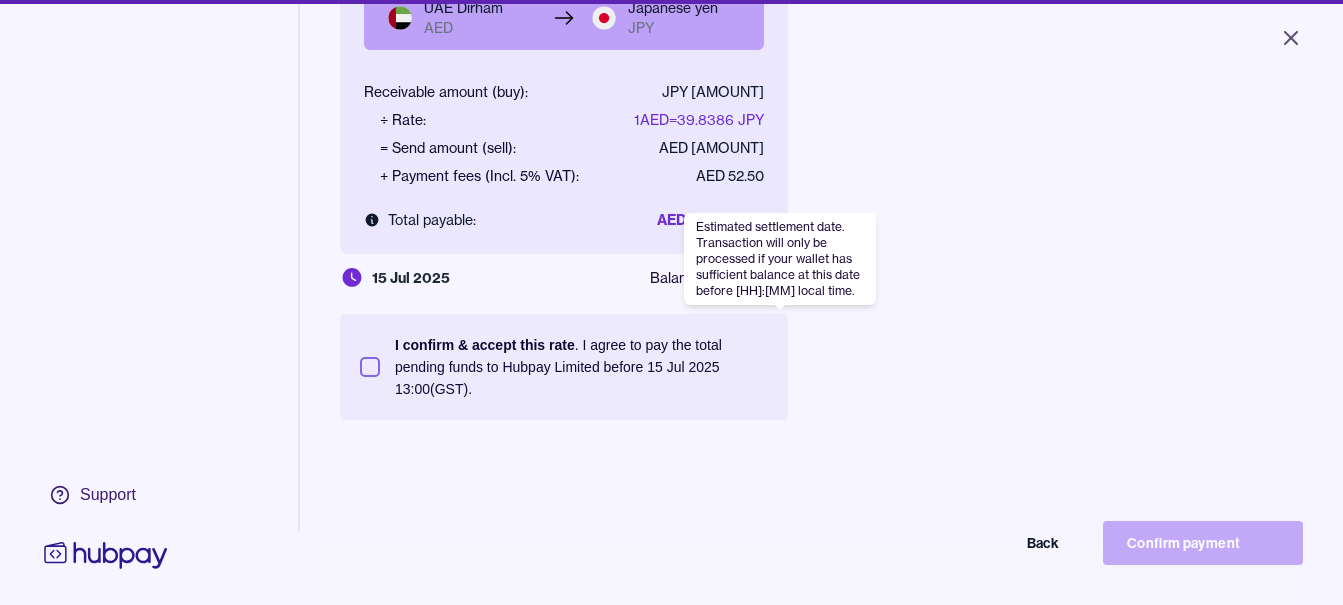 scroll, scrollTop: 268, scrollLeft: 0, axis: vertical 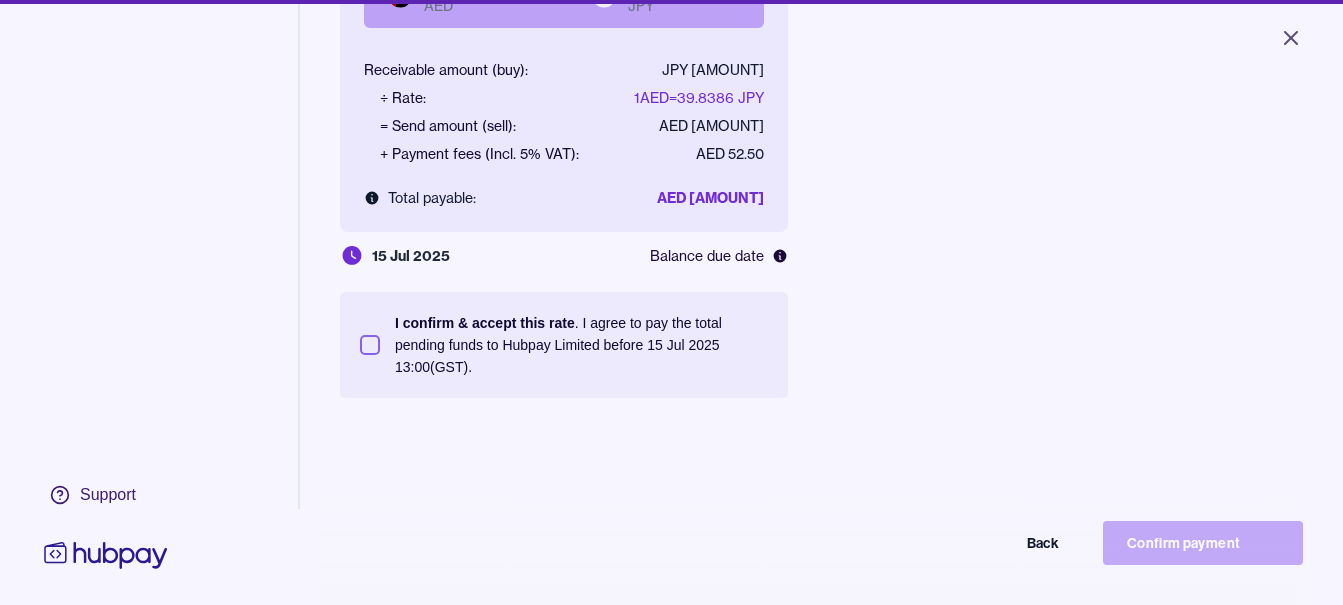 click on "I confirm & accept this rate . I agree to pay the total pending funds to Hubpay Limited before [DD] [MON] [YYYY] [HH]:[MM] (GST)." at bounding box center [581, 345] 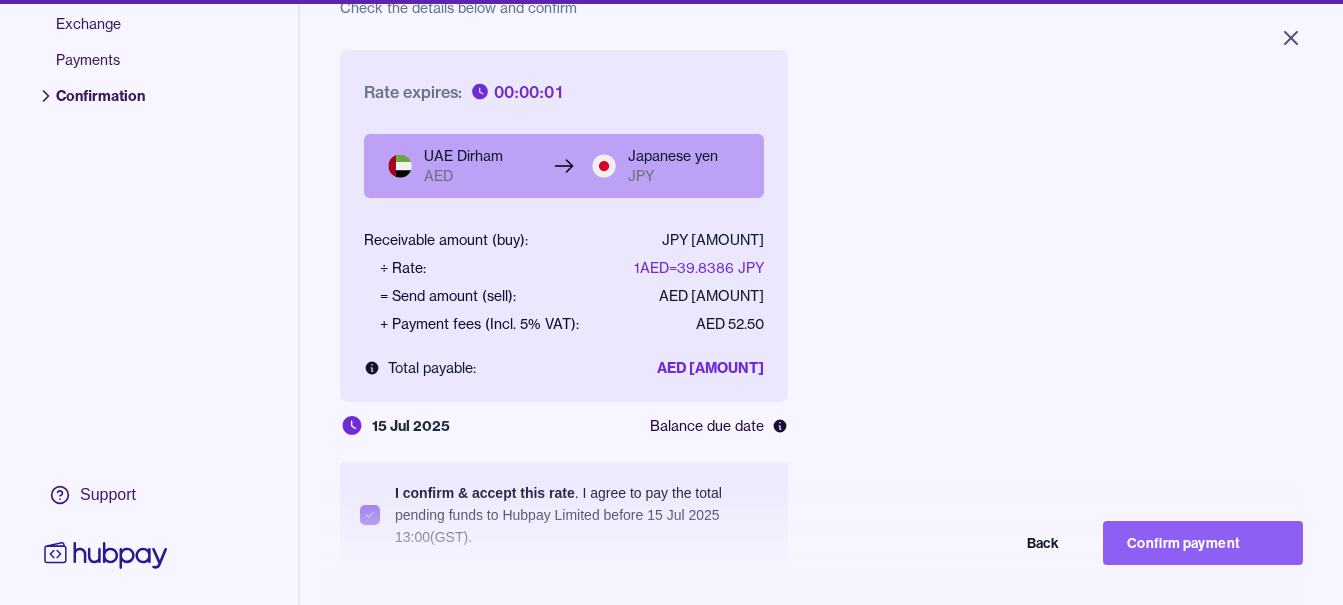 scroll, scrollTop: 0, scrollLeft: 0, axis: both 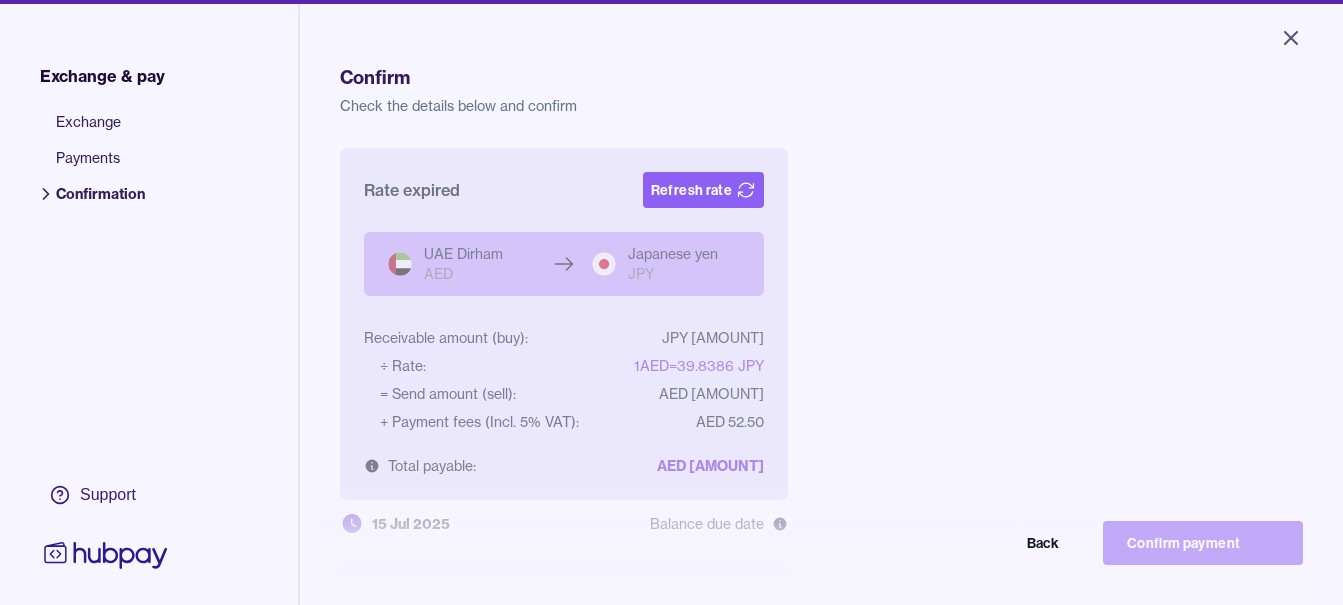 click on "Refresh rate" at bounding box center (703, 190) 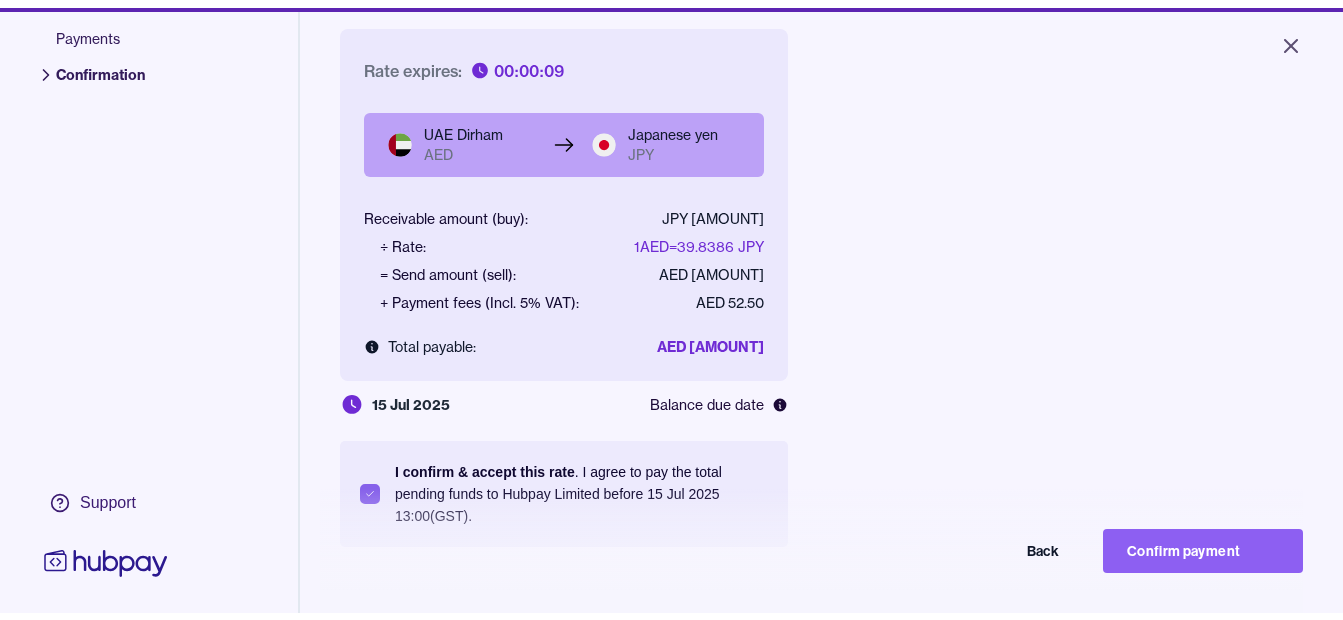 scroll, scrollTop: 268, scrollLeft: 0, axis: vertical 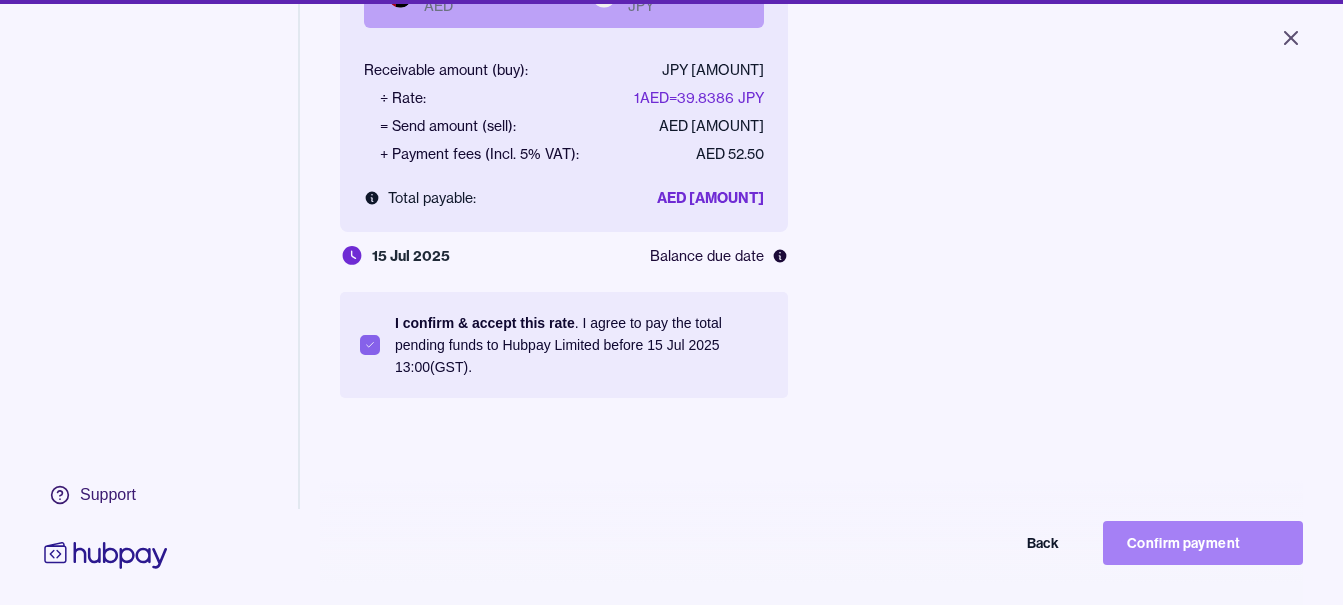 click on "Confirm payment" at bounding box center (1203, 543) 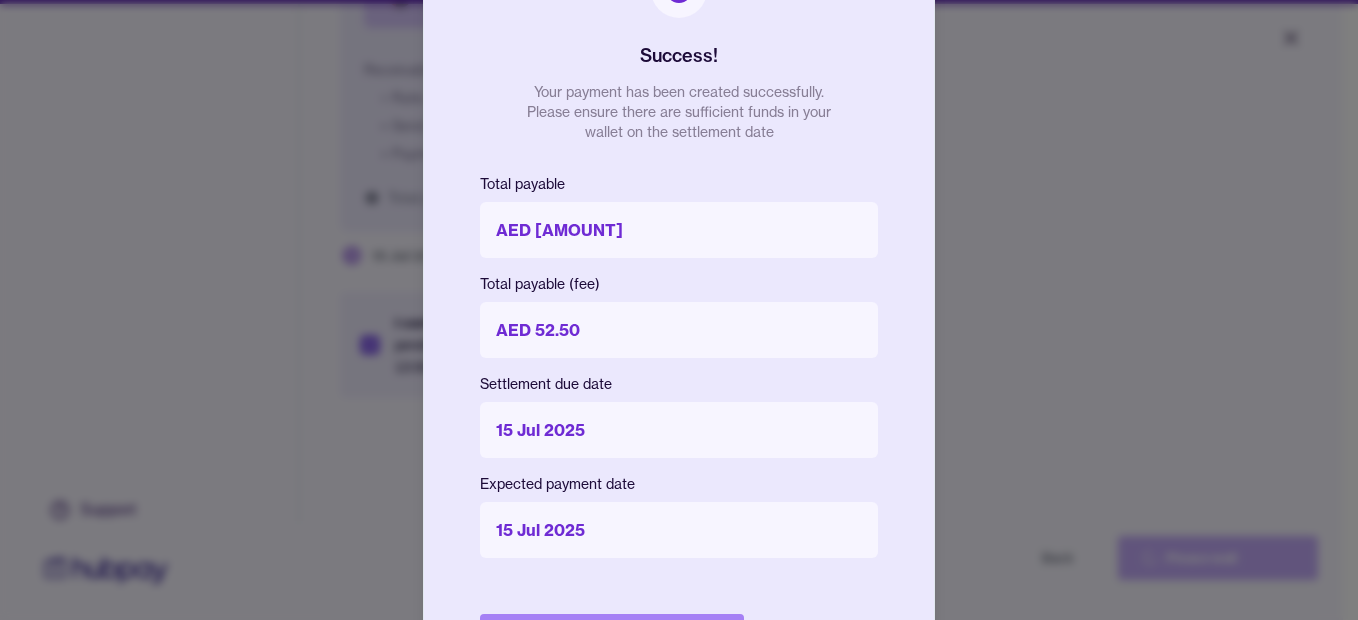 click on "Done" at bounding box center (612, 636) 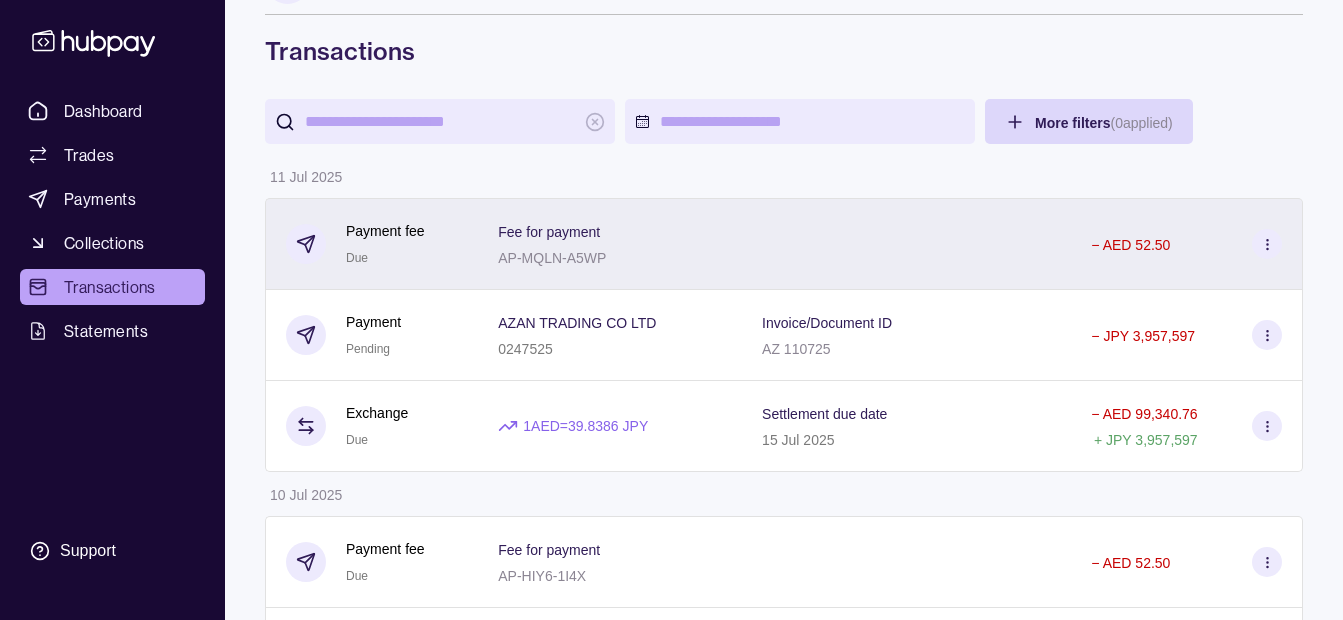 scroll, scrollTop: 100, scrollLeft: 0, axis: vertical 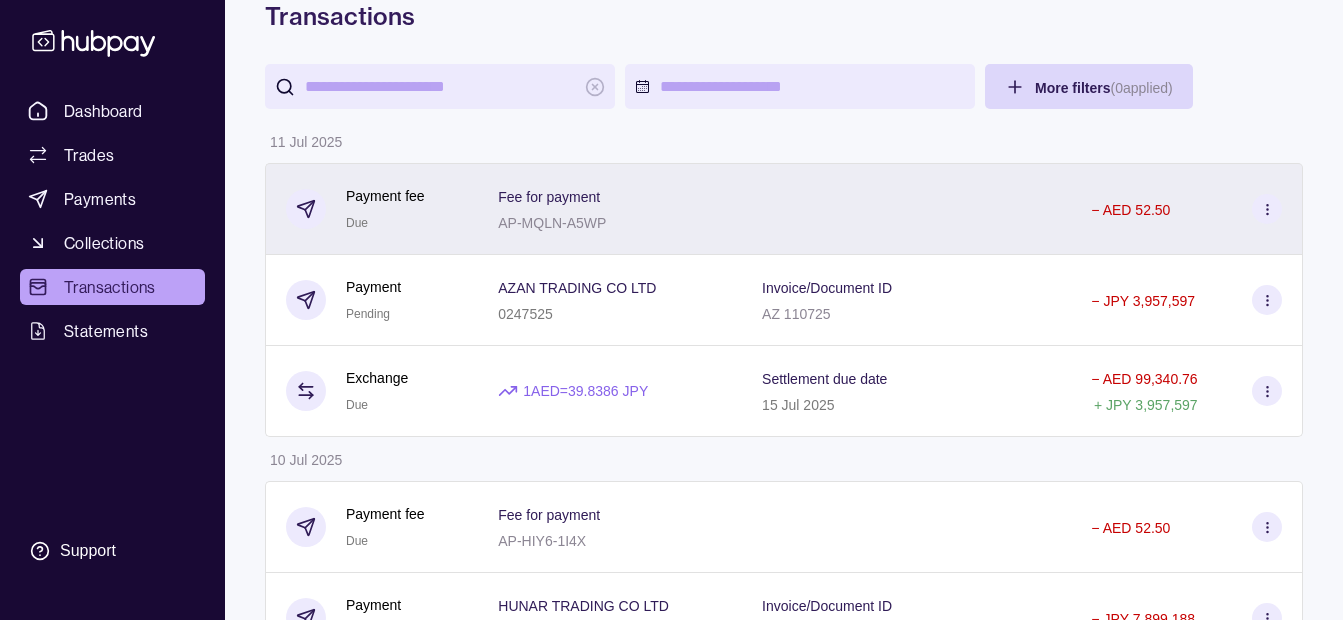 click on "[COMPANY] [ACCOUNT_NUMBER]" at bounding box center [610, 300] 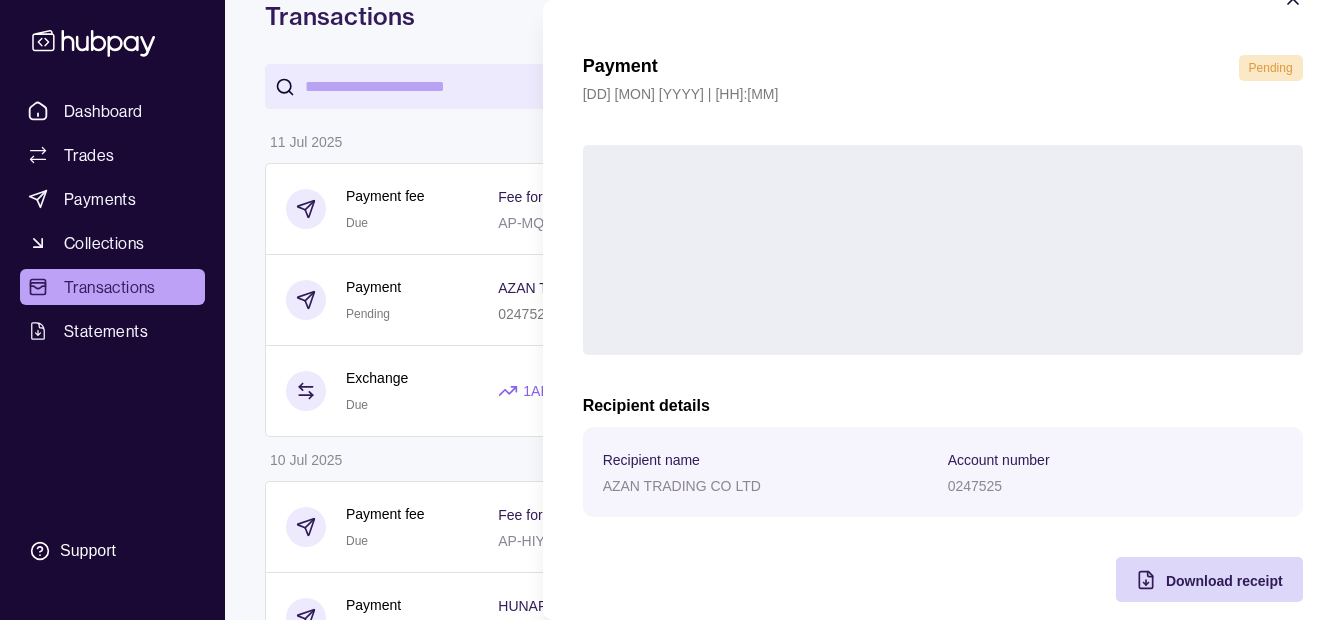 scroll, scrollTop: 73, scrollLeft: 0, axis: vertical 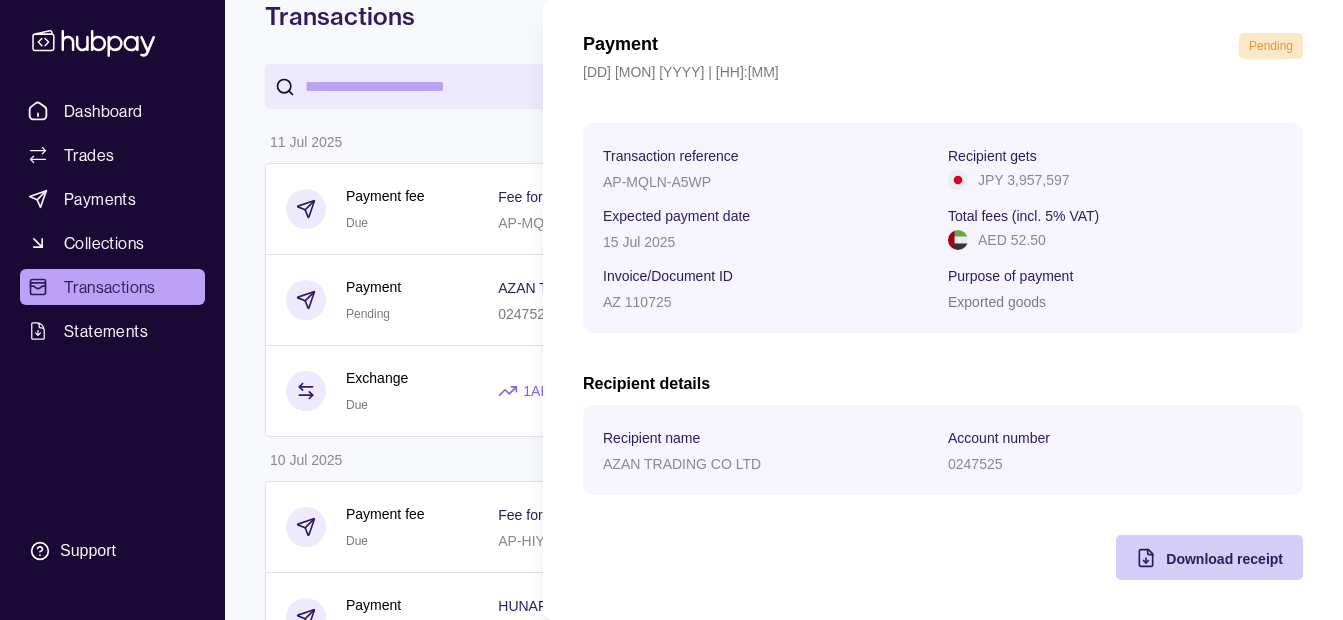 click on "Download receipt" at bounding box center [1224, 558] 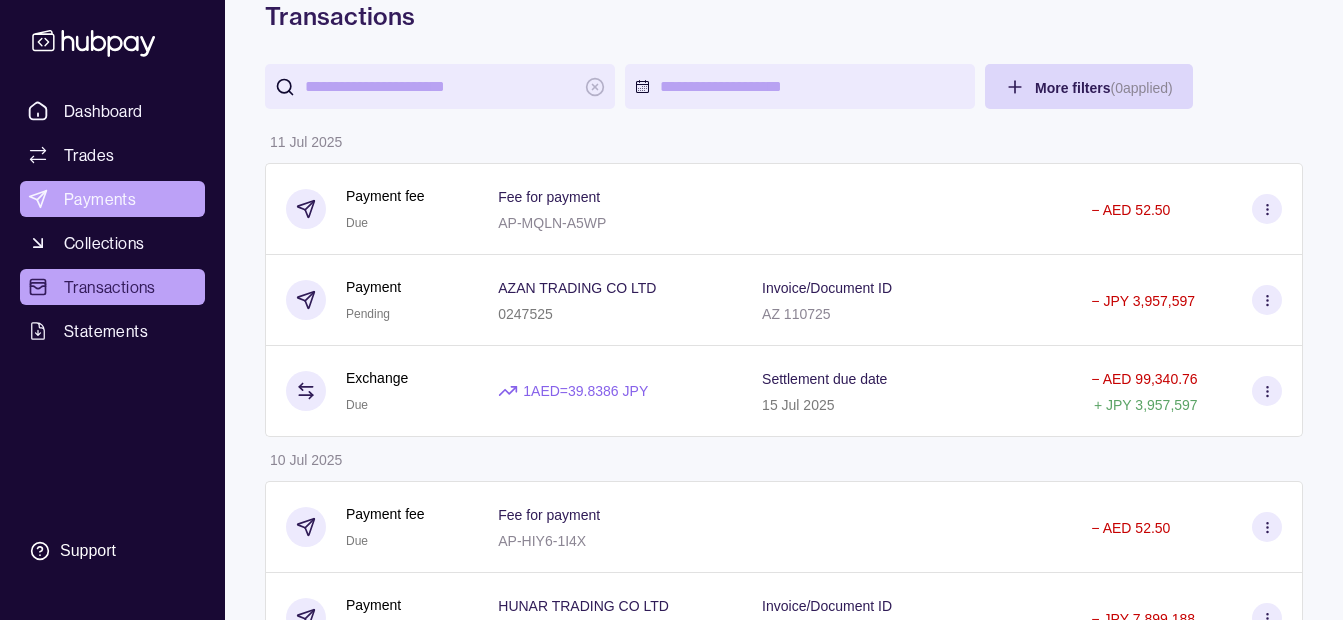 click on "Dashboard Trades Payments Collections Transactions Statements Support K Hello, [FIRST] [LAST] [COMPANY] Change account Account Terms and conditions Privacy policy Sign out Transactions More filters ( 0 applied) Details Amount [DD] [MON] [YYYY] Payment fee Due Fee for payment AP-MQLN-A5WP − AED [AMOUNT] Payment Pending [COMPANY] [ACCOUNT_NUMBER] Invoice/Document ID AZ 110725 − JPY [AMOUNT] Exchange Due 1 AED = [DECIMAL] JPY Settlement due date [DD] [MON] [YYYY] − AED [AMOUNT] + JPY [AMOUNT] [DD] [MON] [YYYY] Payment fee Due Fee for payment AP-HIY6-1I4X − AED [AMOUNT] Payment Pending [COMPANY] [ACCOUNT_NUMBER] Invoice/Document ID HT25012 − JPY [AMOUNT] Exchange Due 1 AED = [DECIMAL] JPY Settlement due date [DD] [MON] [YYYY] − AED [AMOUNT] + JPY [AMOUNT] Payment fee Due Fee for payment AP-KJ7X-H547 − AED [AMOUNT] Payment Pending [COMPANY] [ACCOUNT_NUMBER] Invoice/Document ID SNT 25 006 − JPY [AMOUNT] Exchange Due 1 AED = [DECIMAL] JPY [DD] [MON] [YYYY] −" at bounding box center (671, 984) 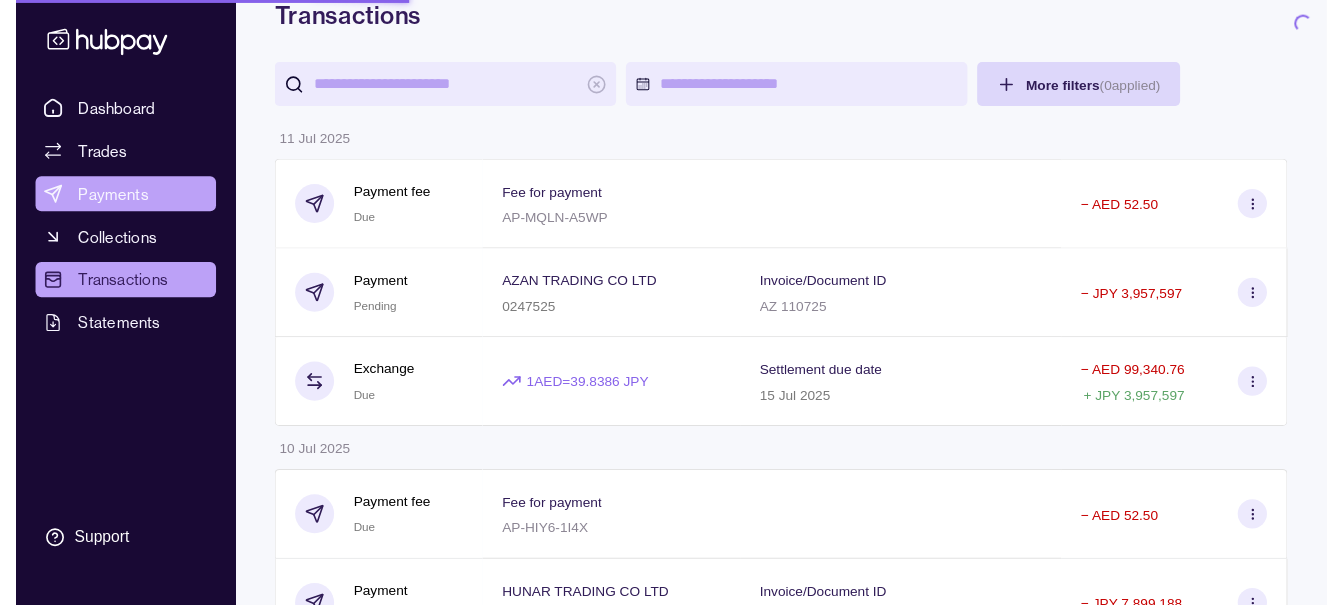 scroll, scrollTop: 0, scrollLeft: 0, axis: both 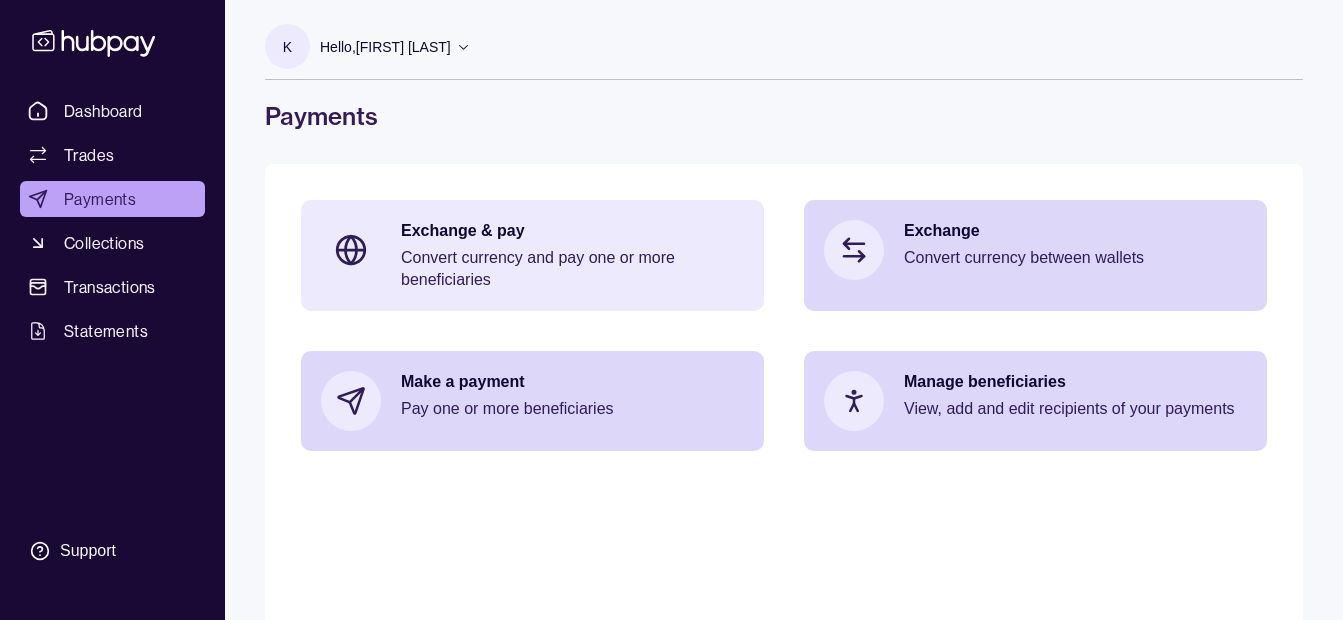 click on "Exchange & pay Convert currency and pay one or more beneficiaries" at bounding box center [532, 255] 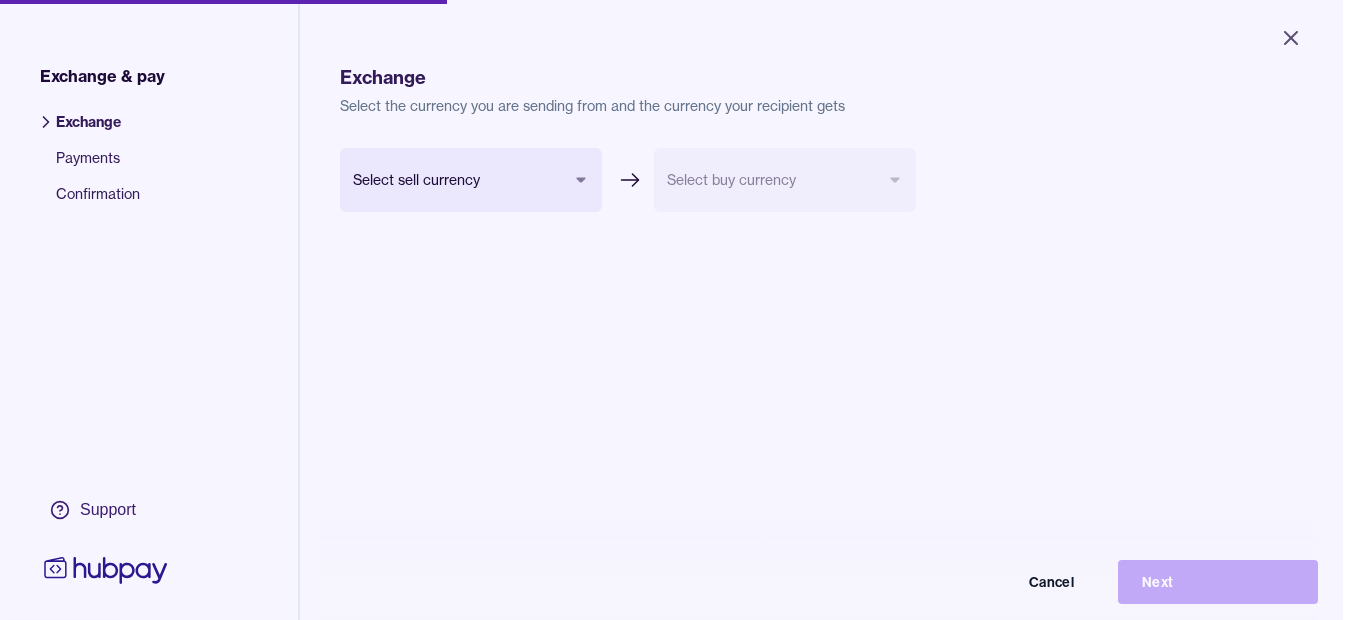 click on "Close Exchange & pay Exchange Payments Confirmation Support Exchange Select the currency you are sending from and the currency your recipient gets Select sell currency Select buy currency Cancel Next Exchange & pay | Hubpay" at bounding box center (671, 310) 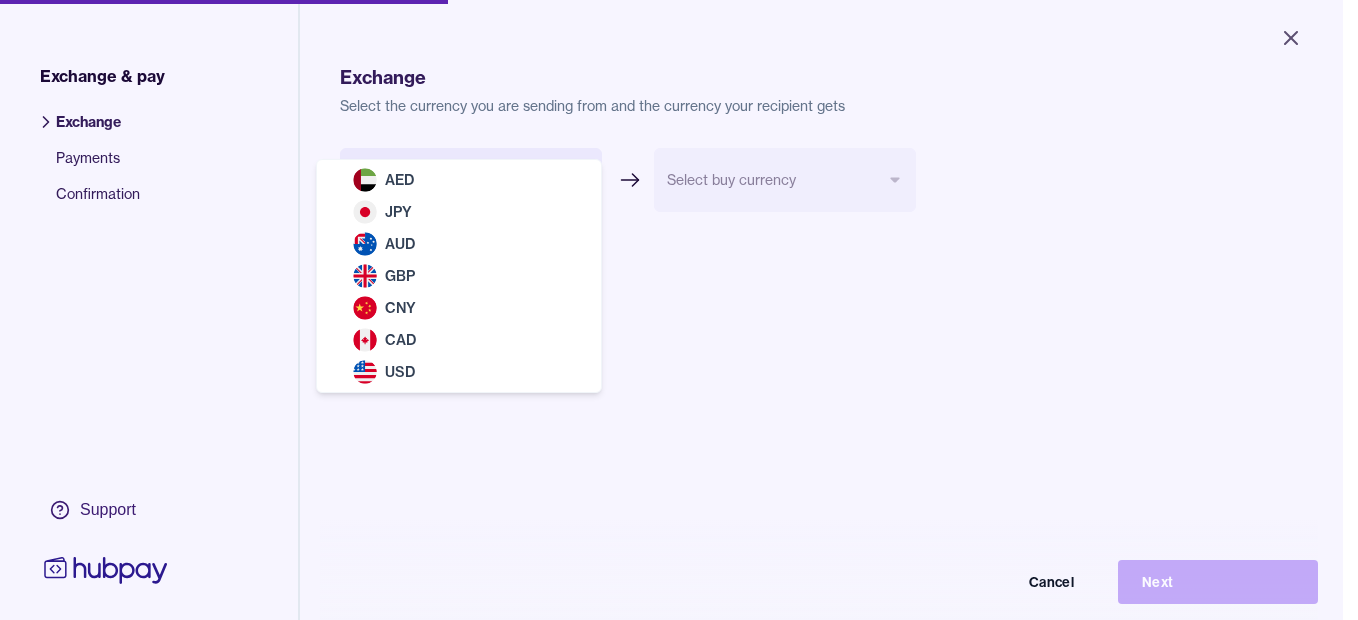 select on "***" 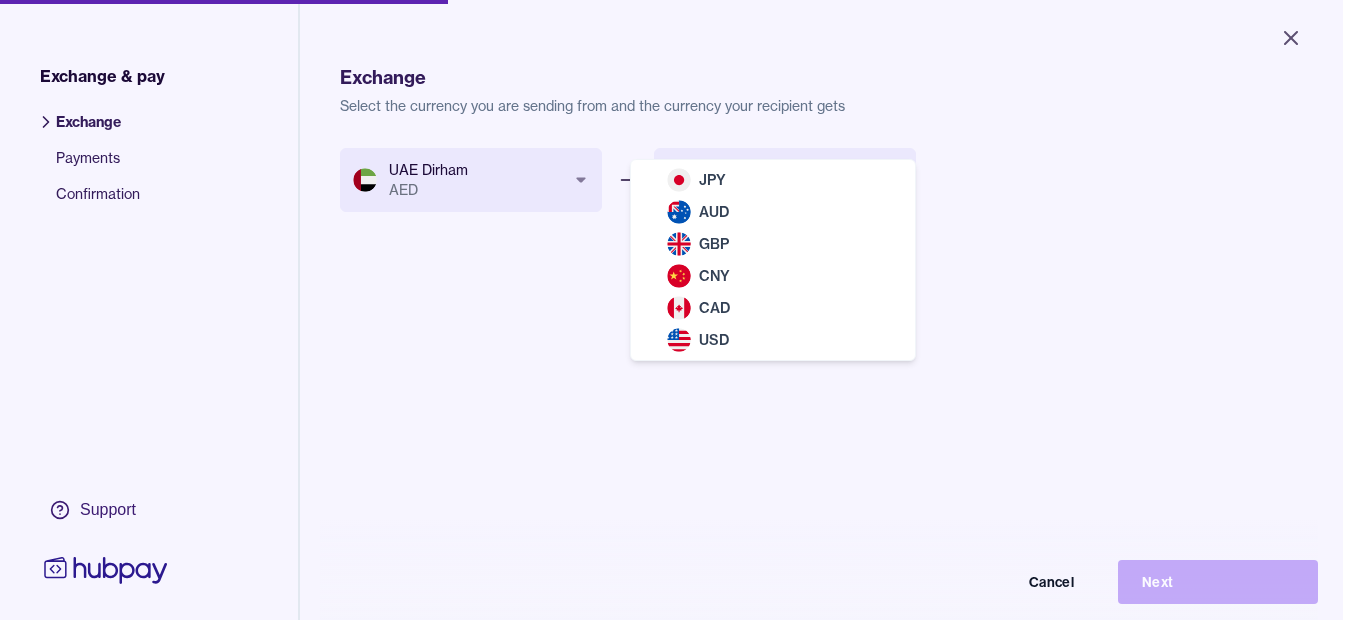 click on "Close Exchange & pay Exchange Payments Confirmation Support Exchange Select the currency you are sending from and the currency your recipient gets UAE Dirham AED *** *** *** *** *** *** *** Select buy currency *** *** *** *** *** *** Cancel Next Exchange & pay | Hubpay JPY AUD GBP CNY CAD USD" at bounding box center [671, 310] 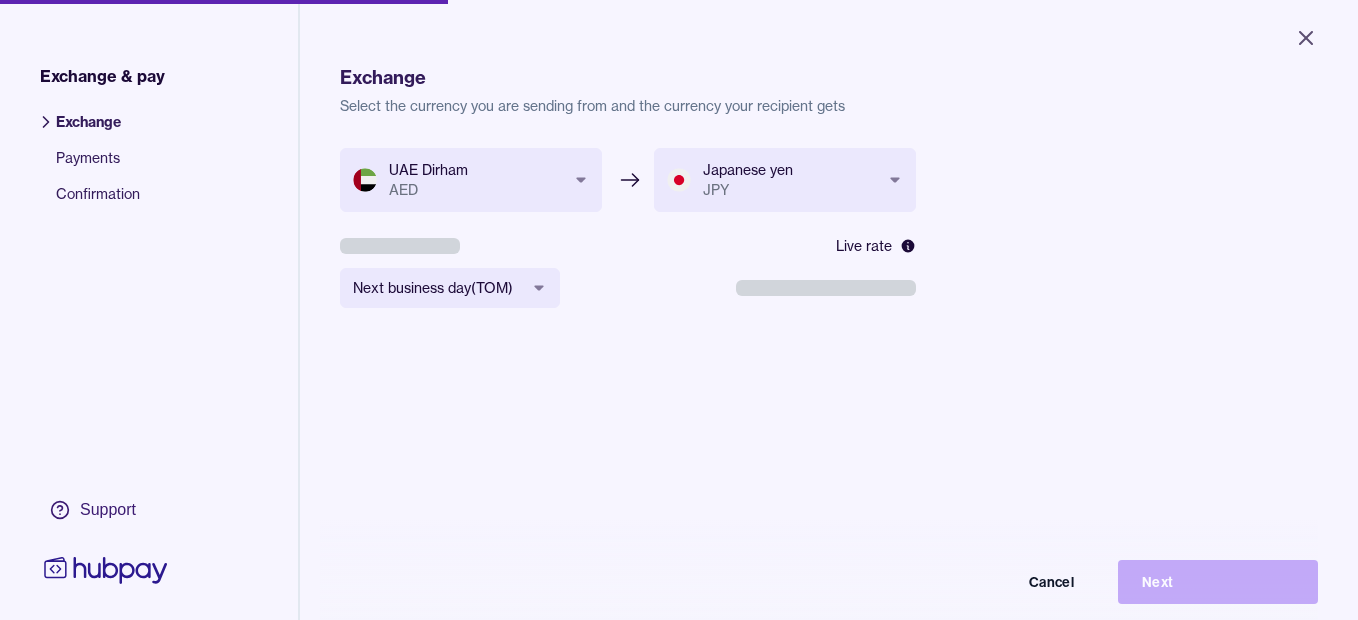 click on "**********" at bounding box center [679, 310] 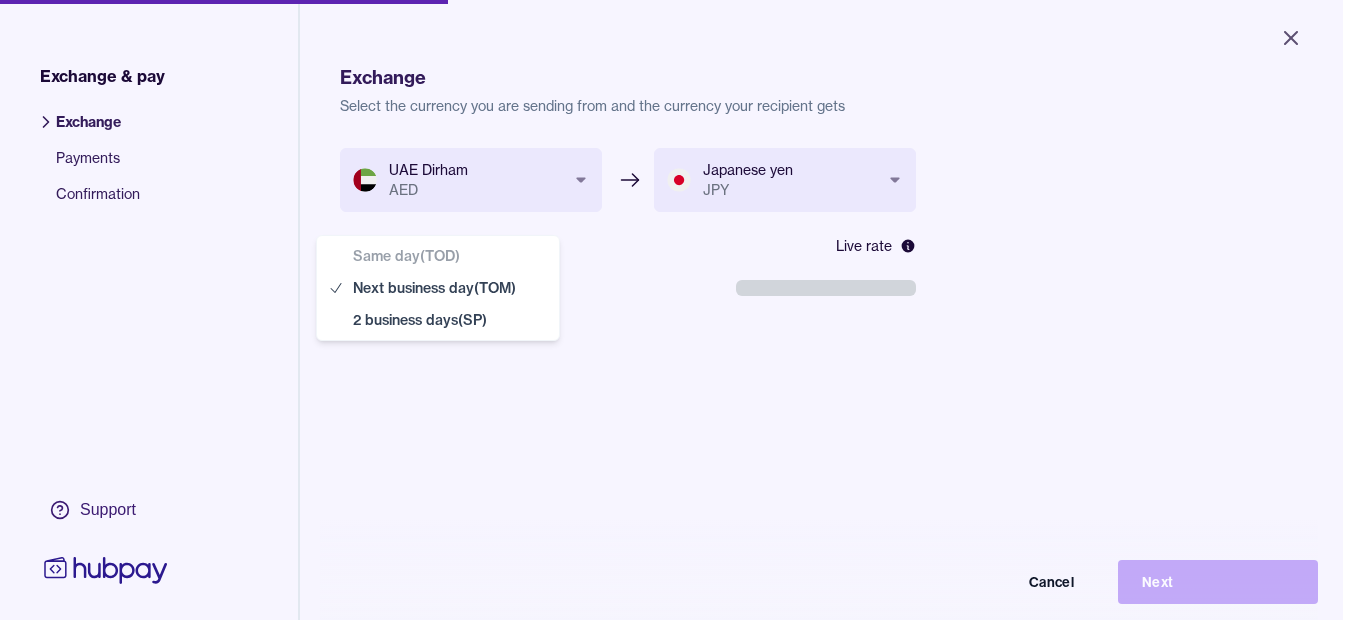 select on "**" 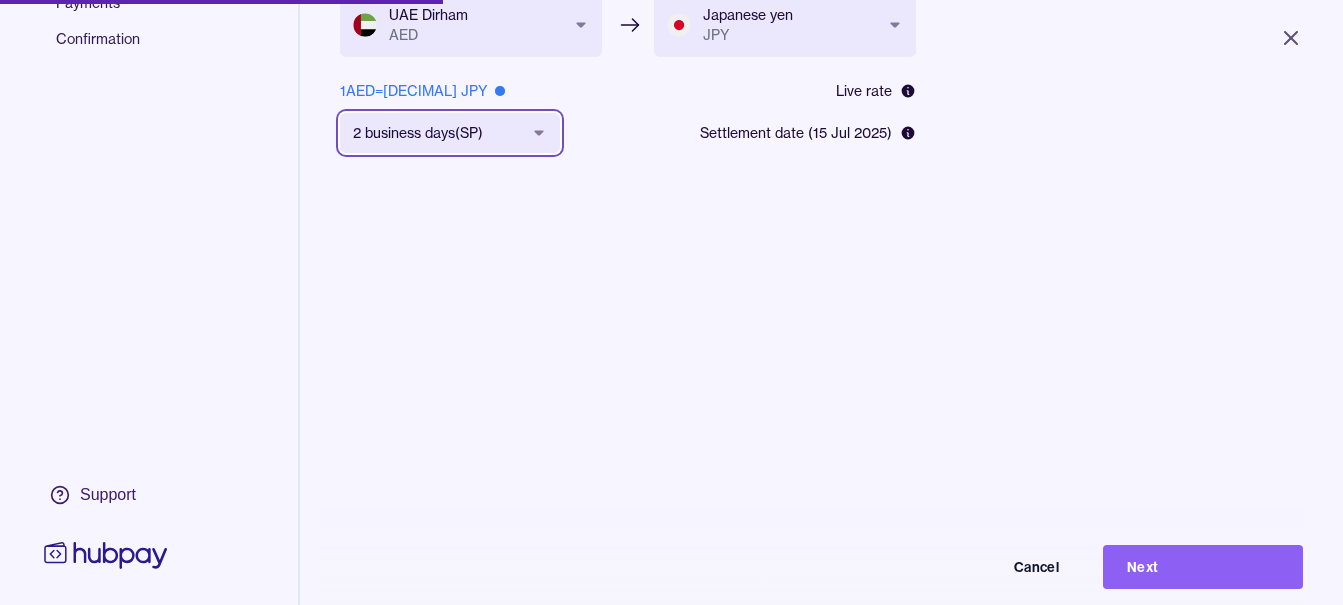 scroll, scrollTop: 268, scrollLeft: 0, axis: vertical 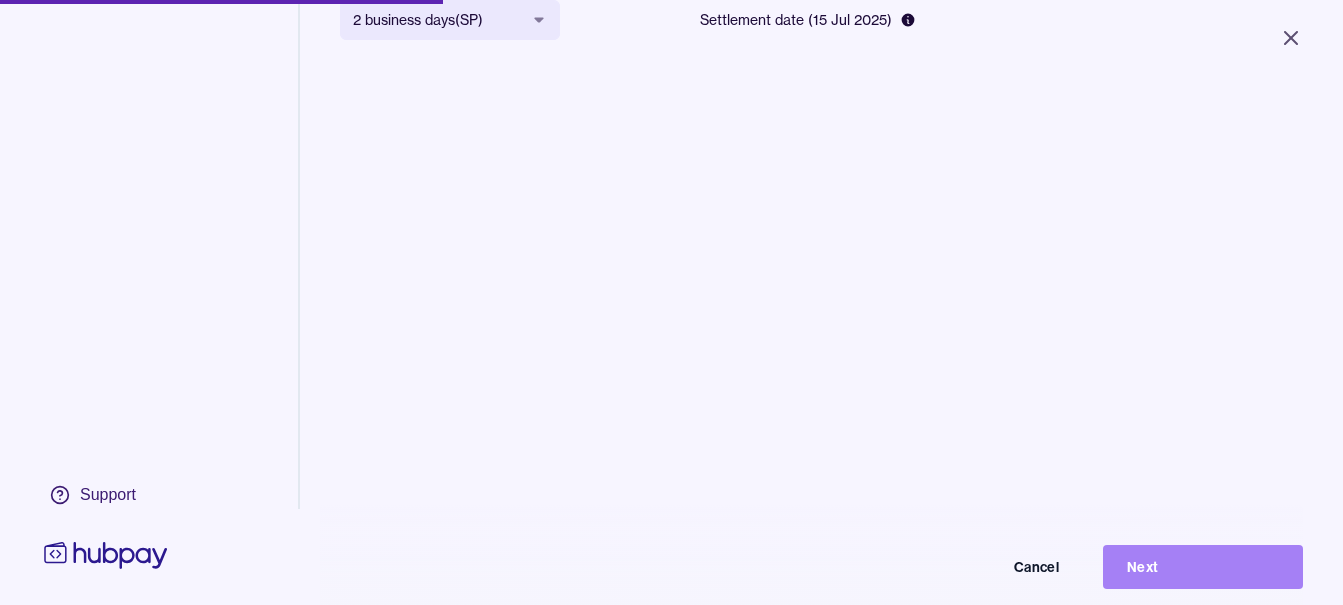 click on "Next" at bounding box center [1203, 567] 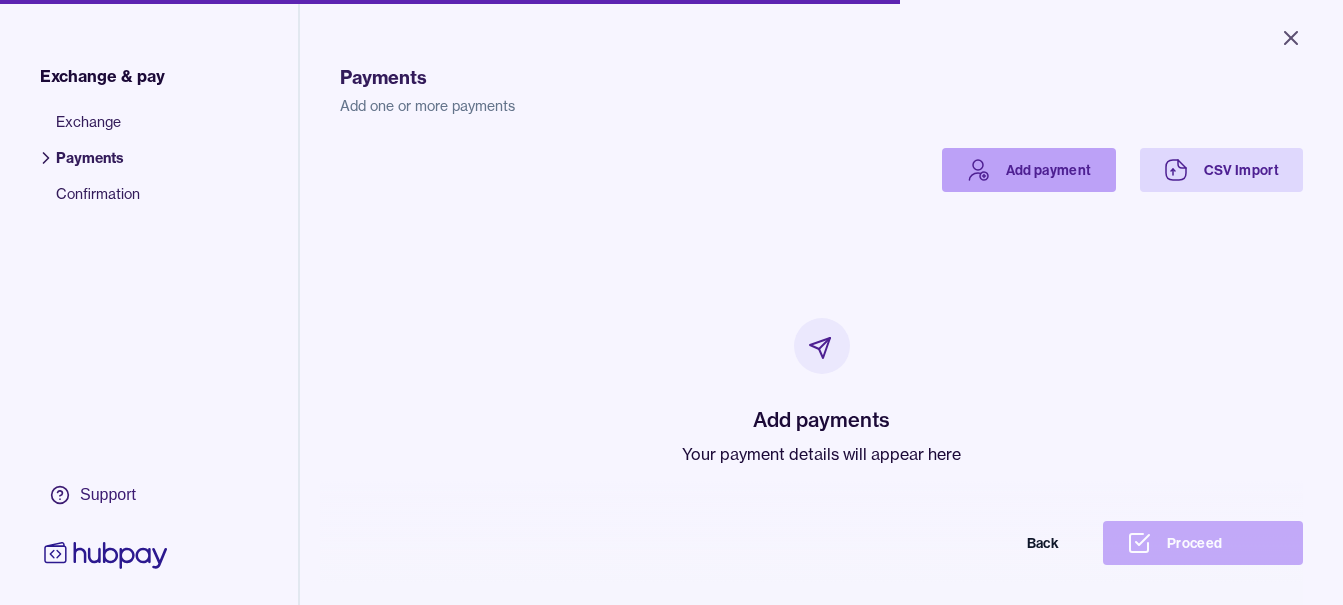 click on "Add payment" at bounding box center [1029, 170] 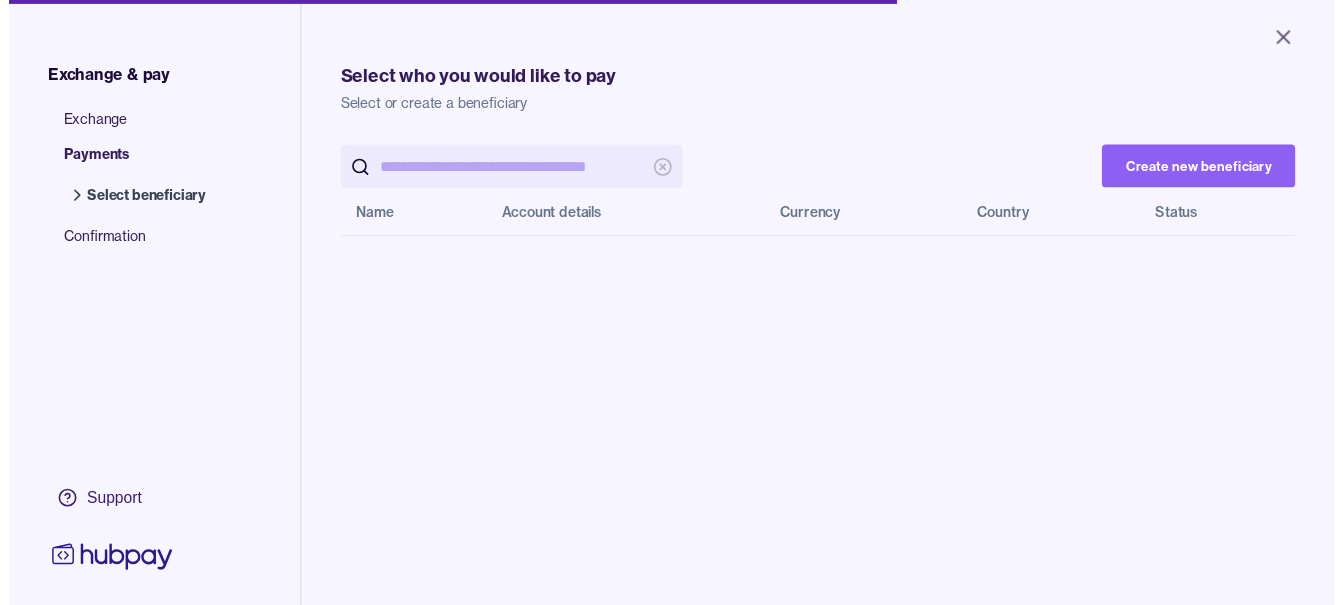 scroll, scrollTop: 0, scrollLeft: 0, axis: both 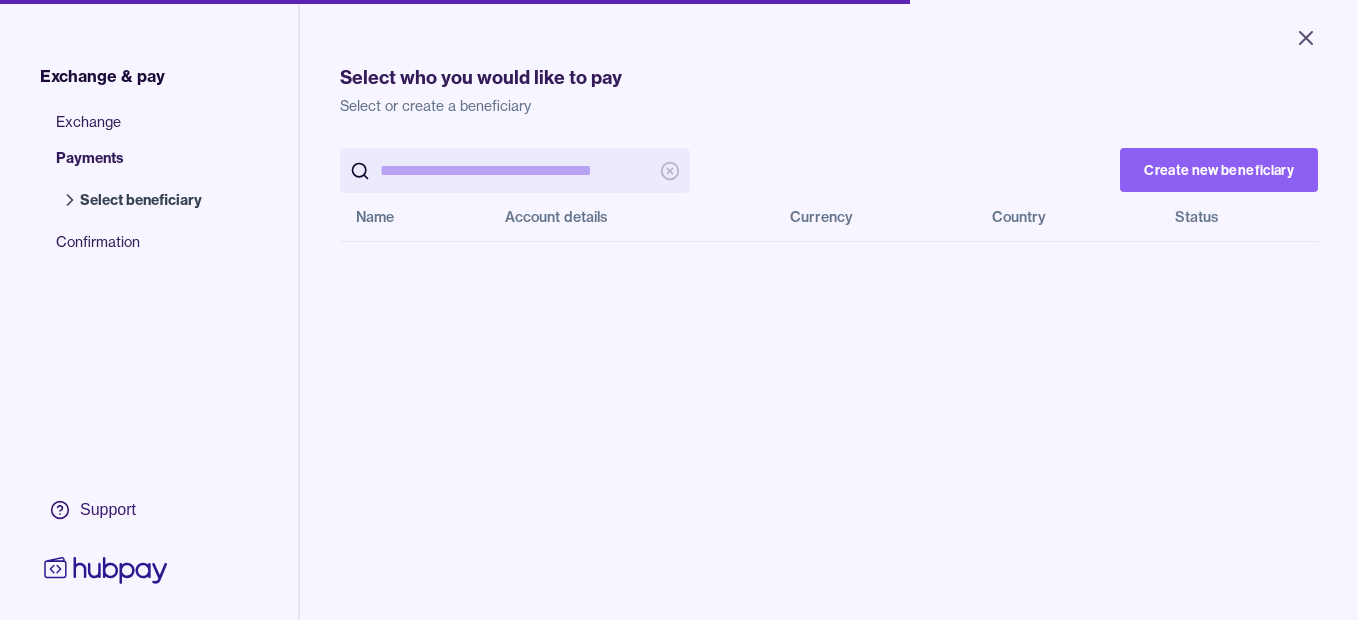 drag, startPoint x: 0, startPoint y: 0, endPoint x: 585, endPoint y: 166, distance: 608.0962 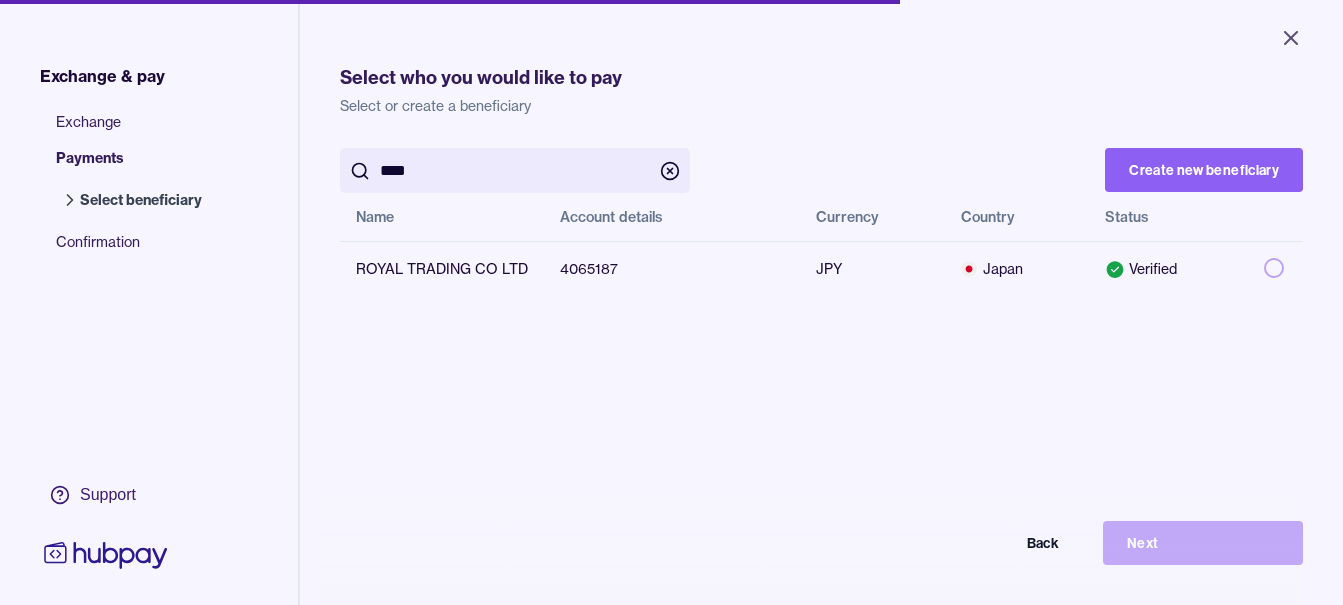 type on "****" 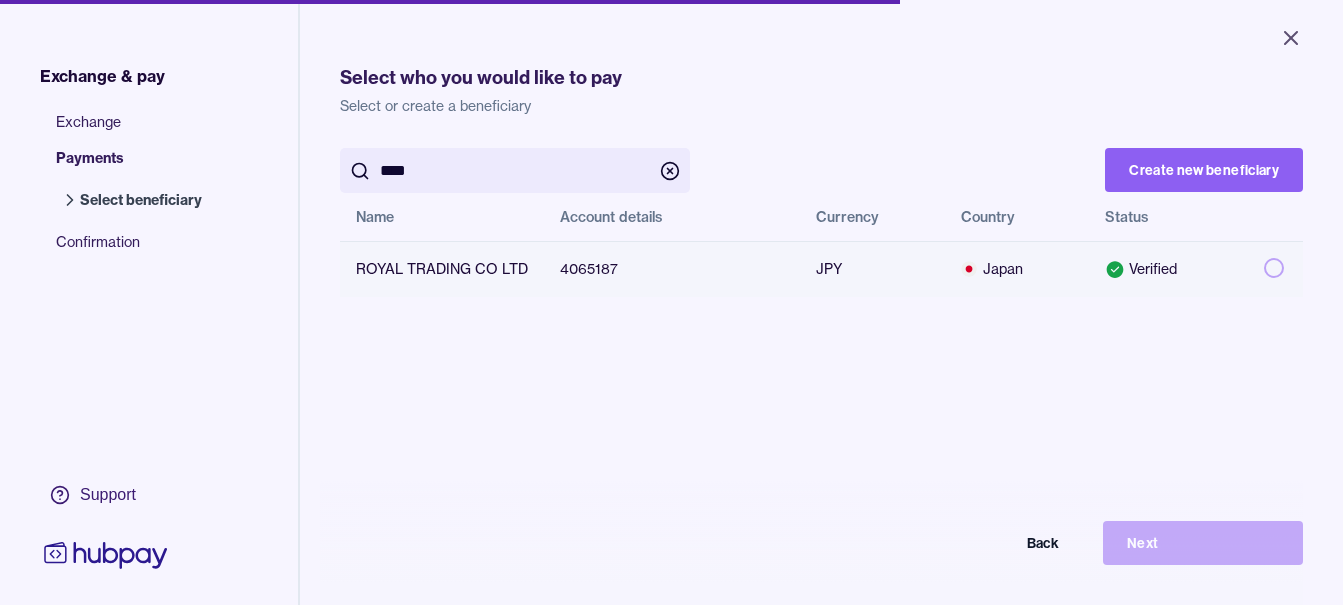 click at bounding box center [1275, 269] 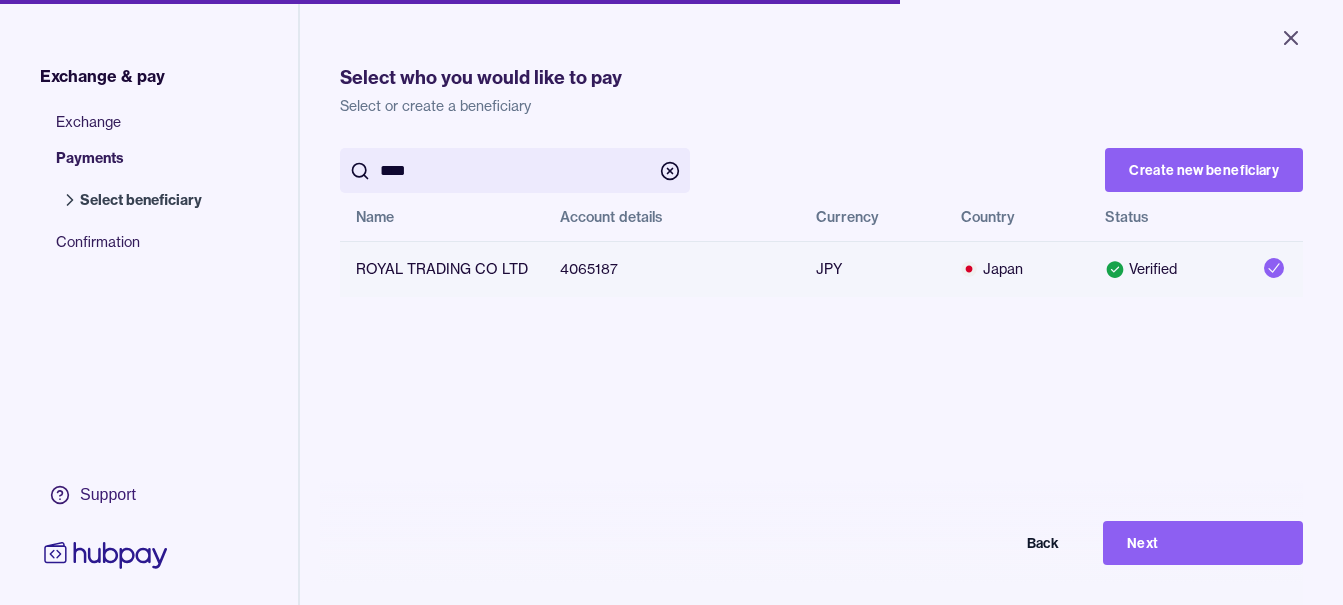 click on "Next" at bounding box center (1203, 543) 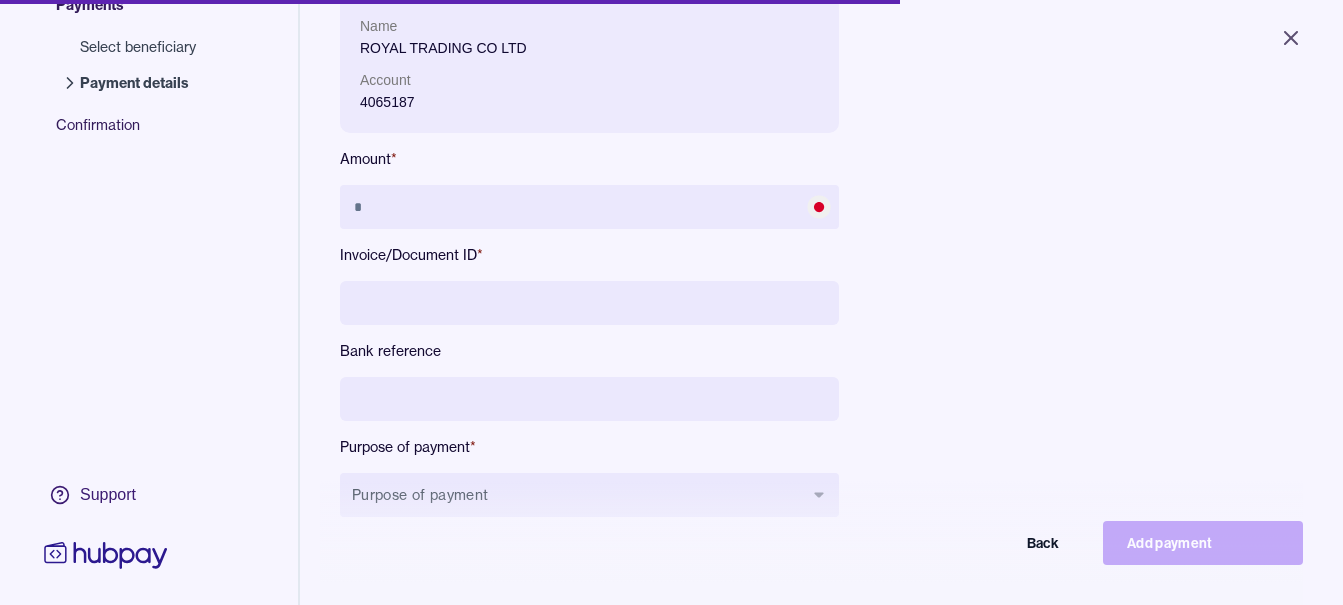 scroll, scrollTop: 268, scrollLeft: 0, axis: vertical 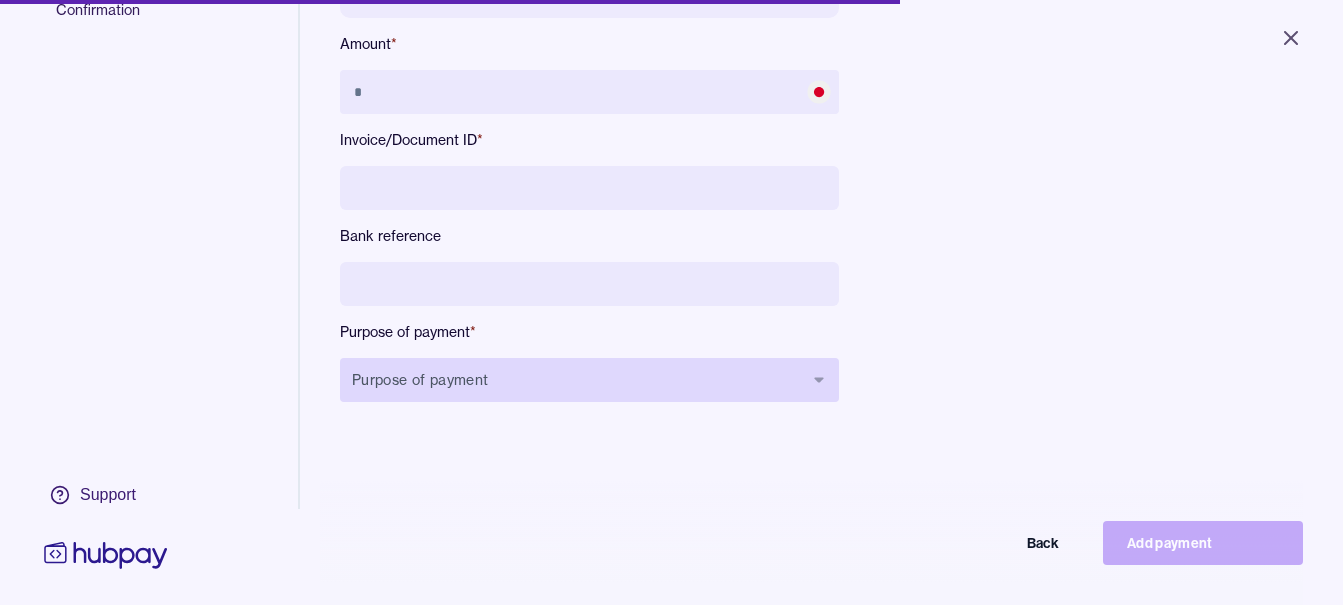 click on "Purpose of payment" at bounding box center [589, 380] 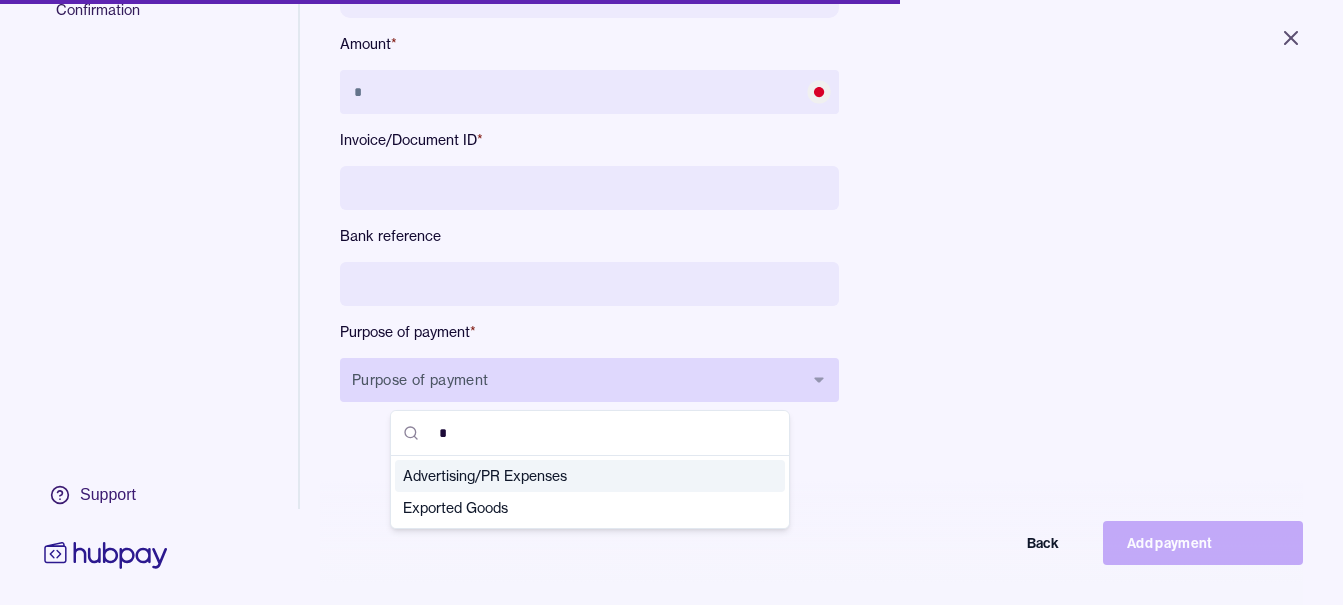 type on "**" 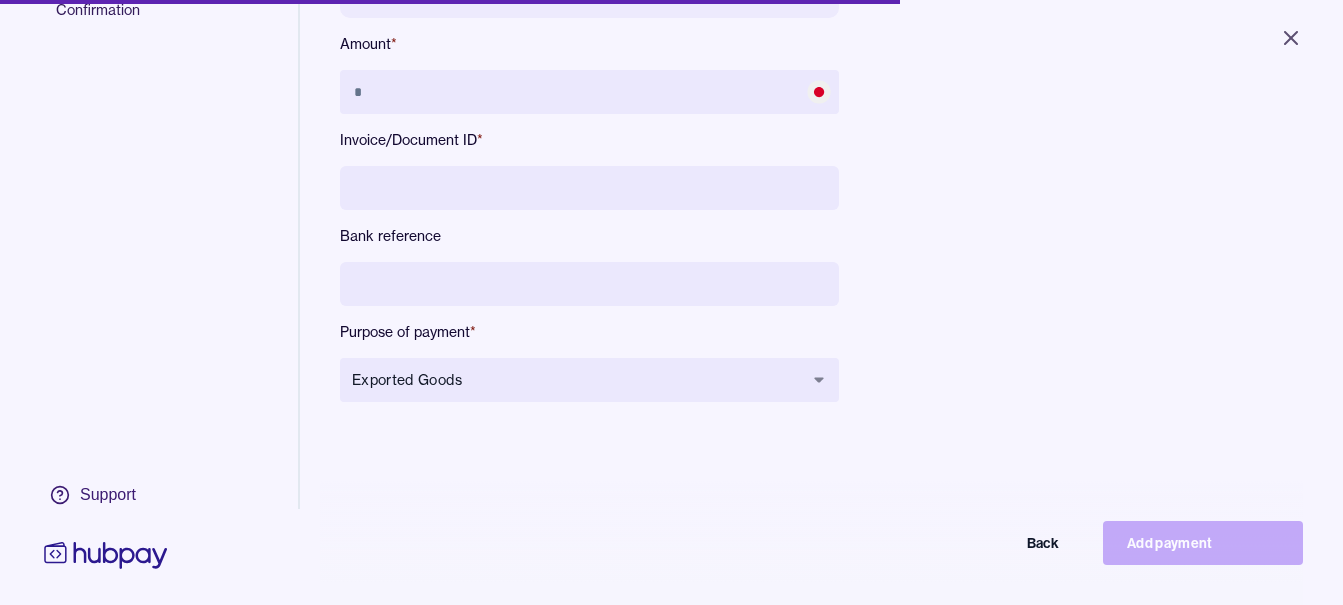click on "Bank reference" at bounding box center (589, 236) 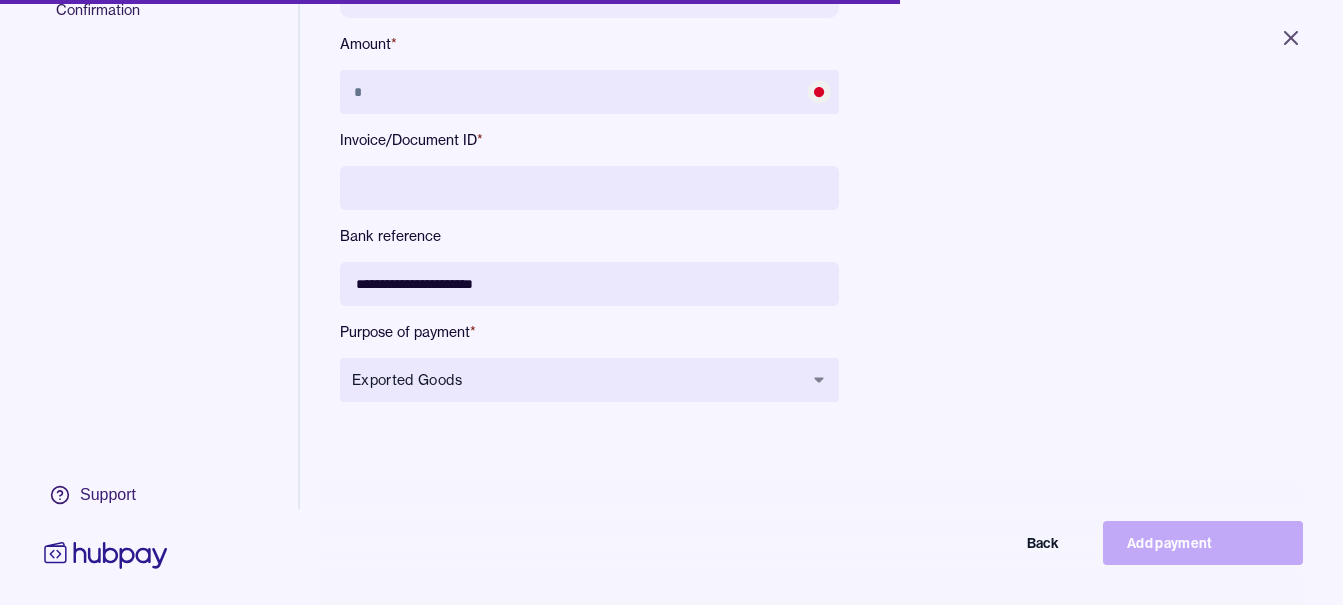 type on "**********" 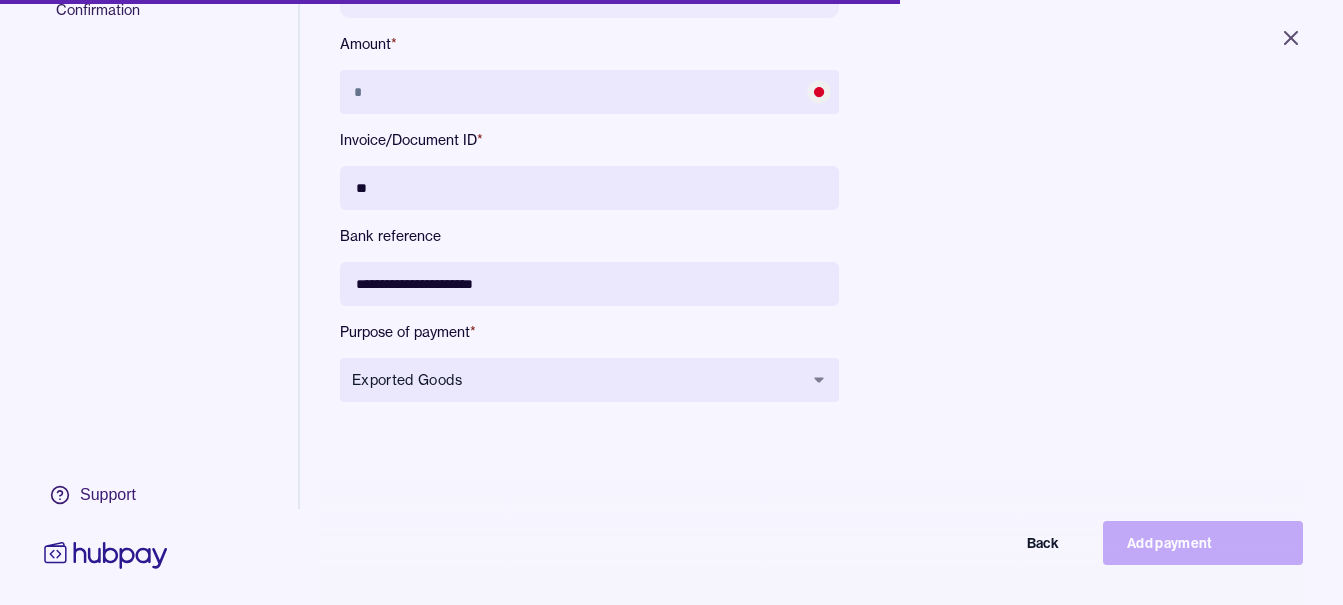 type on "*" 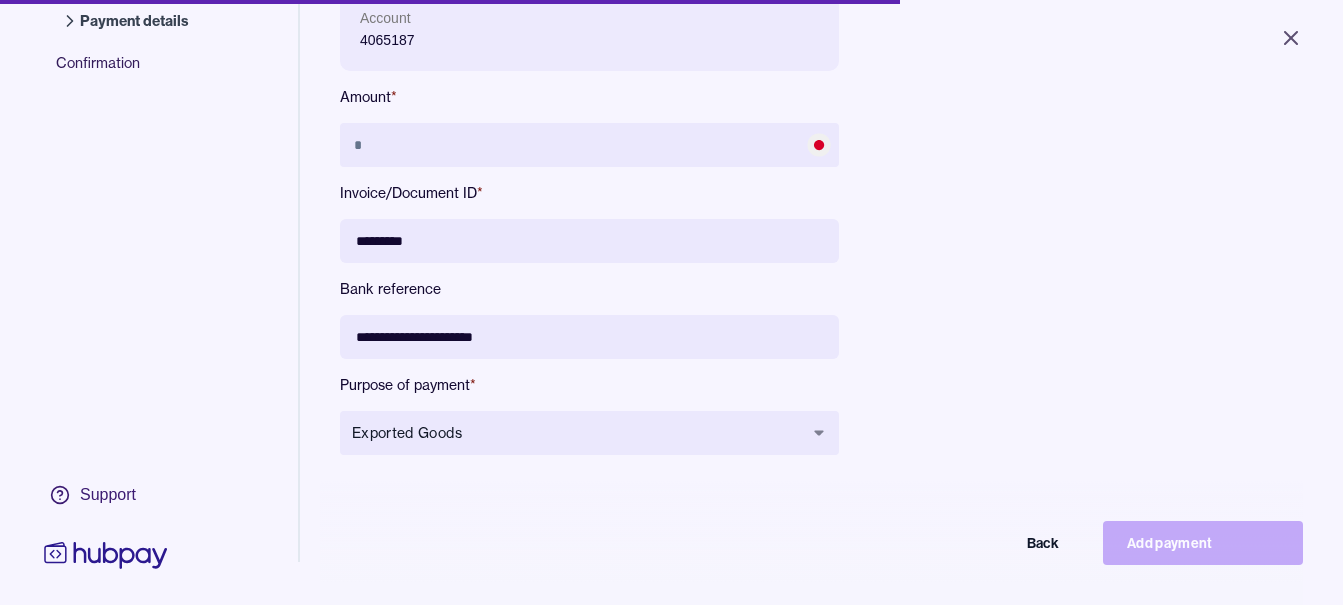 scroll, scrollTop: 168, scrollLeft: 0, axis: vertical 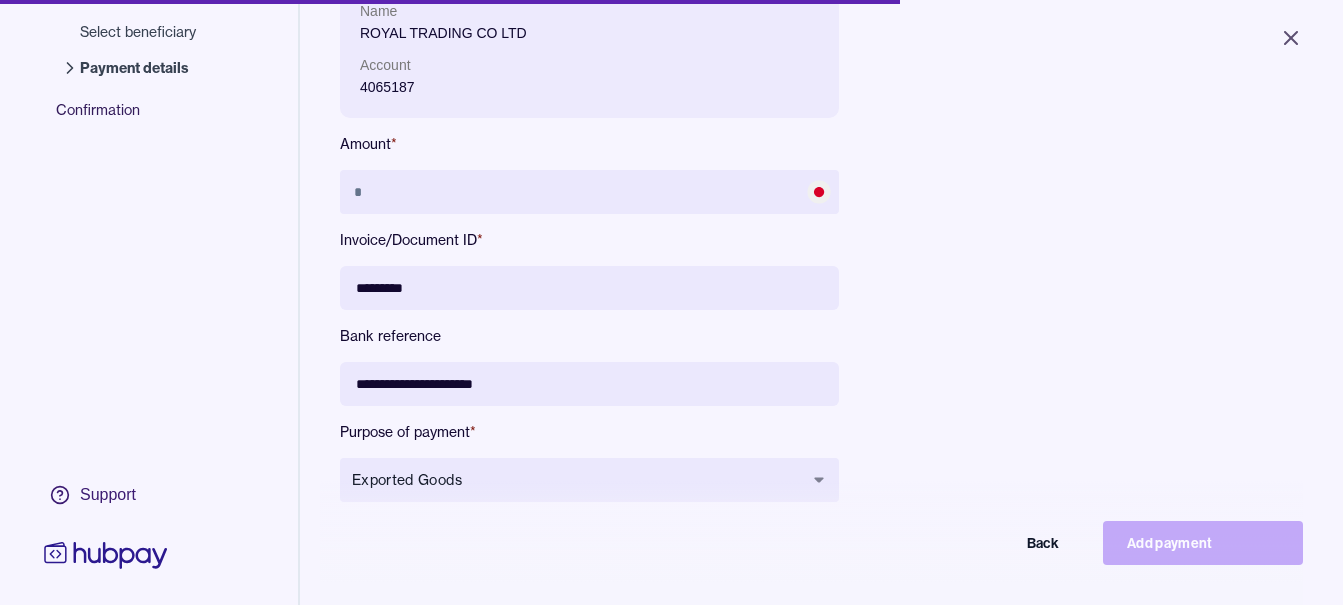 type on "*********" 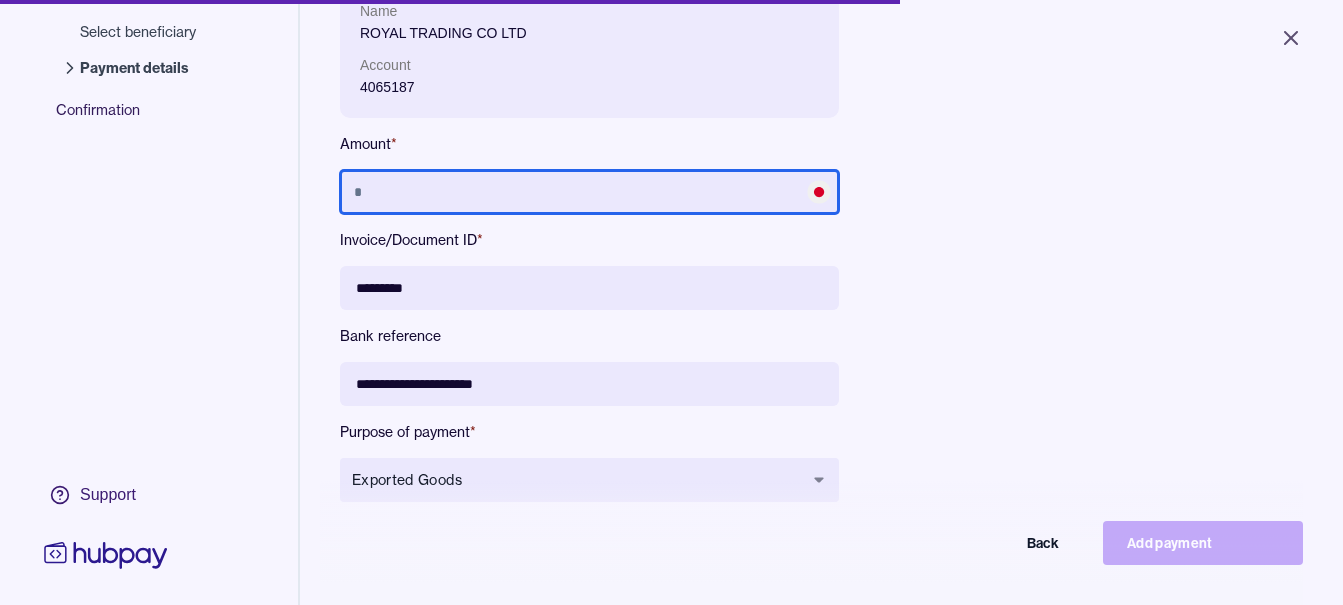 click at bounding box center [589, 192] 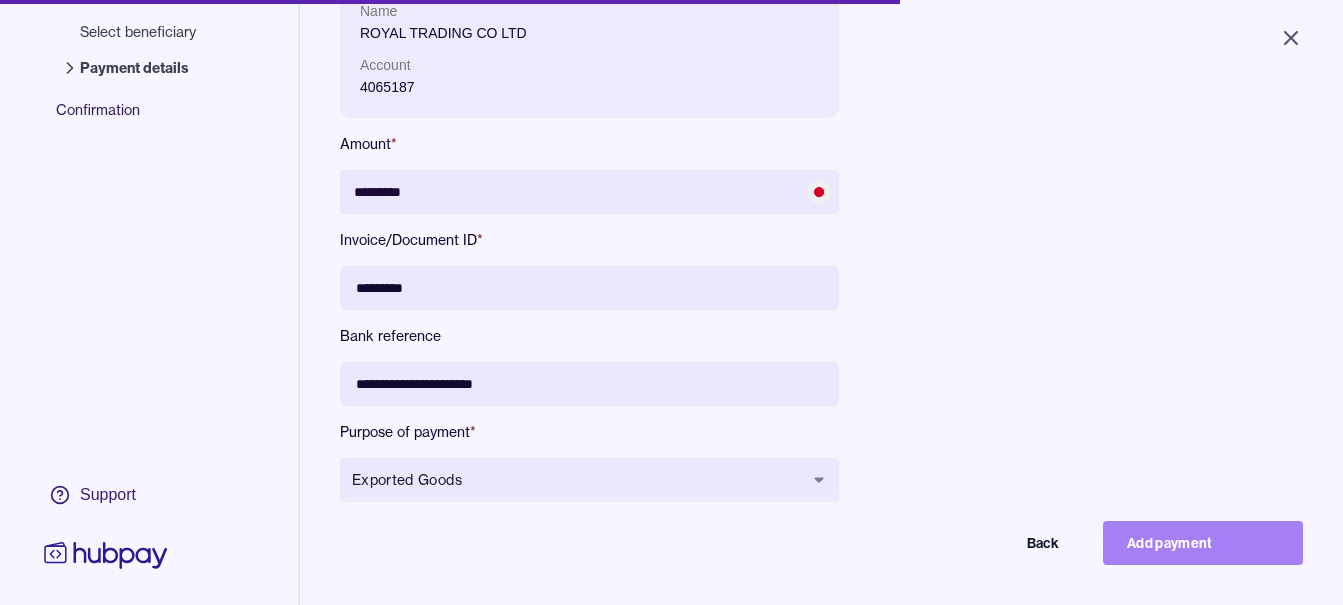 drag, startPoint x: 1228, startPoint y: 571, endPoint x: 1229, endPoint y: 561, distance: 10.049875 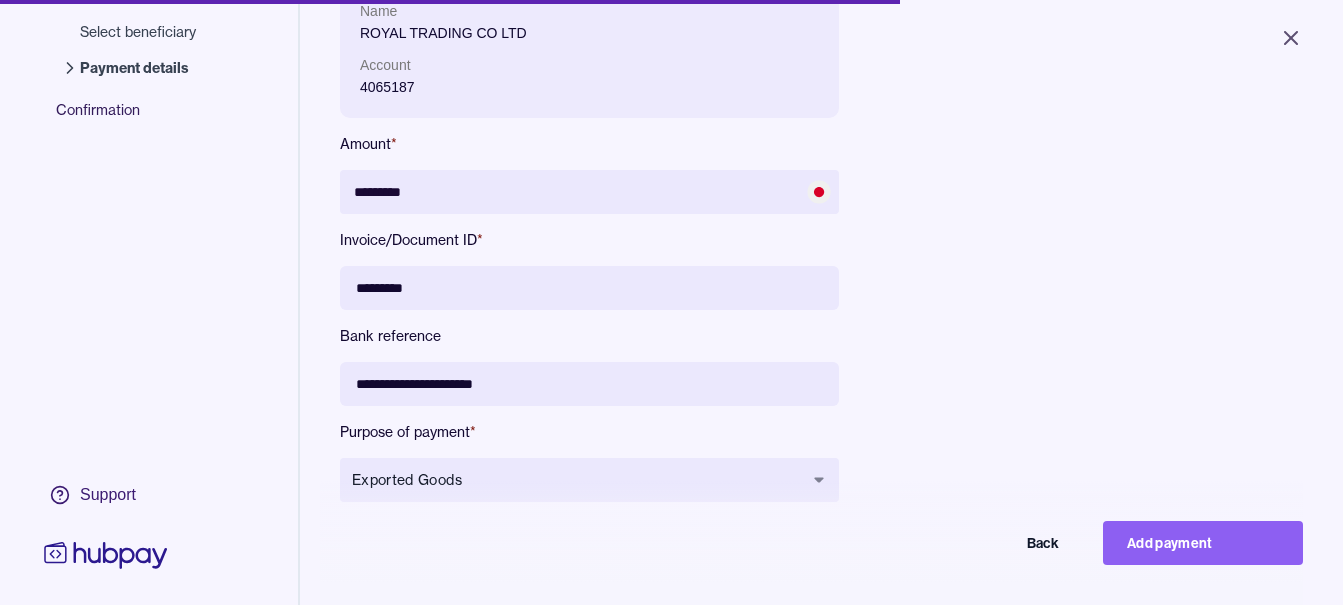 click on "Add payment" at bounding box center (1203, 543) 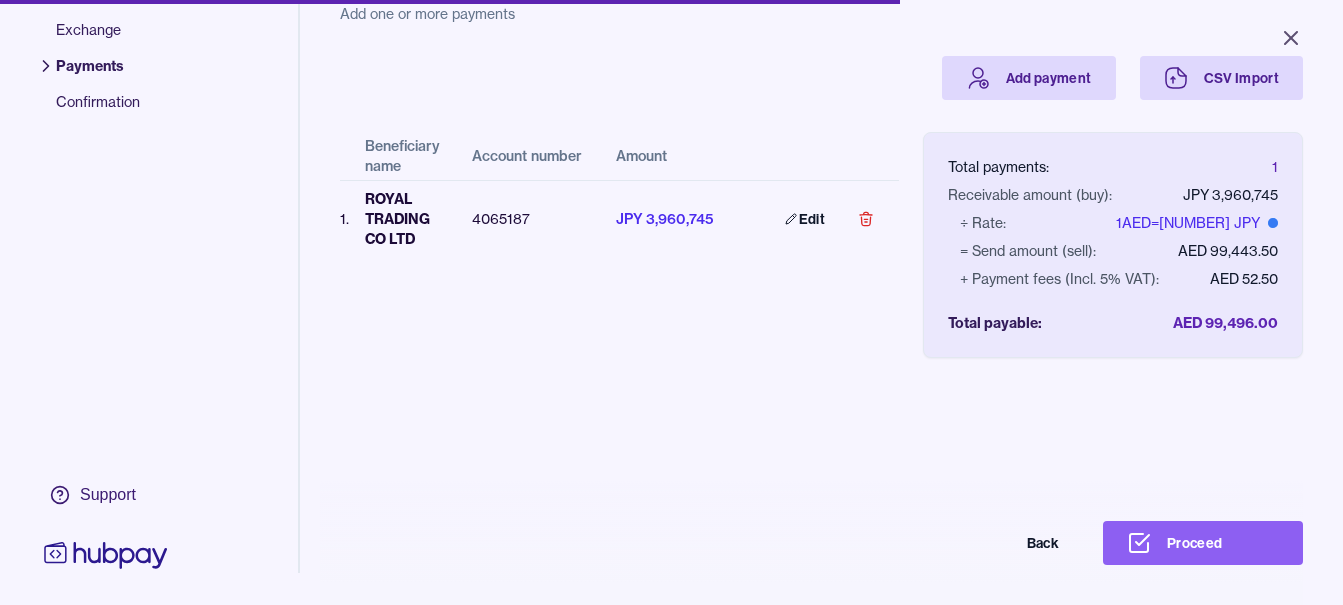 scroll, scrollTop: 156, scrollLeft: 0, axis: vertical 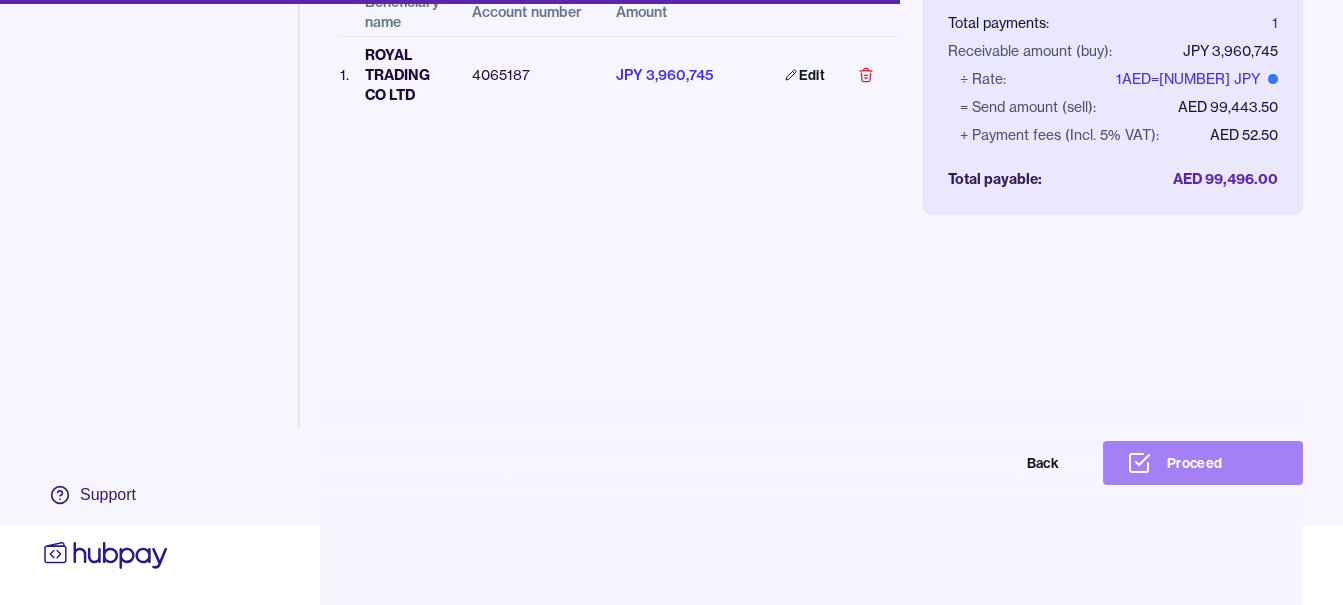click on "Proceed" at bounding box center (1203, 463) 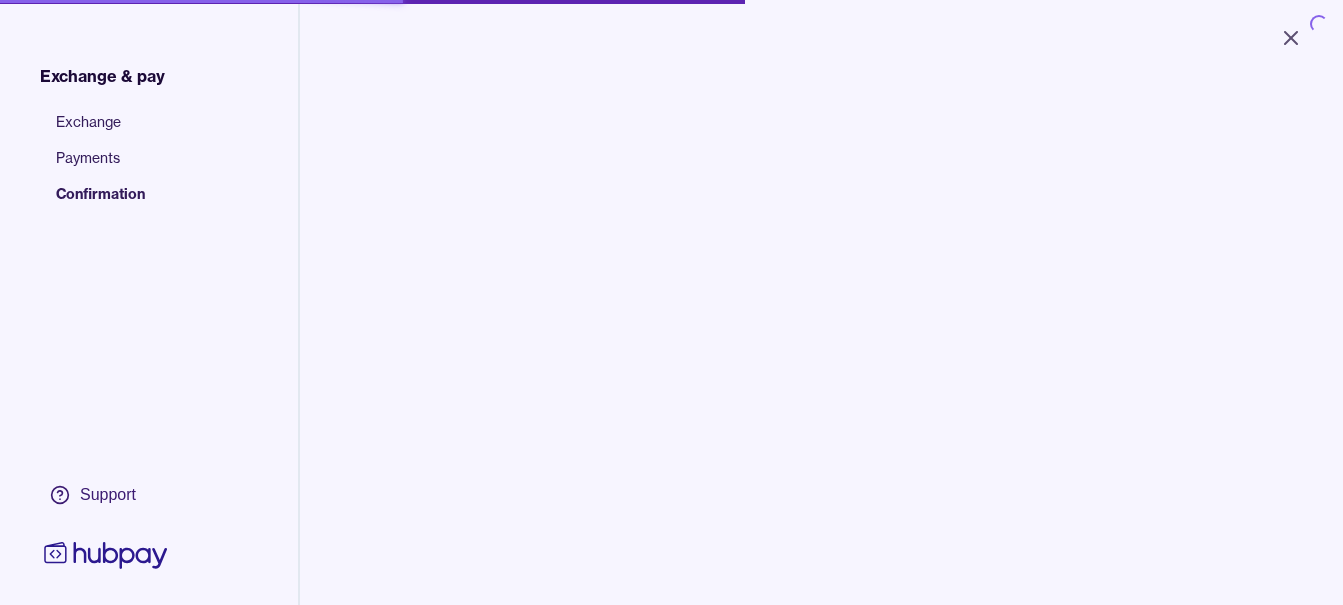scroll, scrollTop: 0, scrollLeft: 0, axis: both 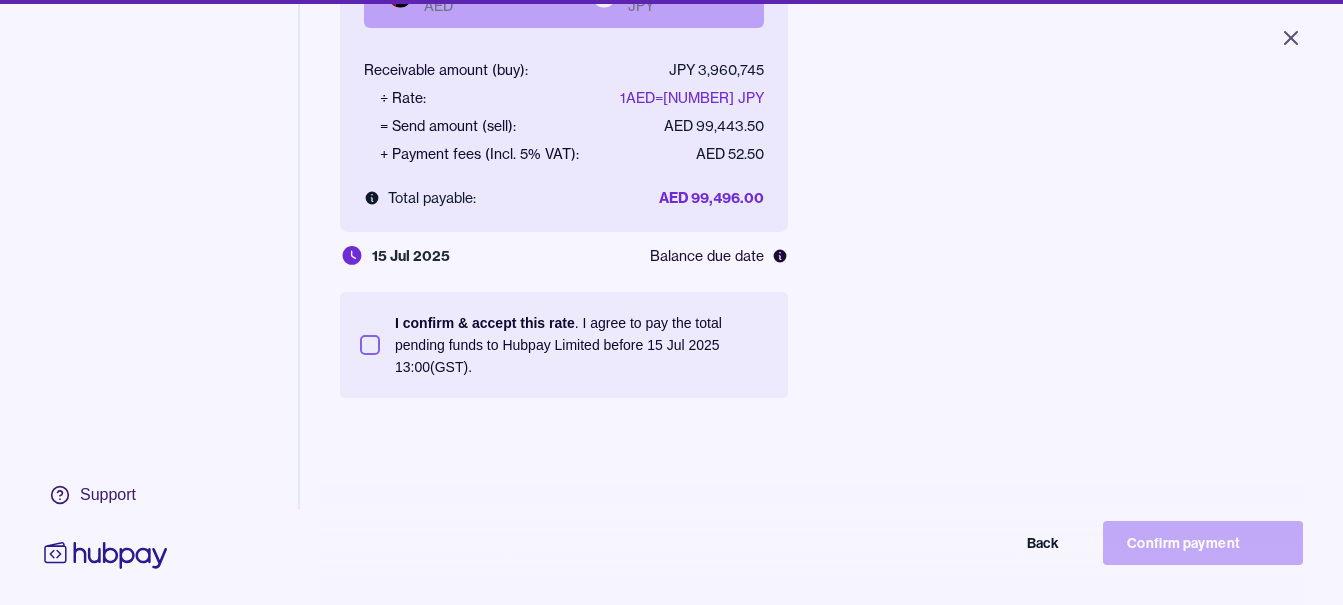 click on "I confirm & accept this rate . I agree to pay the total pending funds to Hubpay Limited before [DD] [MON] [YYYY] [HH]:[MM] (GST)." at bounding box center [581, 345] 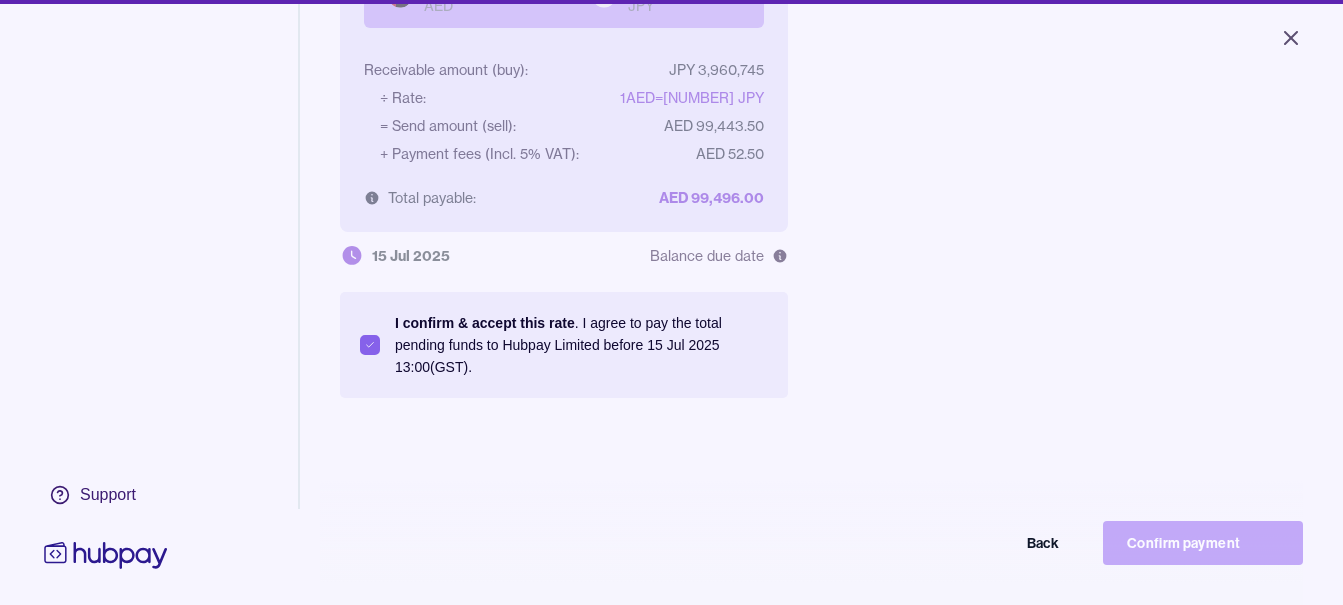 scroll, scrollTop: 0, scrollLeft: 0, axis: both 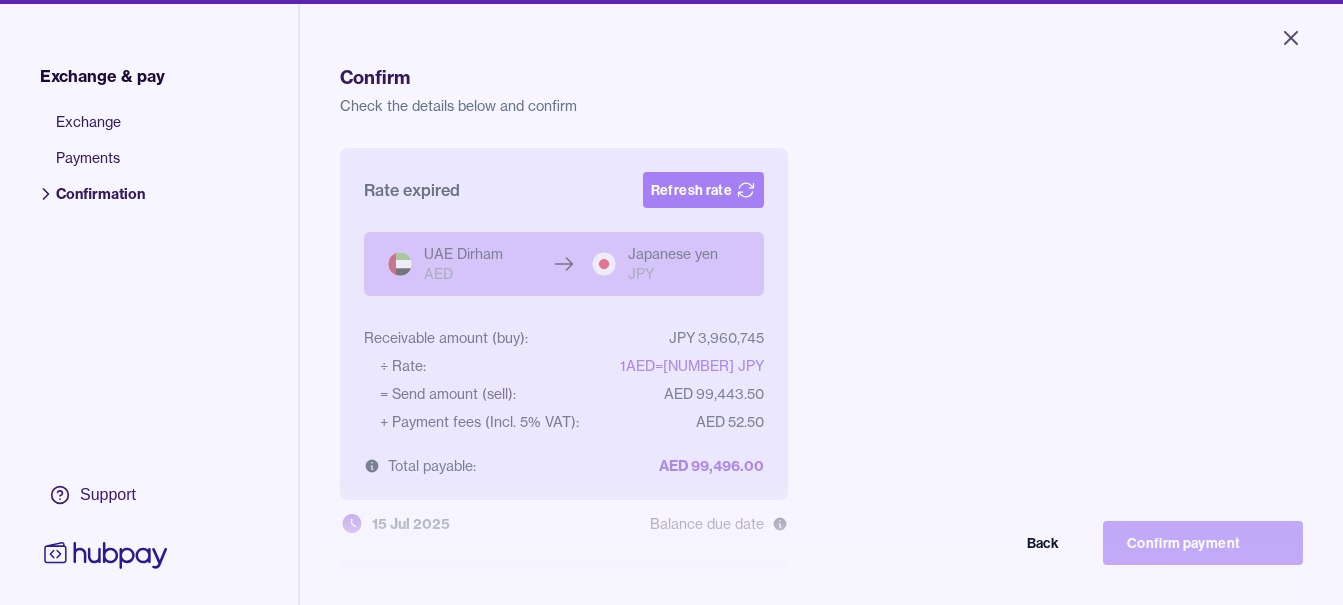 click on "Refresh rate" at bounding box center [703, 190] 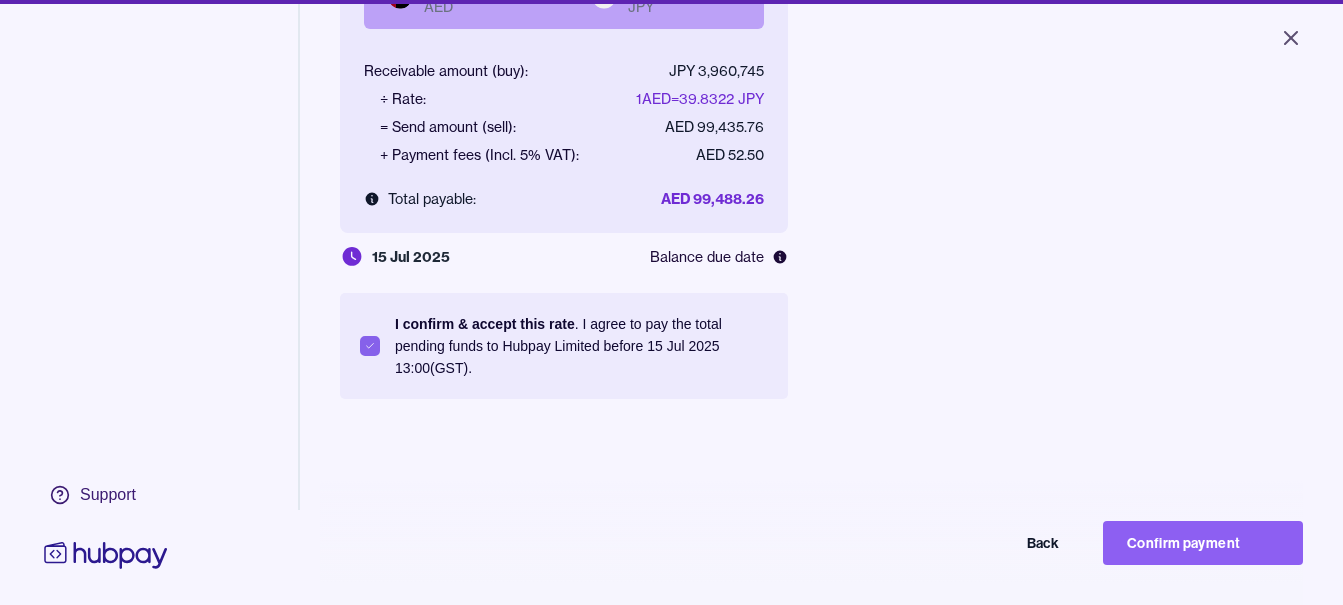 scroll, scrollTop: 268, scrollLeft: 0, axis: vertical 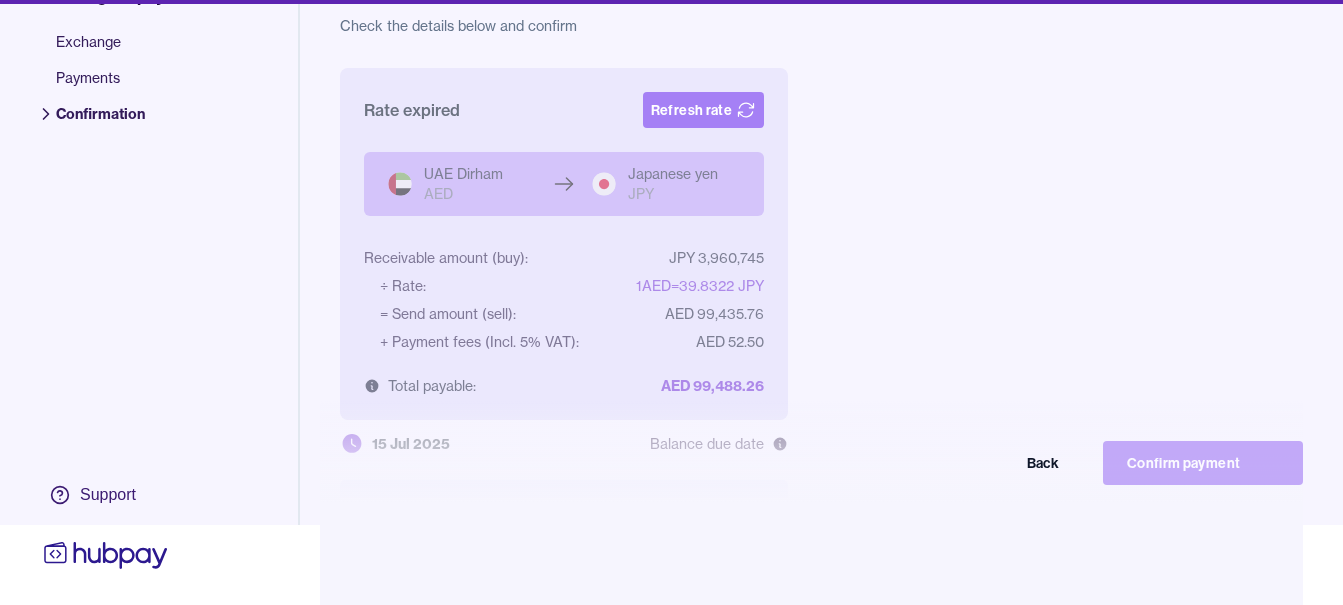 click on "Refresh rate" at bounding box center (703, 110) 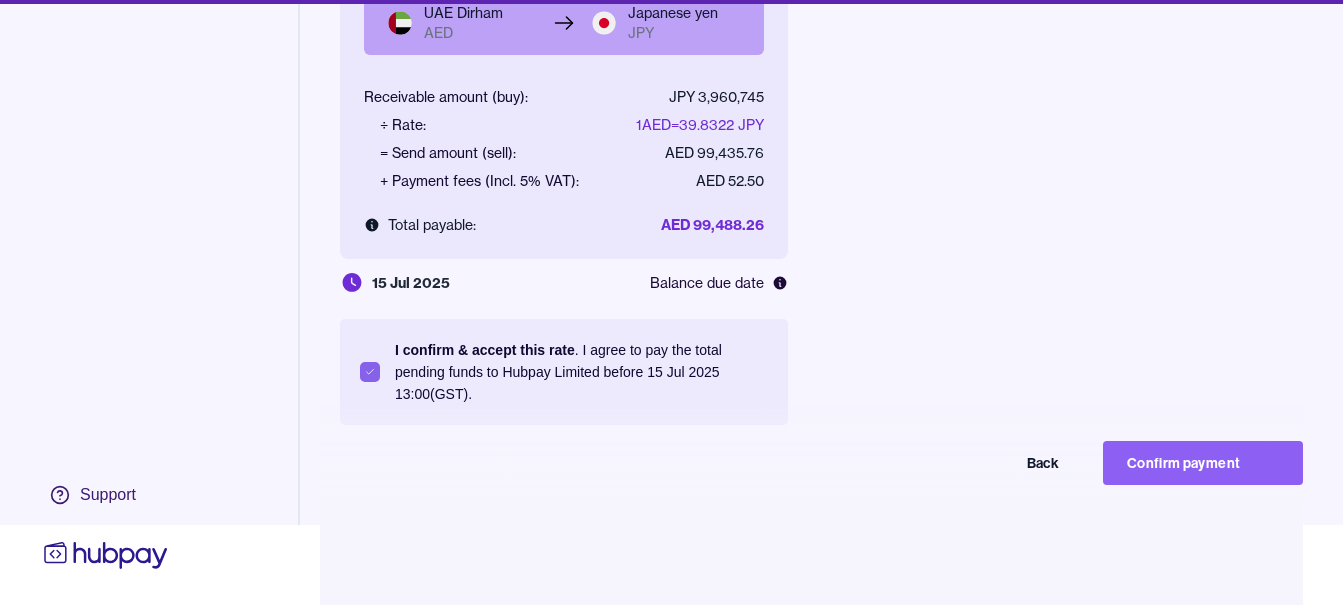 scroll, scrollTop: 0, scrollLeft: 0, axis: both 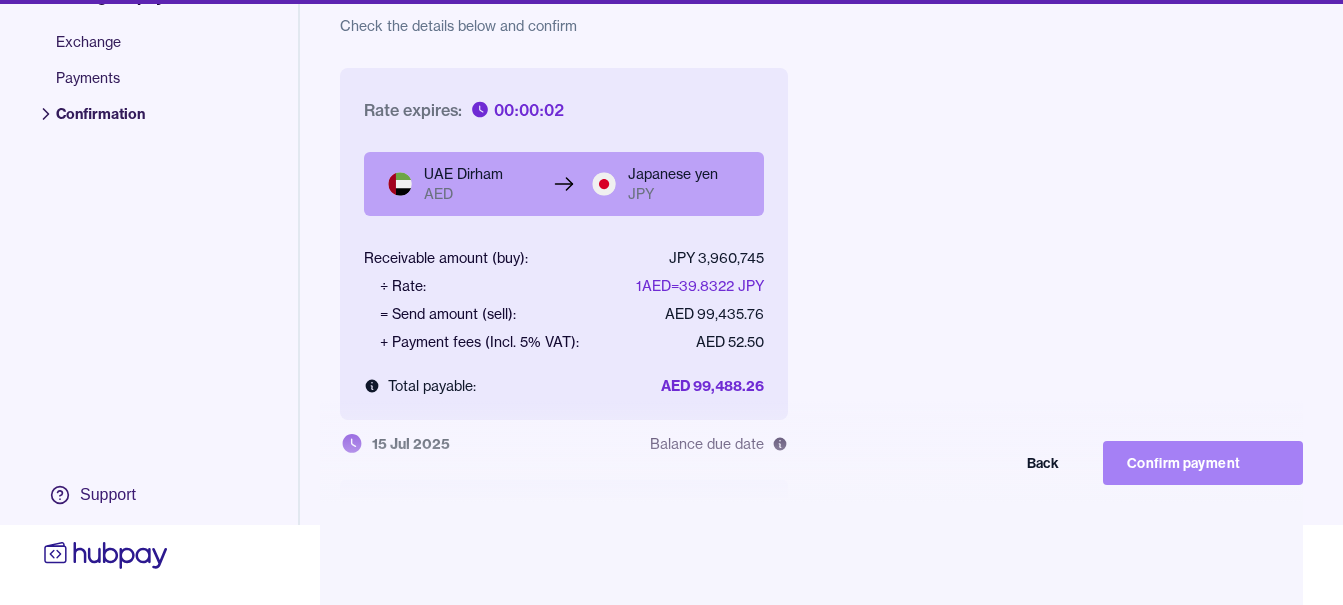 click on "Confirm payment" at bounding box center (1203, 463) 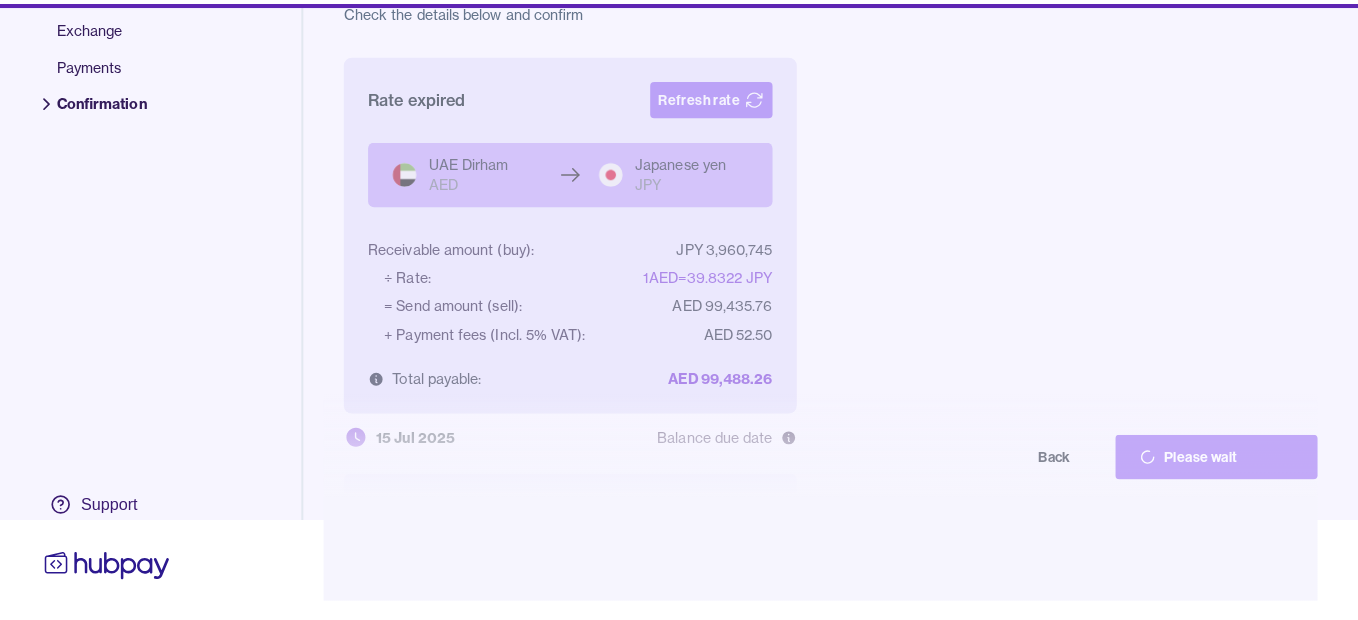 scroll, scrollTop: 80, scrollLeft: 0, axis: vertical 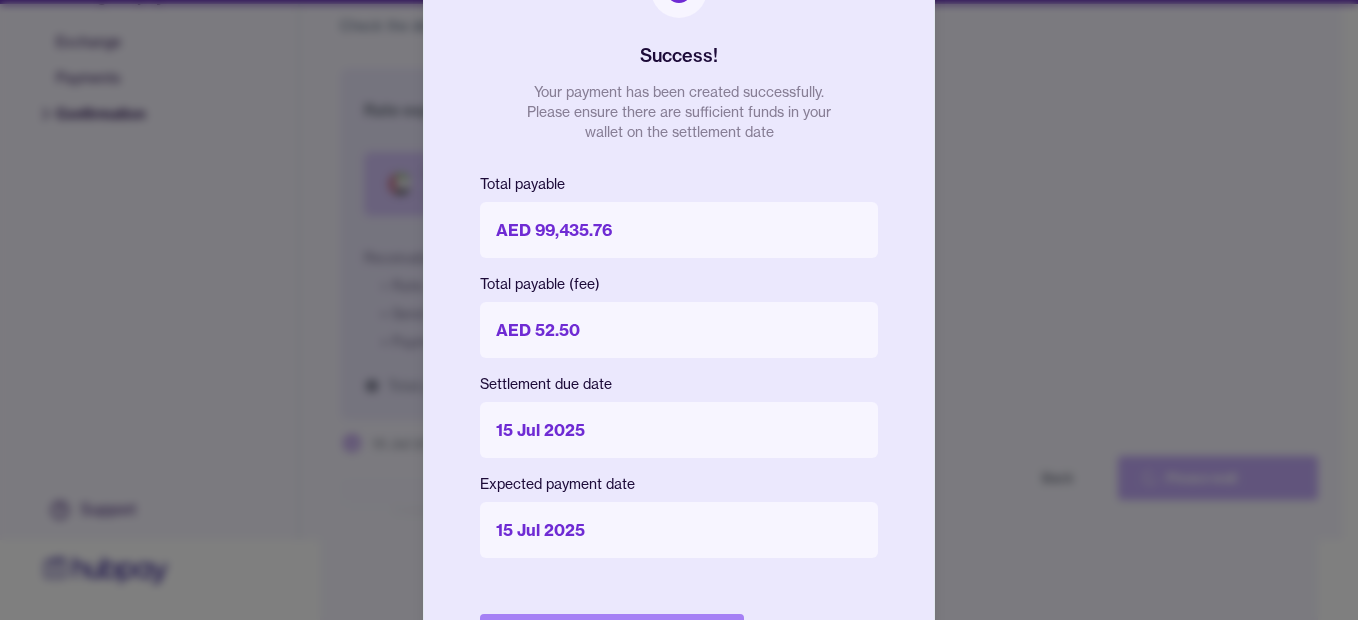 click on "Done" at bounding box center (612, 636) 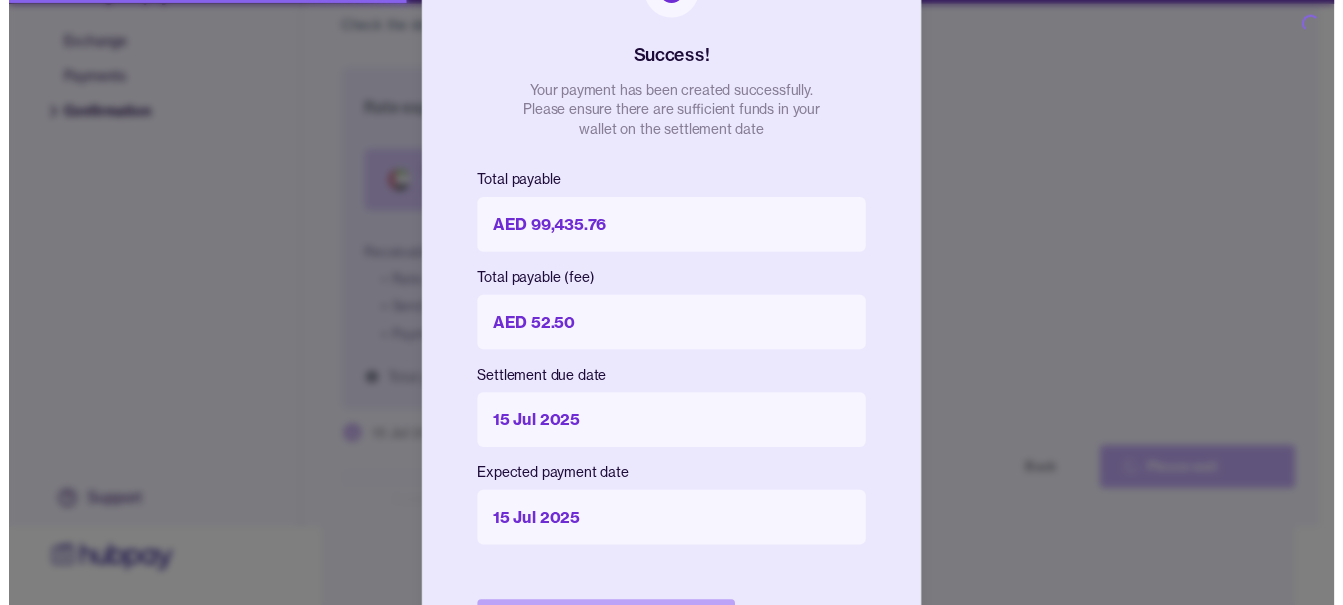 scroll, scrollTop: 0, scrollLeft: 0, axis: both 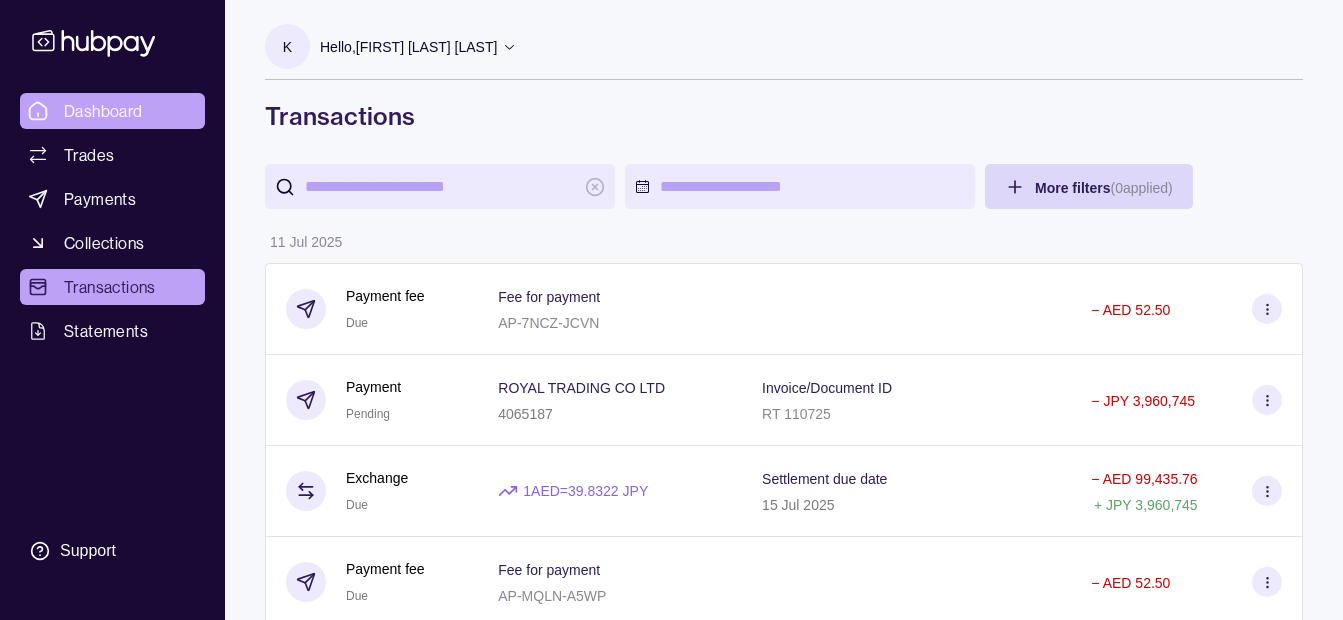 click on "Dashboard" at bounding box center (112, 111) 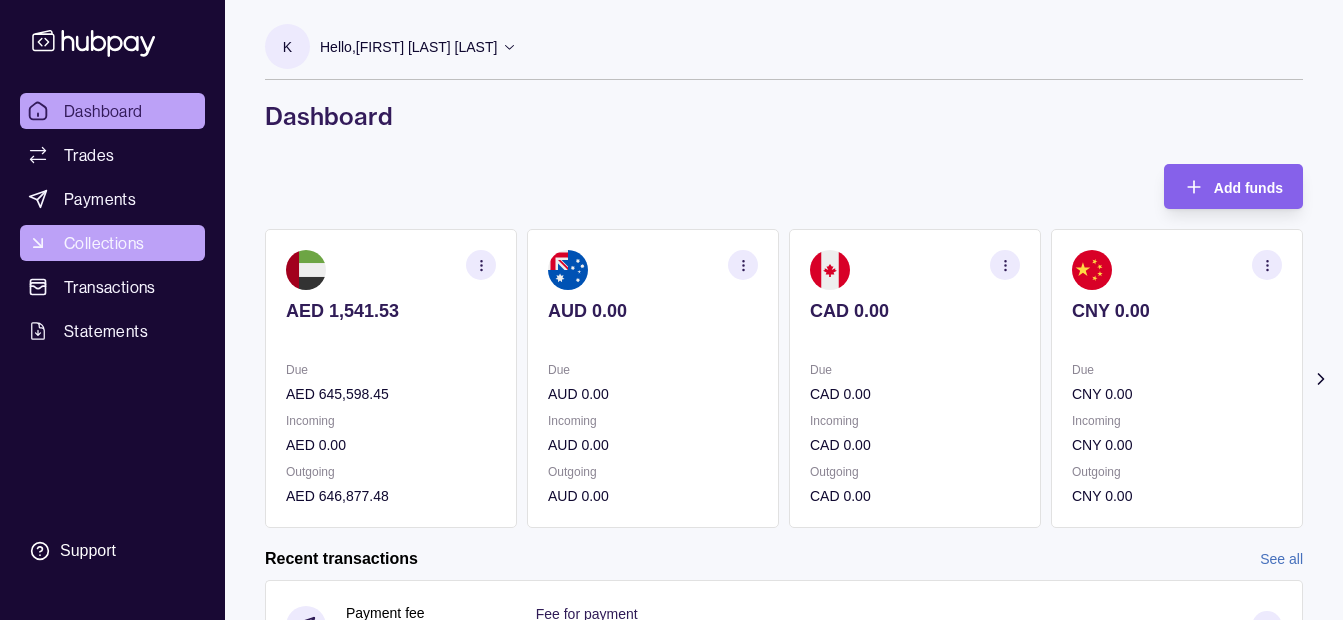 click on "Collections" at bounding box center [104, 243] 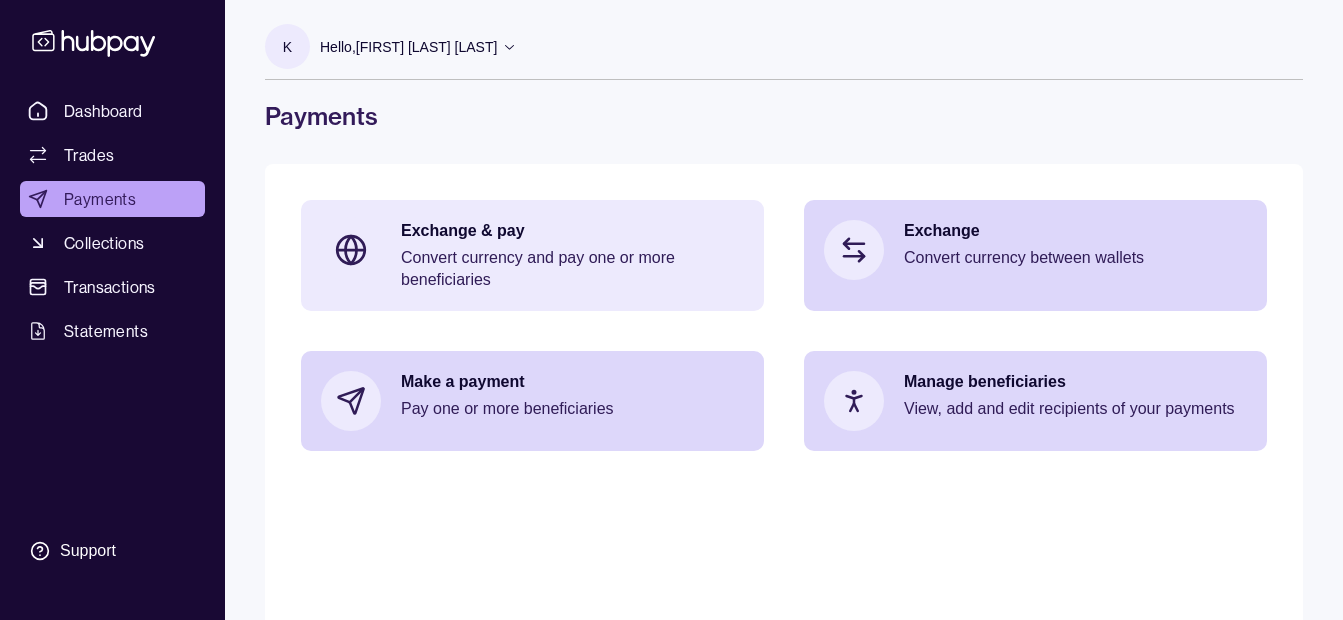 click on "Convert currency and pay one or more beneficiaries" at bounding box center (572, 269) 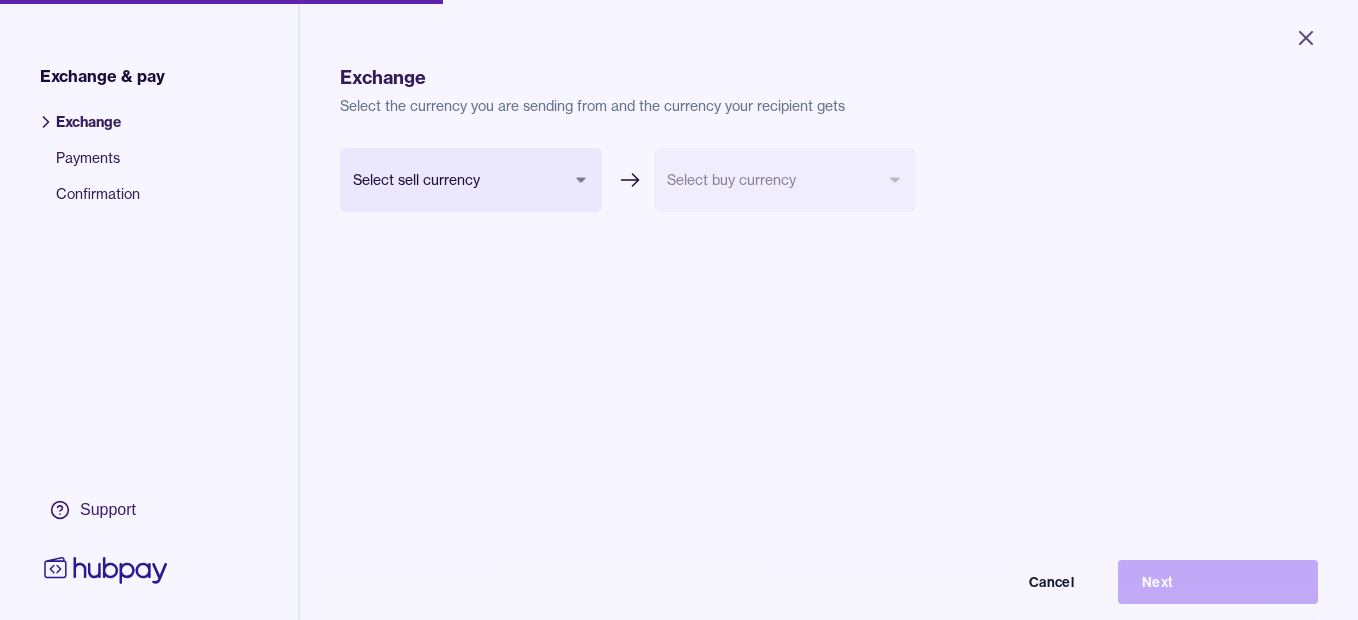 click on "Close Exchange & pay Exchange Payments Confirmation Support Exchange Select the currency you are sending from and the currency your recipient gets Select sell currency Select buy currency Cancel Next Exchange & pay | Hubpay" at bounding box center (679, 310) 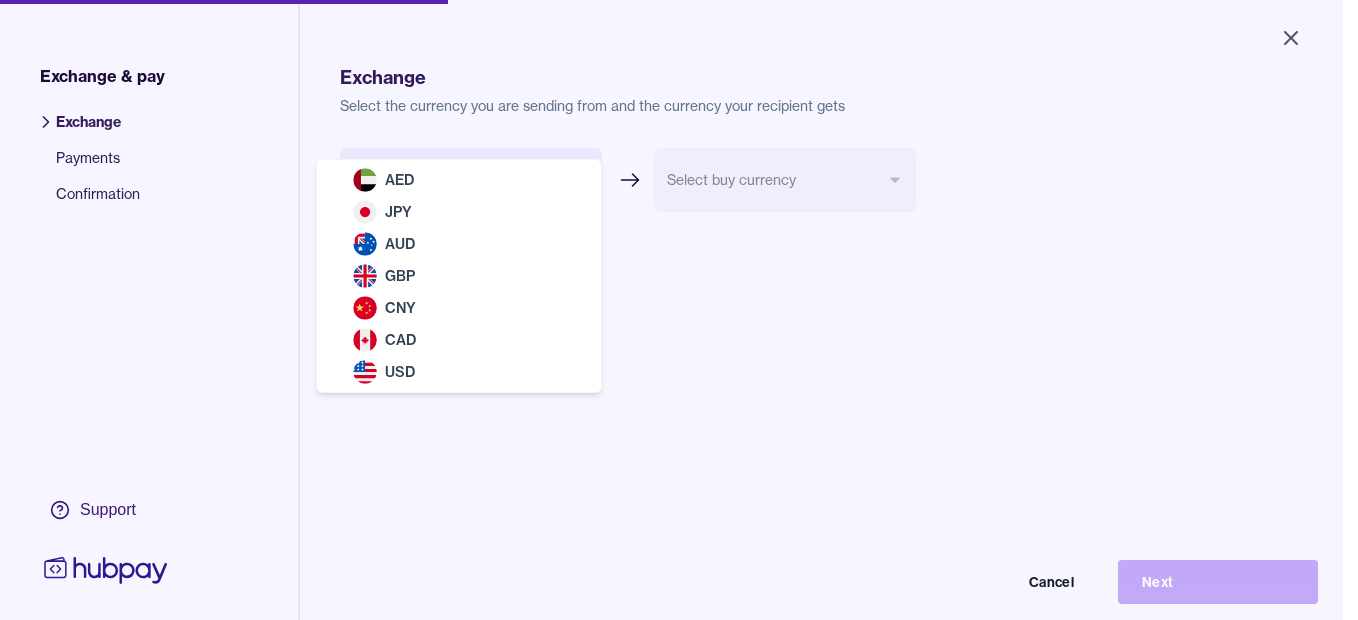 select on "***" 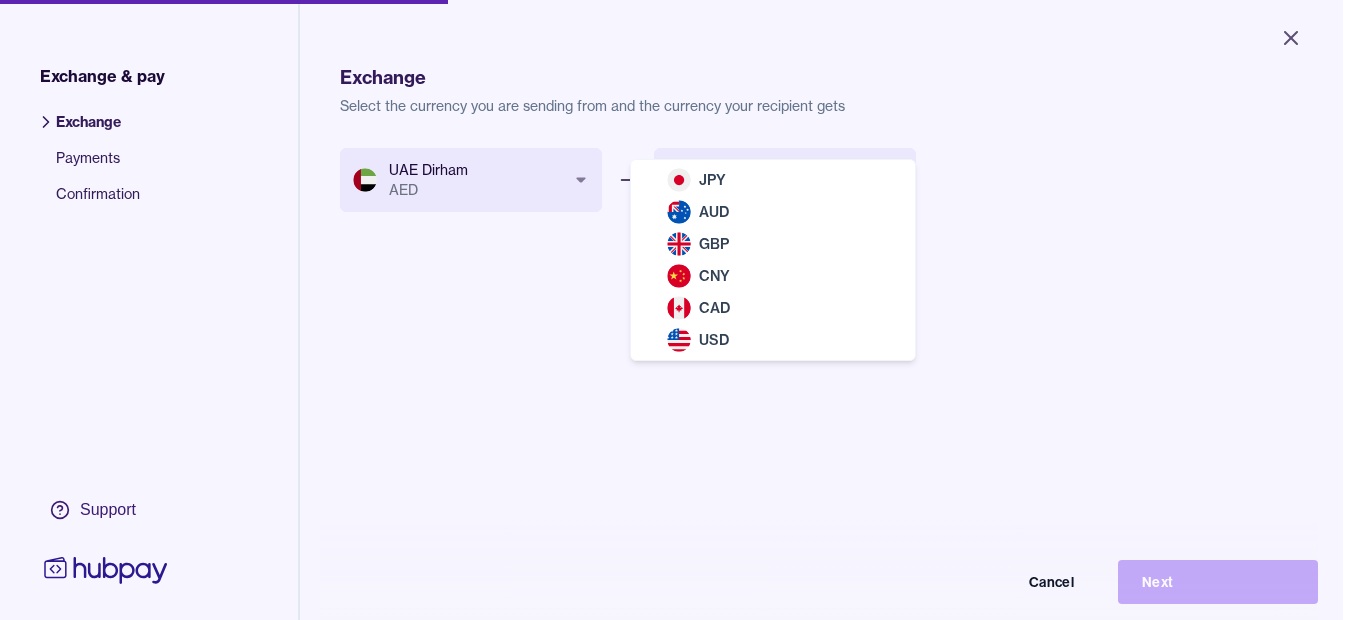 click on "Close Exchange & pay Exchange Payments Confirmation Support Exchange Select the currency you are sending from and the currency your recipient gets UAE Dirham AED *** *** *** *** *** *** *** Select buy currency *** *** *** *** *** *** Cancel Next Exchange & pay | Hubpay JPY AUD GBP CNY CAD USD" at bounding box center [671, 310] 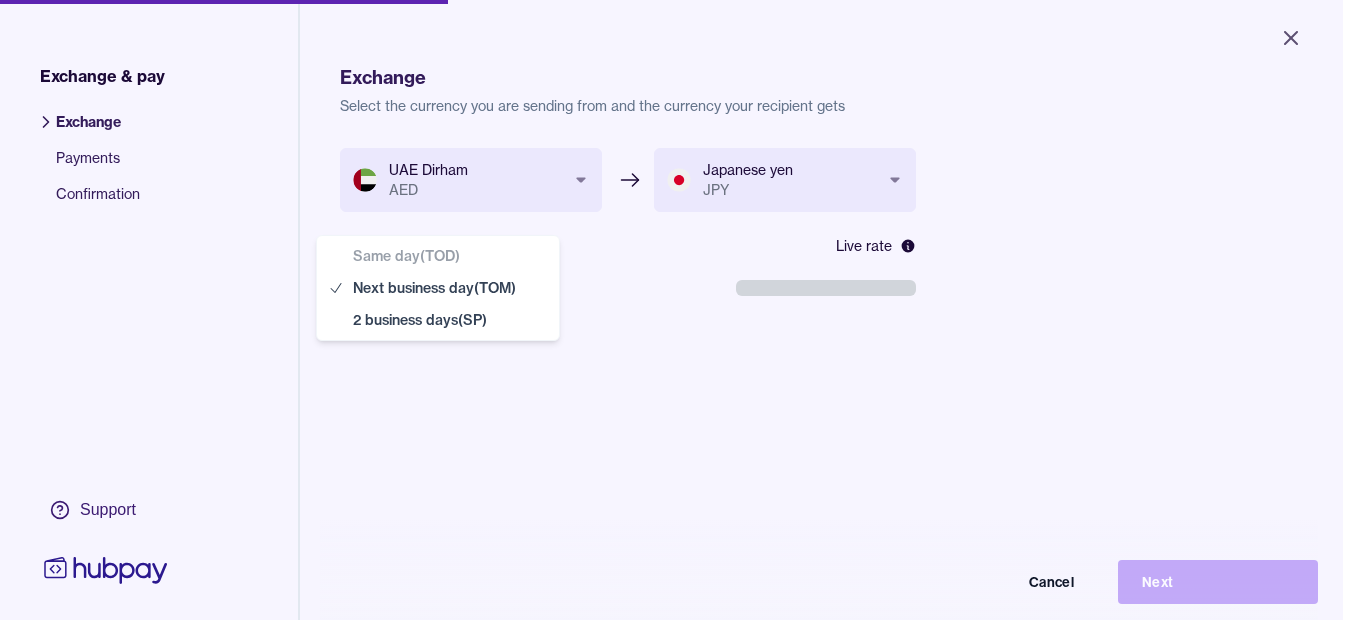 click on "**********" at bounding box center [671, 310] 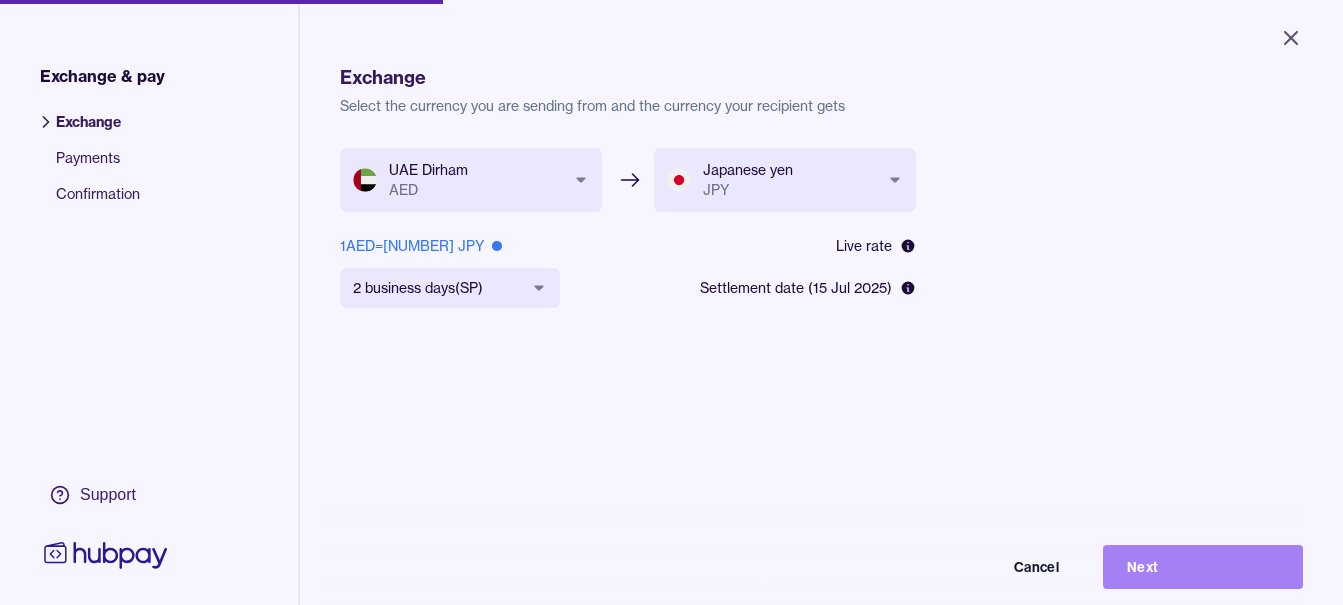 click on "Next" at bounding box center (1203, 567) 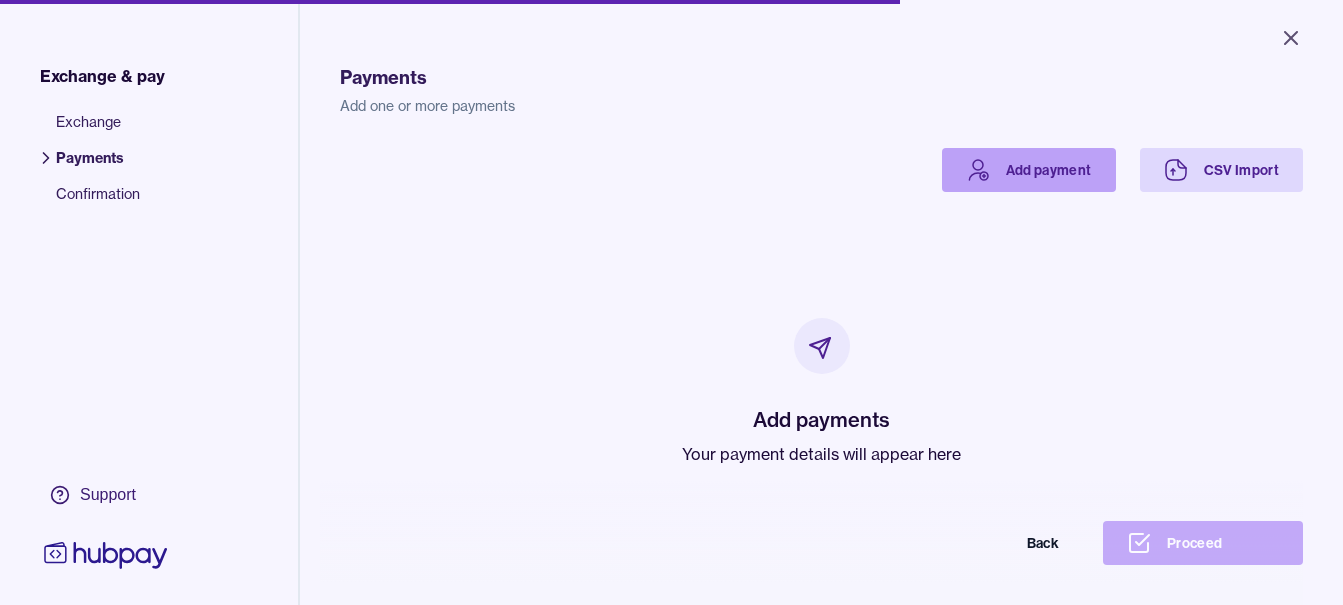 click on "Add payment" at bounding box center [1029, 170] 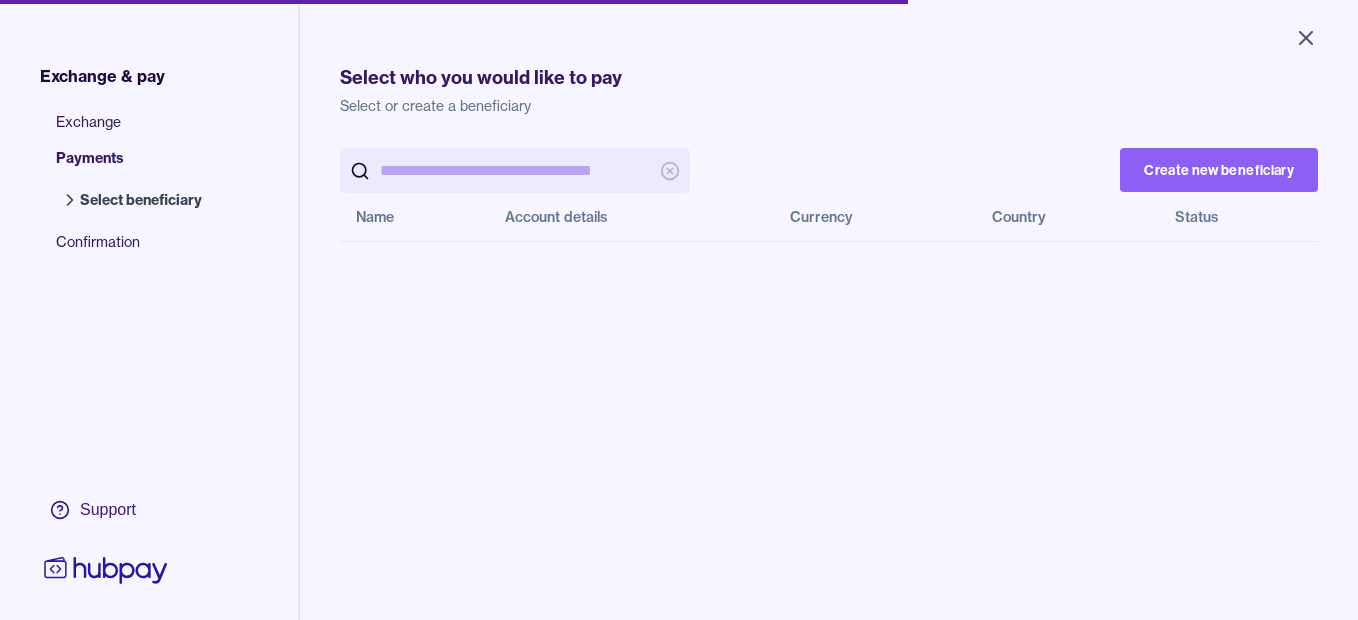 scroll, scrollTop: 0, scrollLeft: 0, axis: both 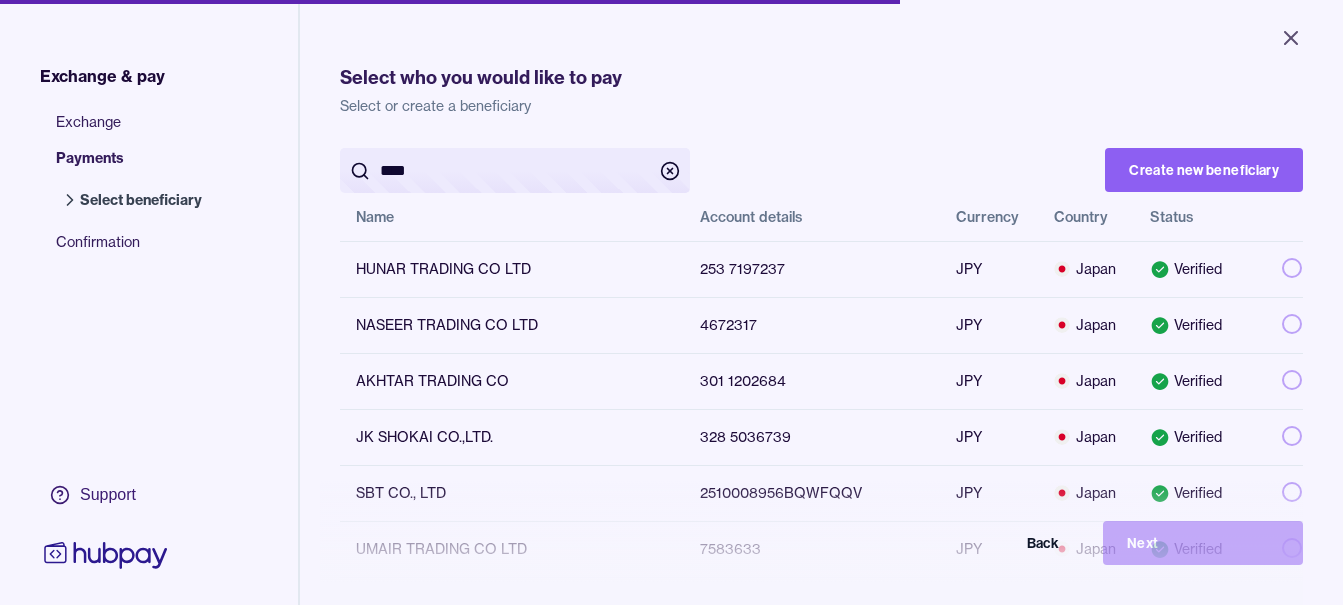type on "****" 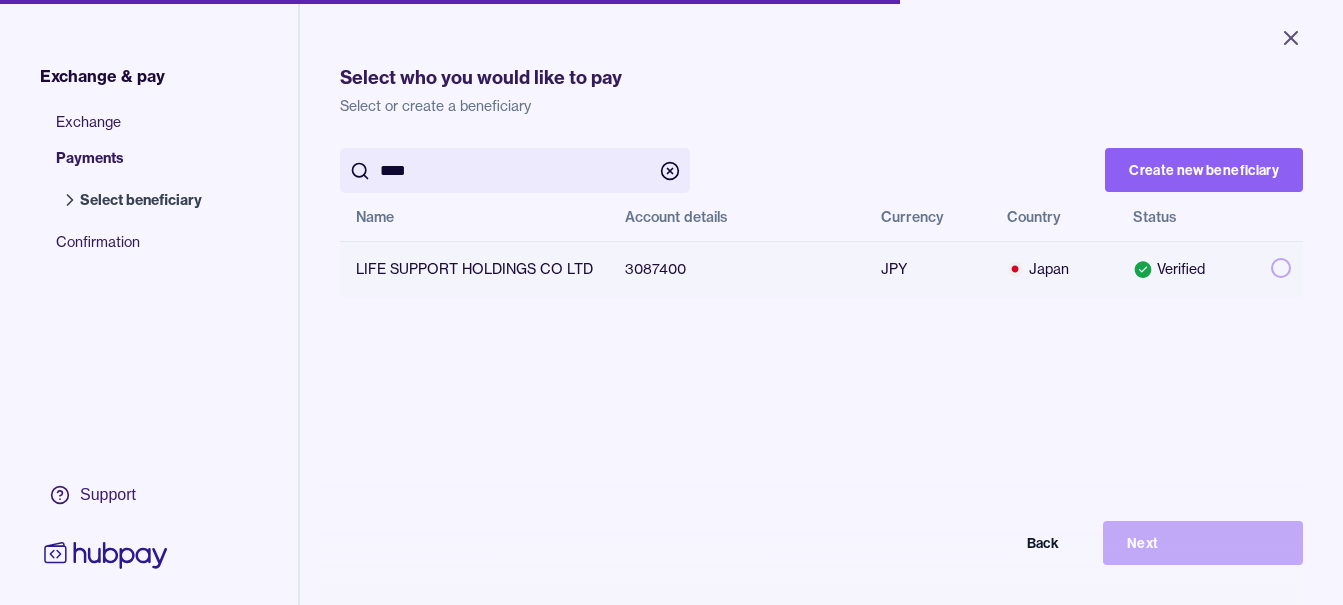 click at bounding box center (1281, 268) 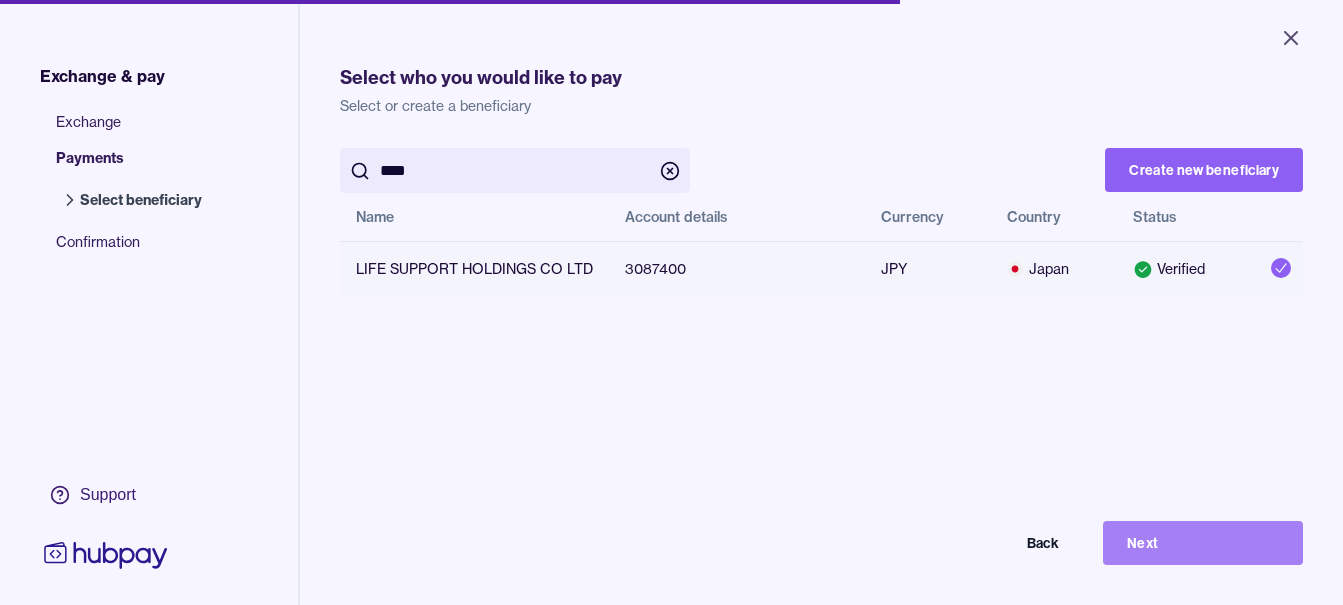 click on "Next" at bounding box center (1203, 543) 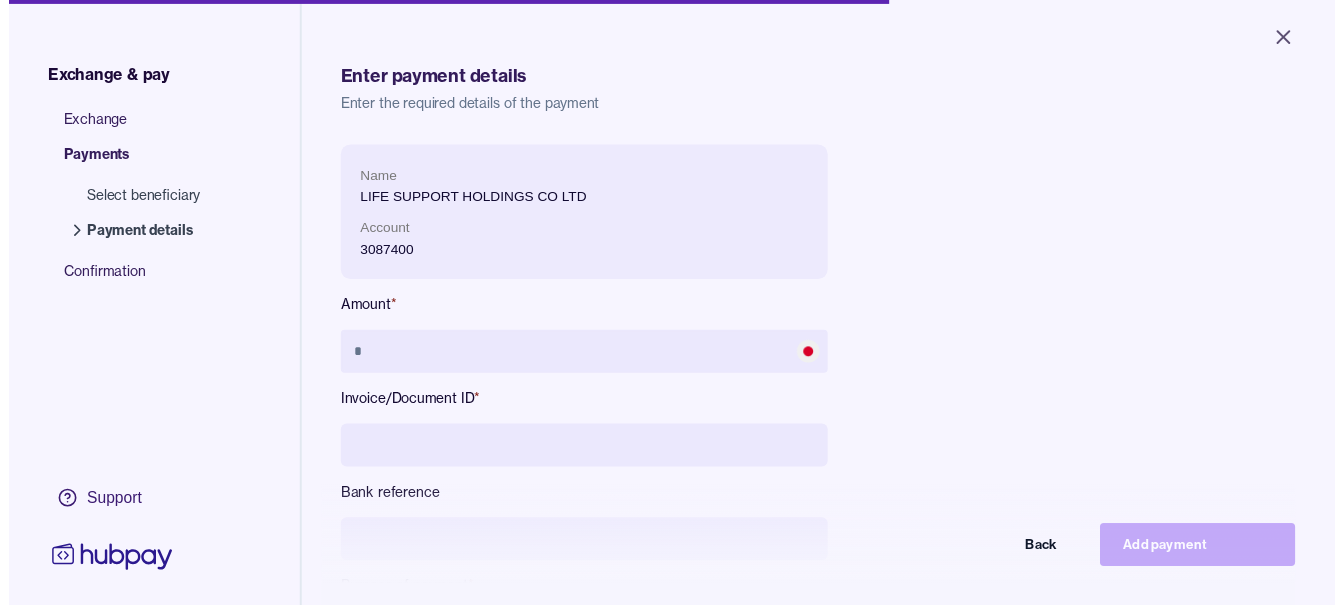 scroll, scrollTop: 0, scrollLeft: 0, axis: both 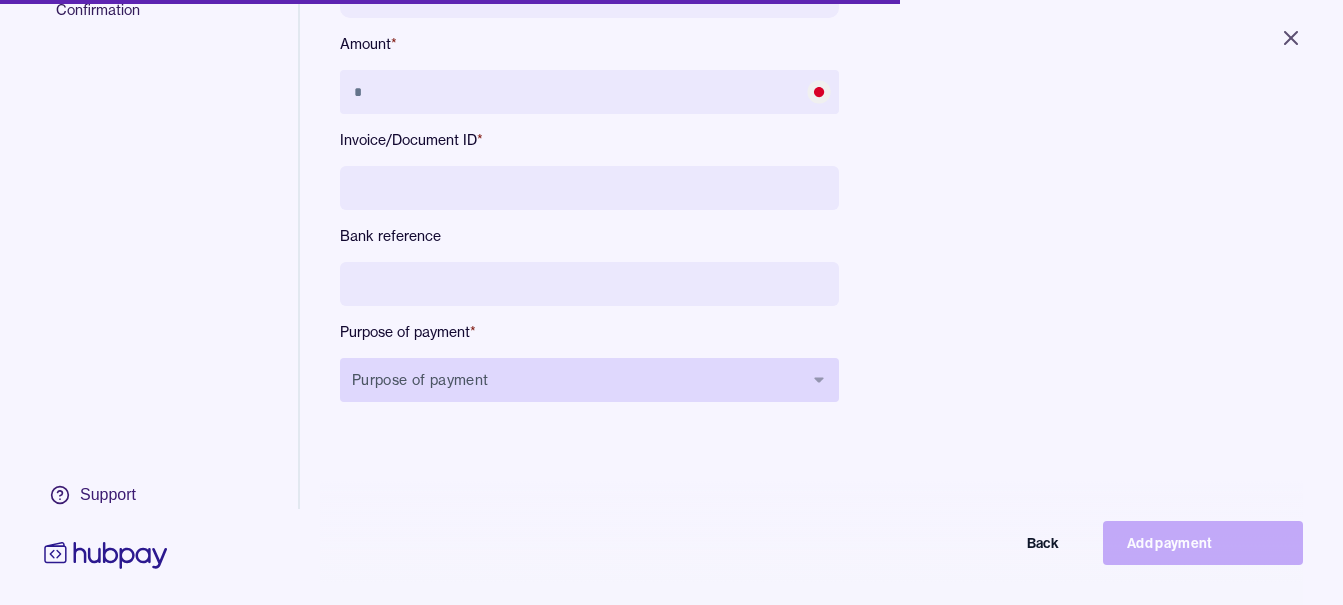 click on "Purpose of payment" at bounding box center (589, 380) 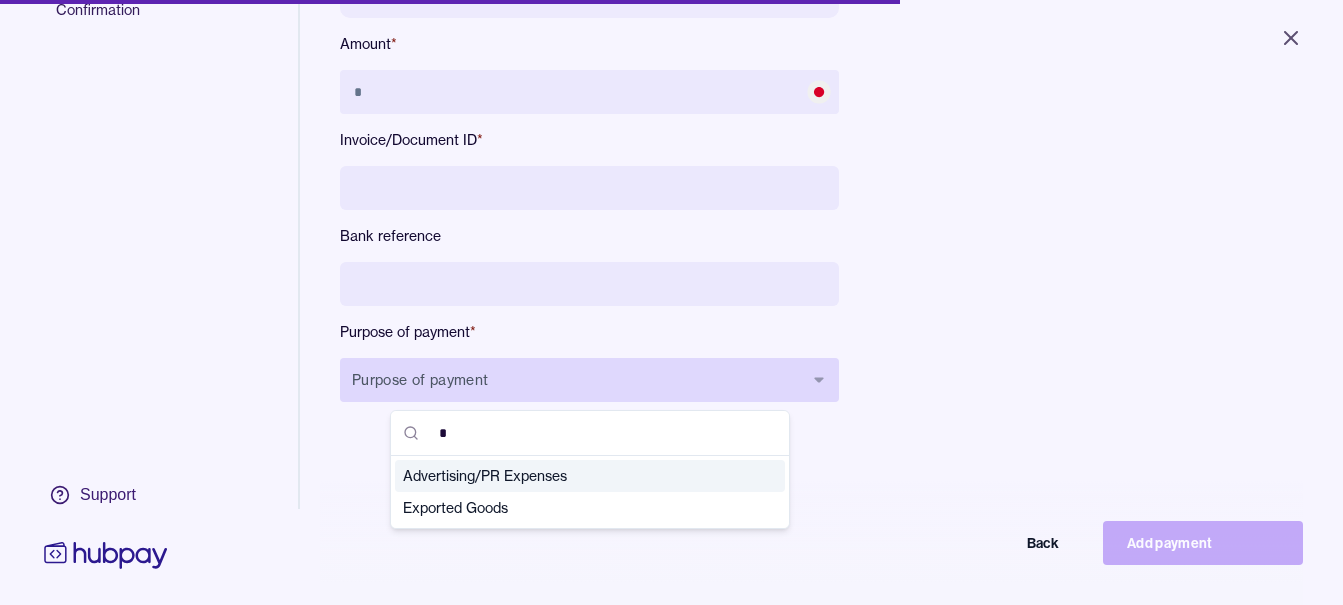 type on "**" 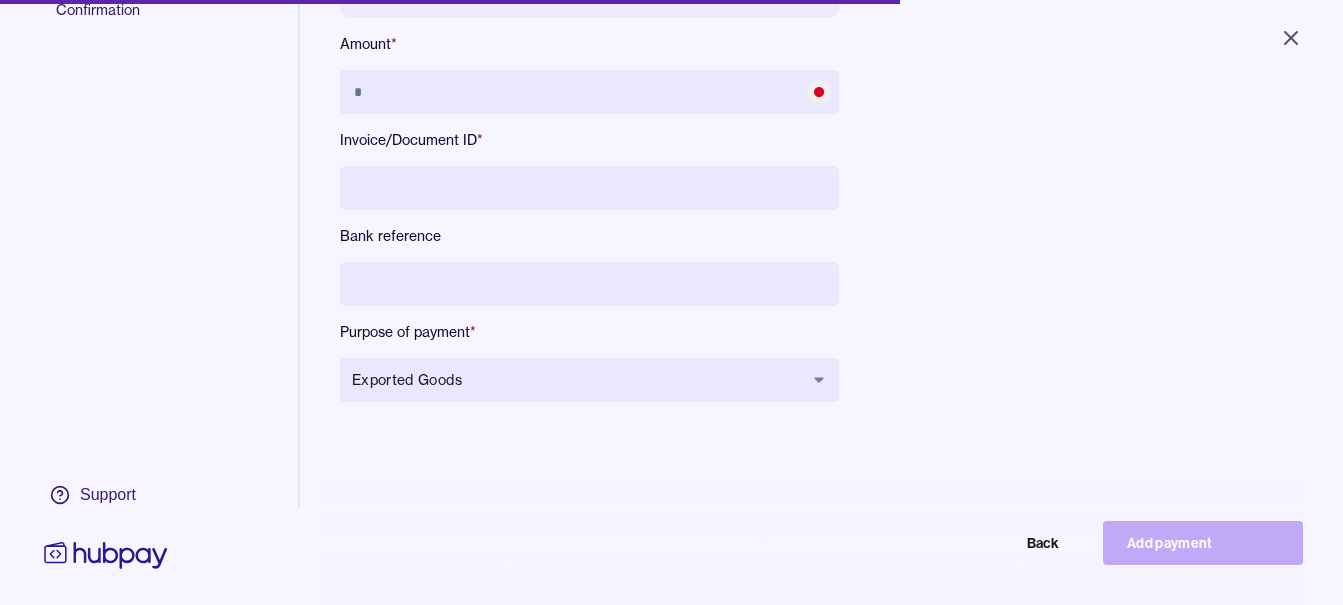 click at bounding box center [589, 284] 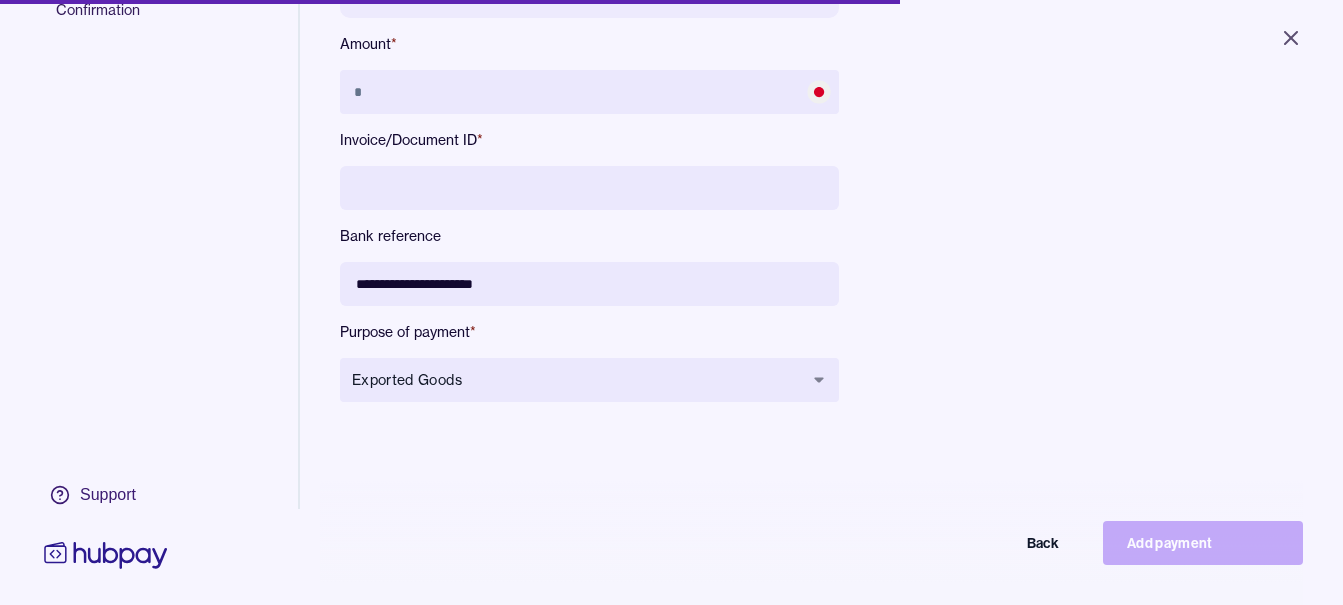 type on "**********" 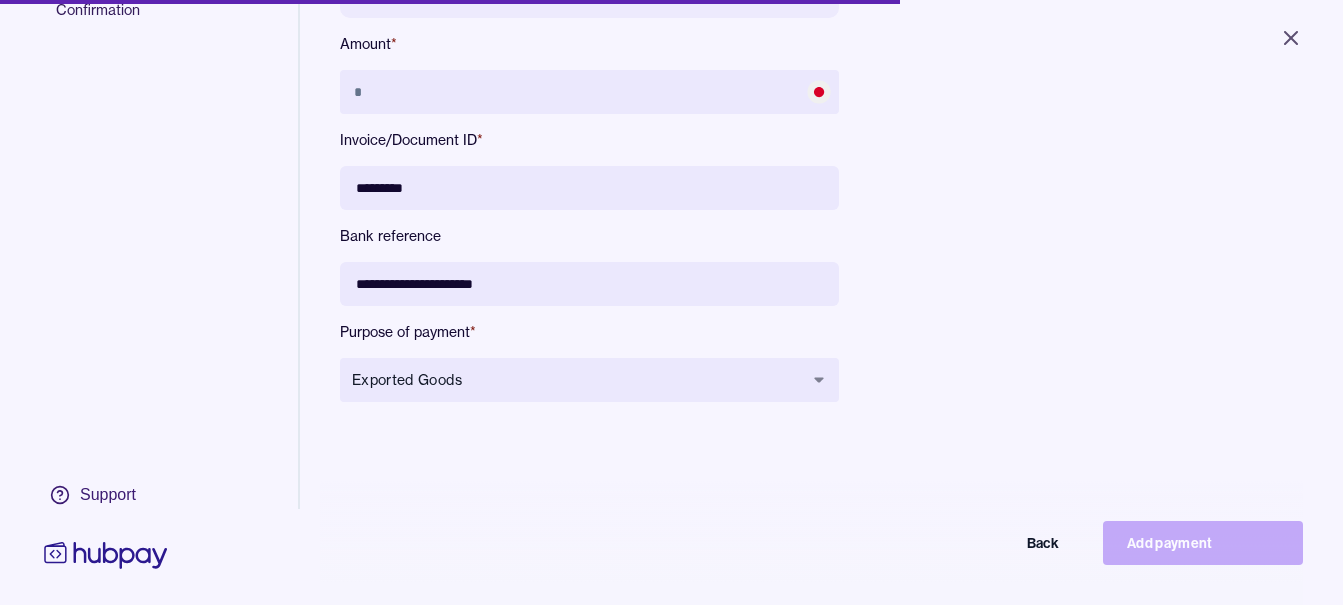 type on "*********" 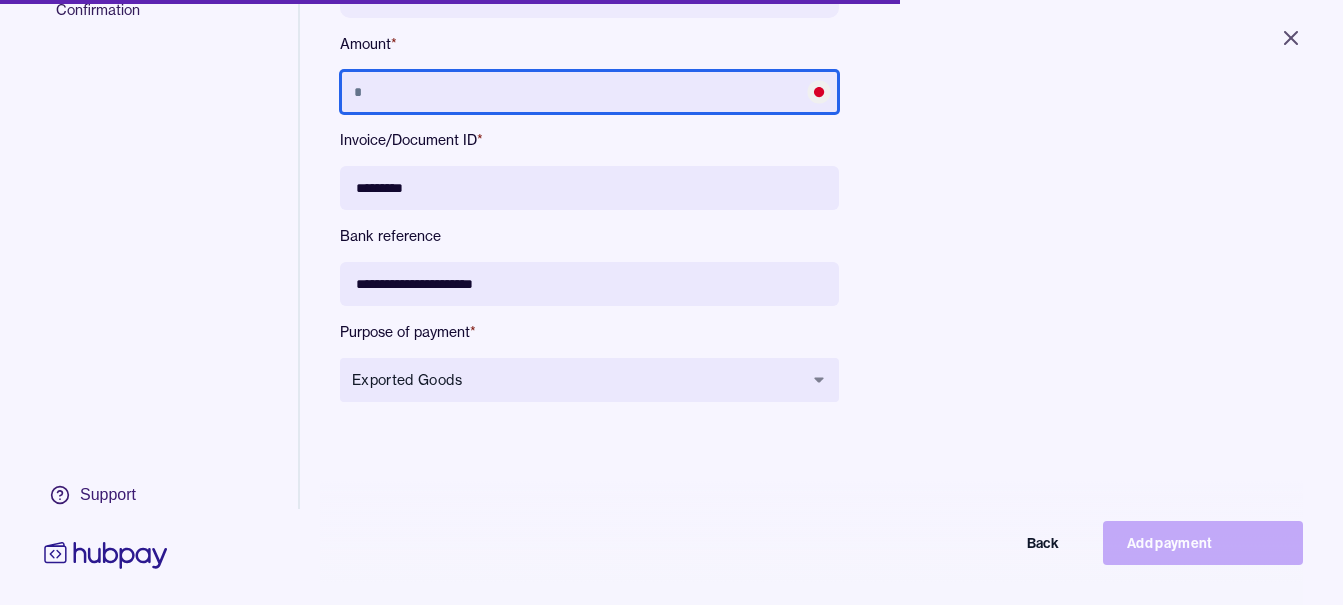 click at bounding box center (589, 92) 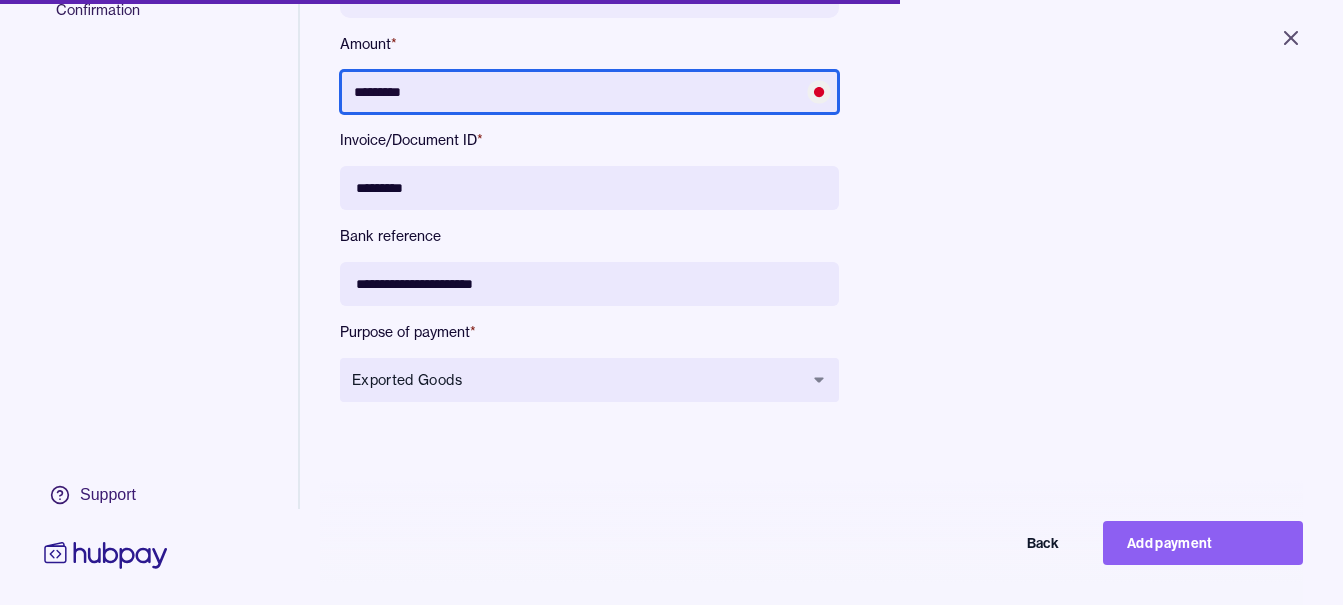 drag, startPoint x: 475, startPoint y: 74, endPoint x: 216, endPoint y: 71, distance: 259.01736 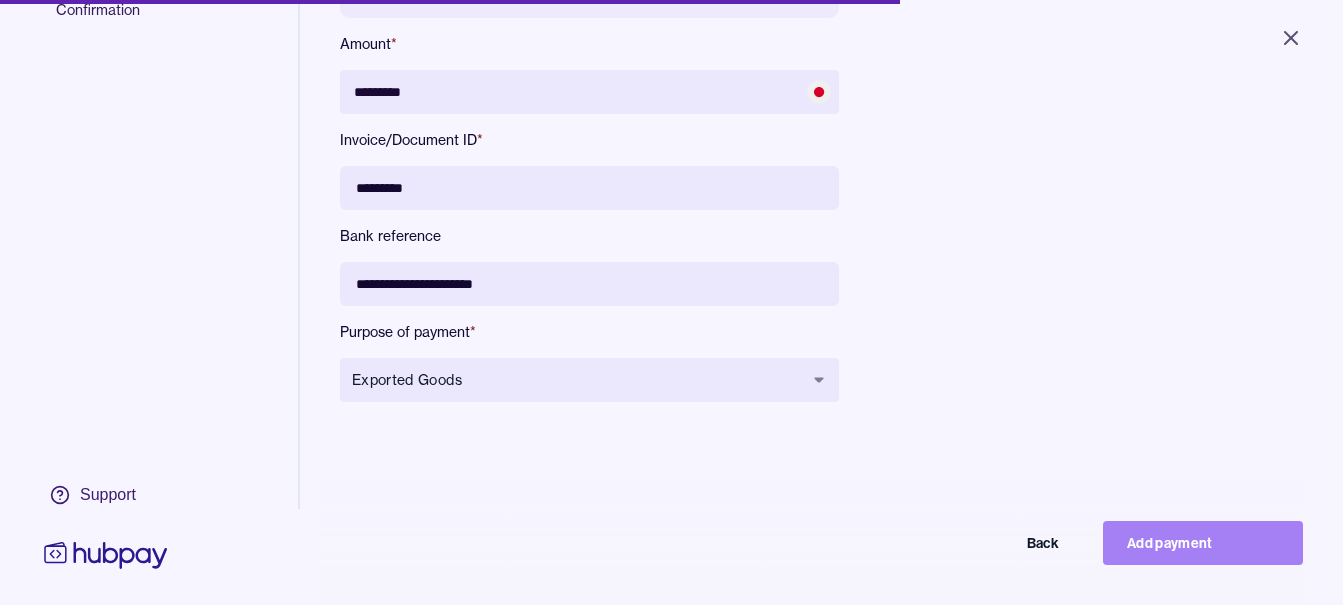 click on "Add payment" at bounding box center (1203, 543) 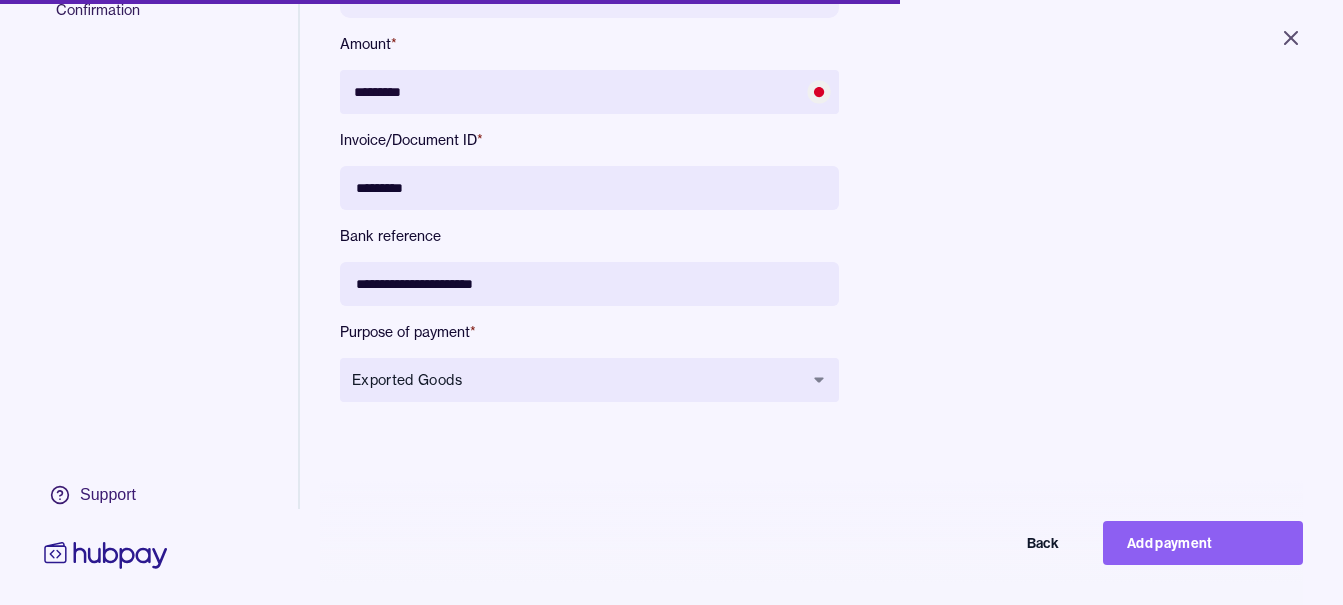 type on "*******" 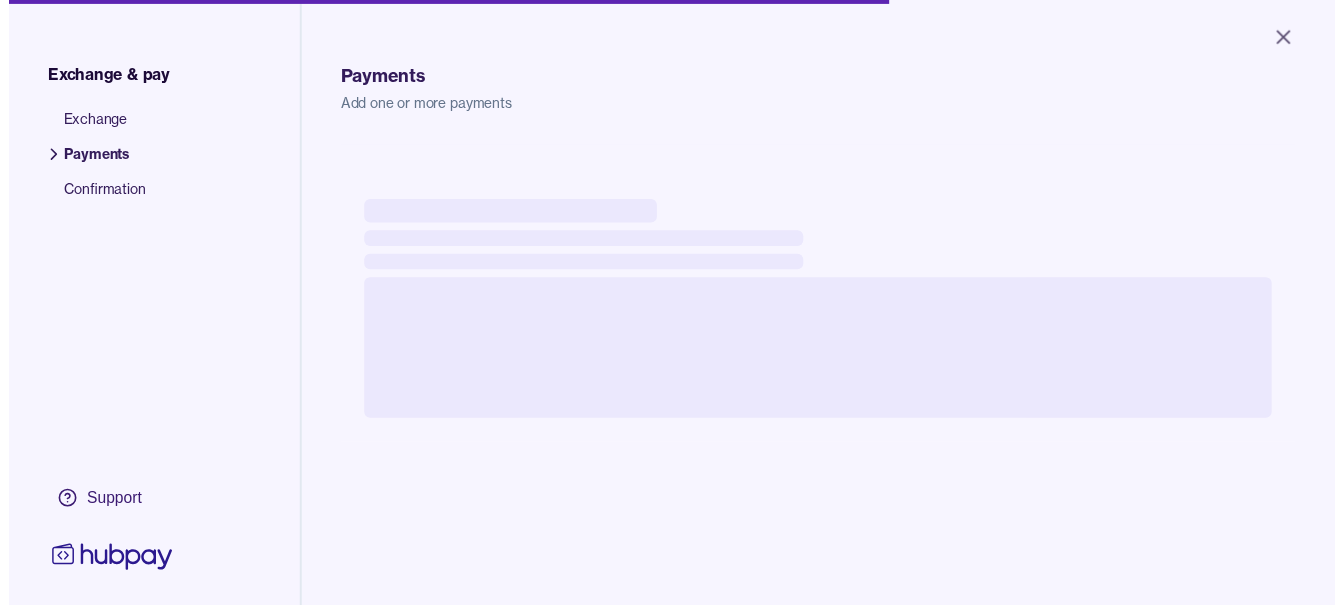 scroll, scrollTop: 156, scrollLeft: 0, axis: vertical 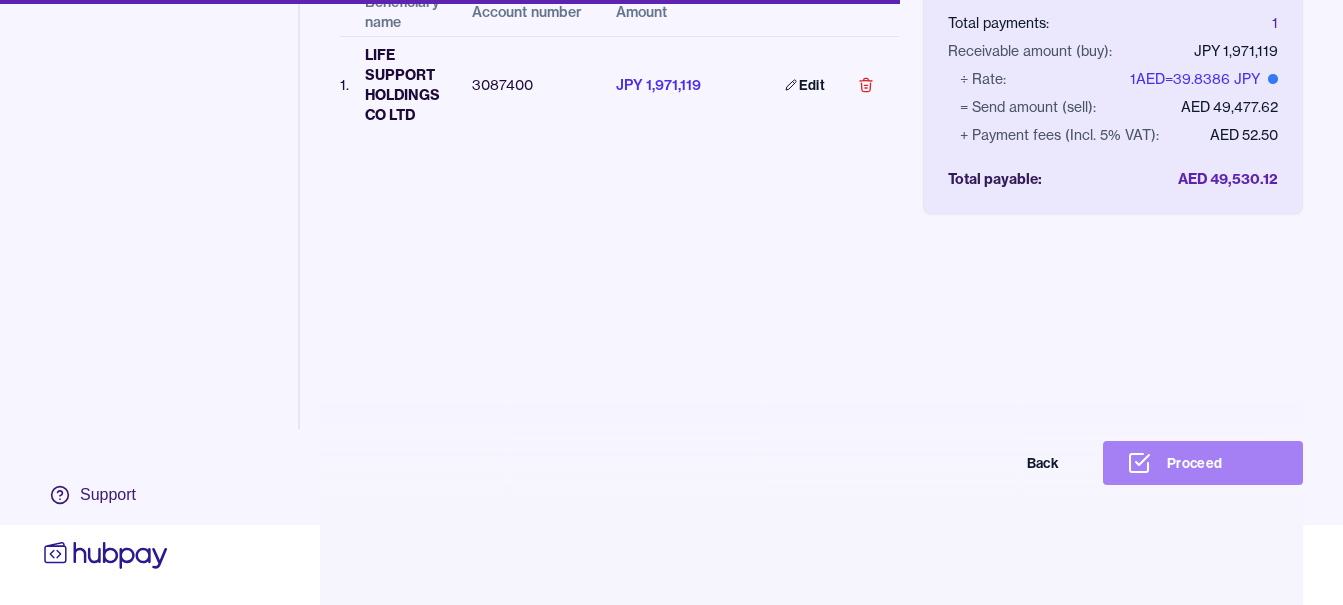 click on "Proceed" at bounding box center (1203, 463) 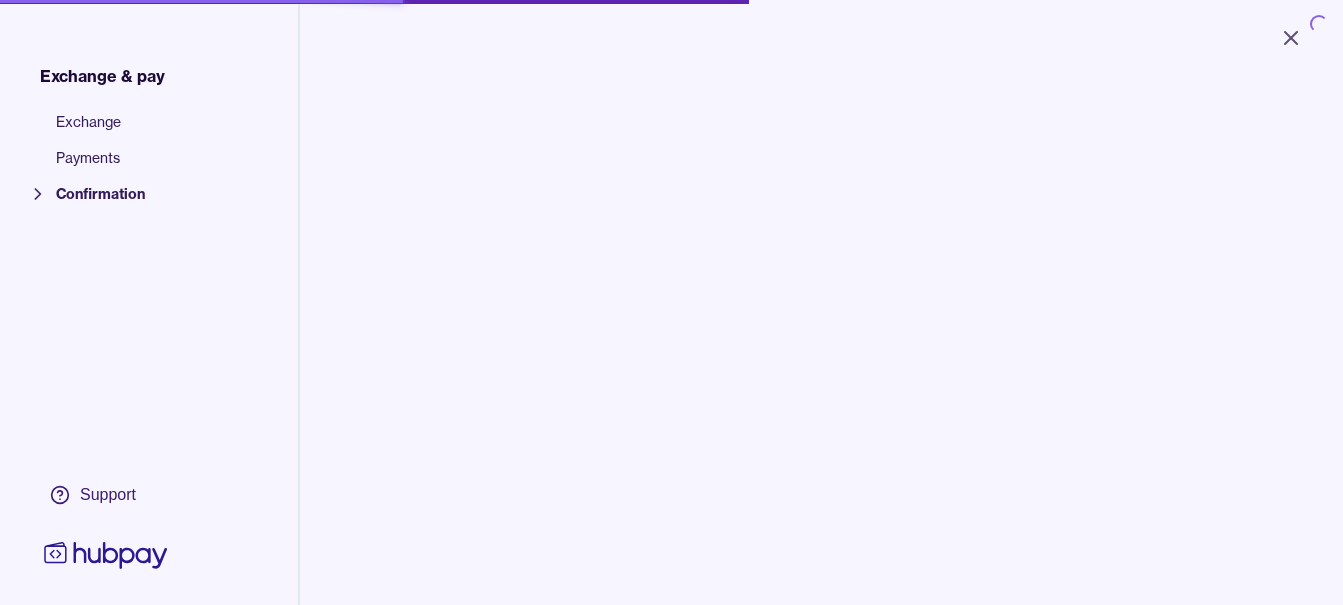 scroll, scrollTop: 0, scrollLeft: 0, axis: both 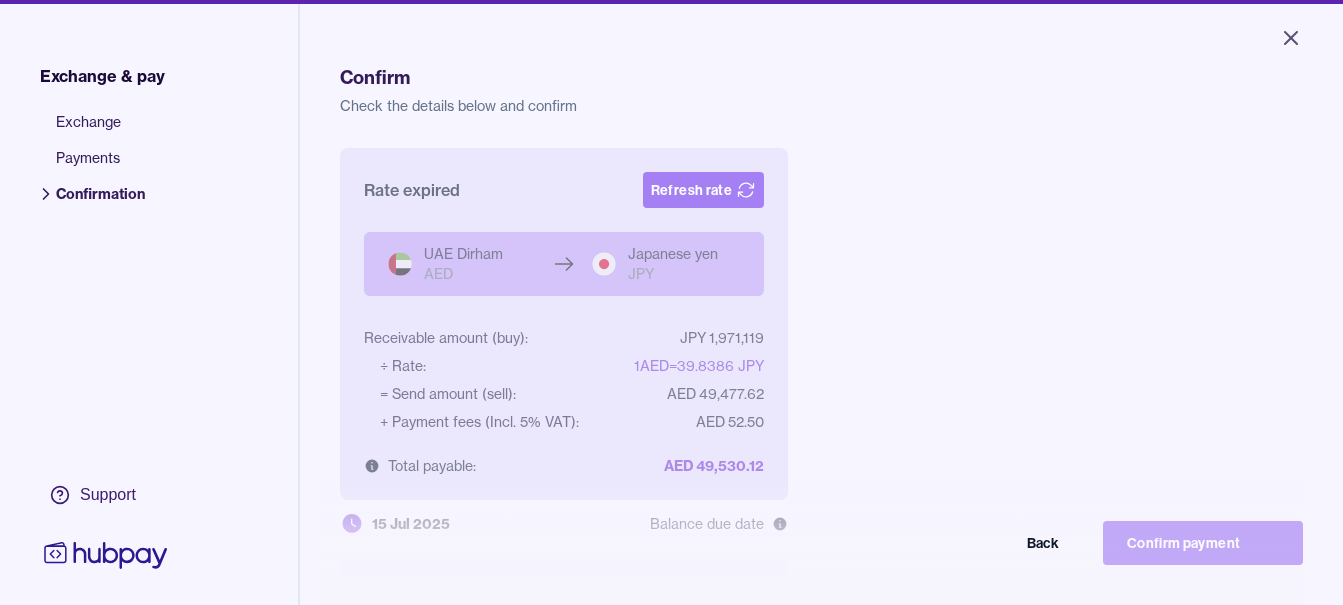click on "Refresh rate" at bounding box center (703, 190) 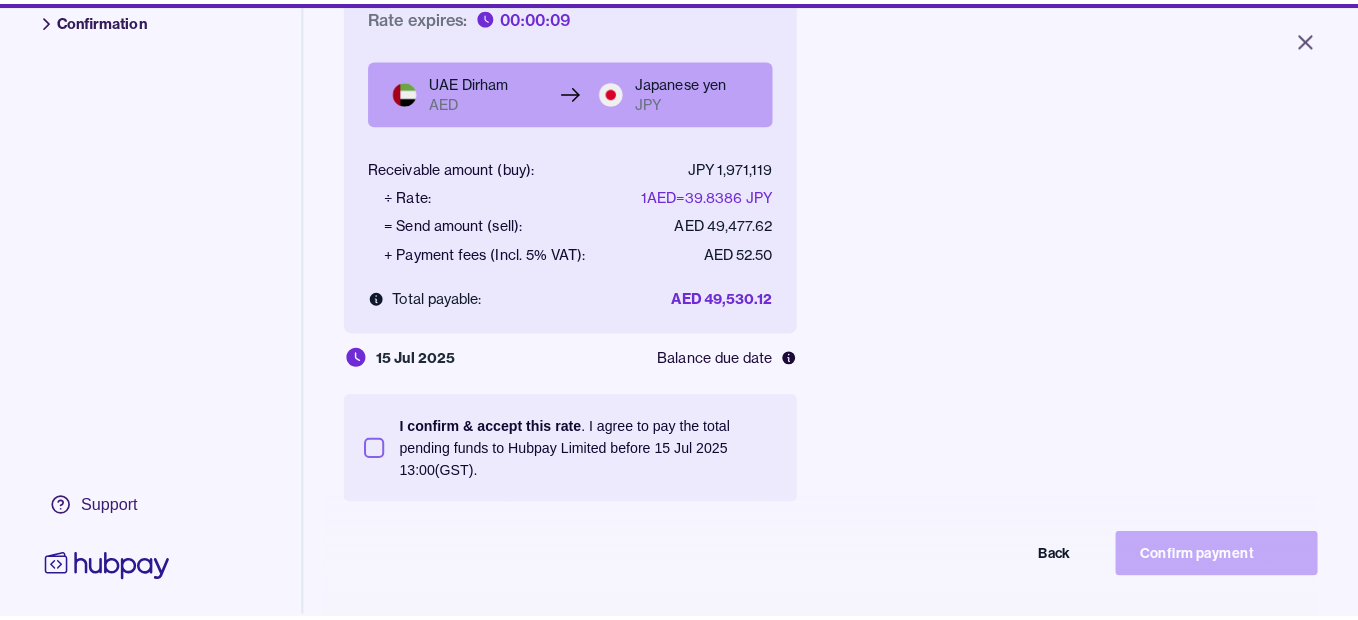 scroll, scrollTop: 268, scrollLeft: 0, axis: vertical 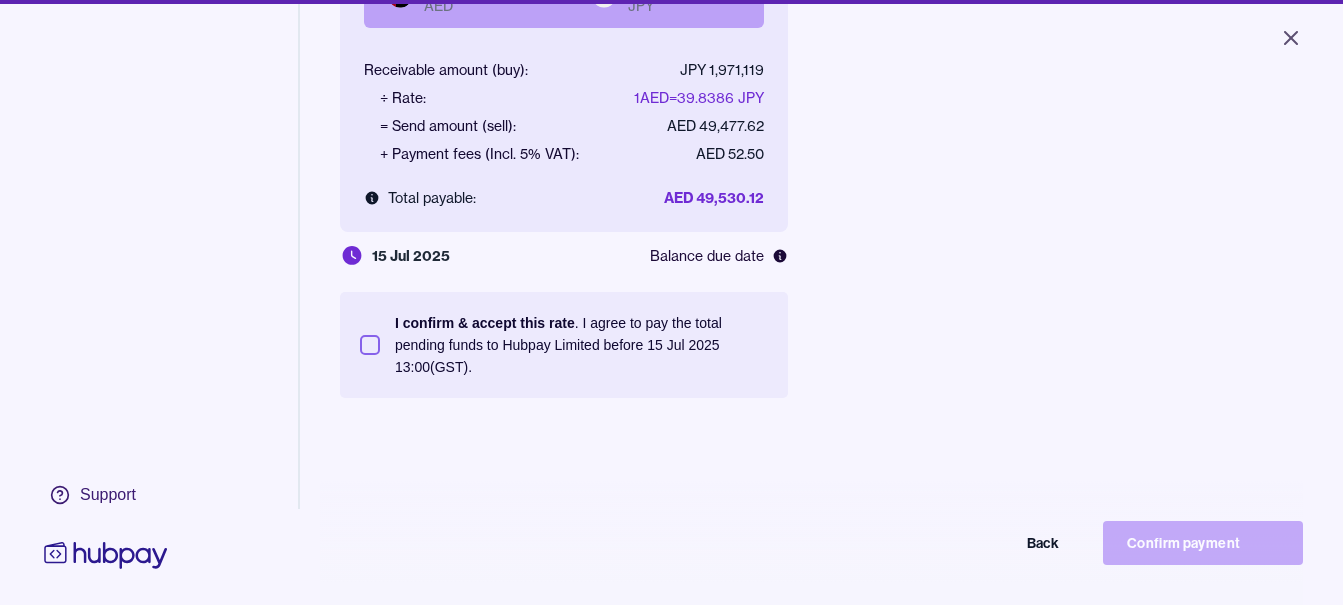 click on "I confirm & accept this rate . I agree to pay the total pending funds to Hubpay Limited before [DD] [MON] [YYYY] [HH]:[MM] (GST)." at bounding box center [581, 345] 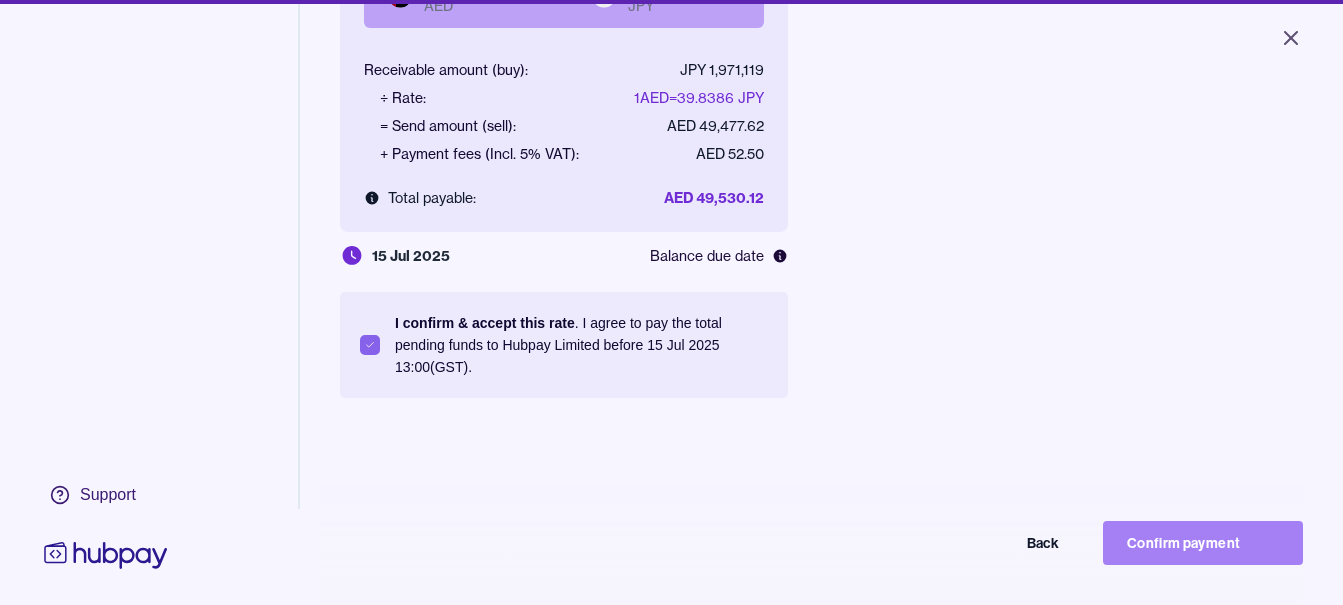 click on "Confirm payment" at bounding box center [1203, 543] 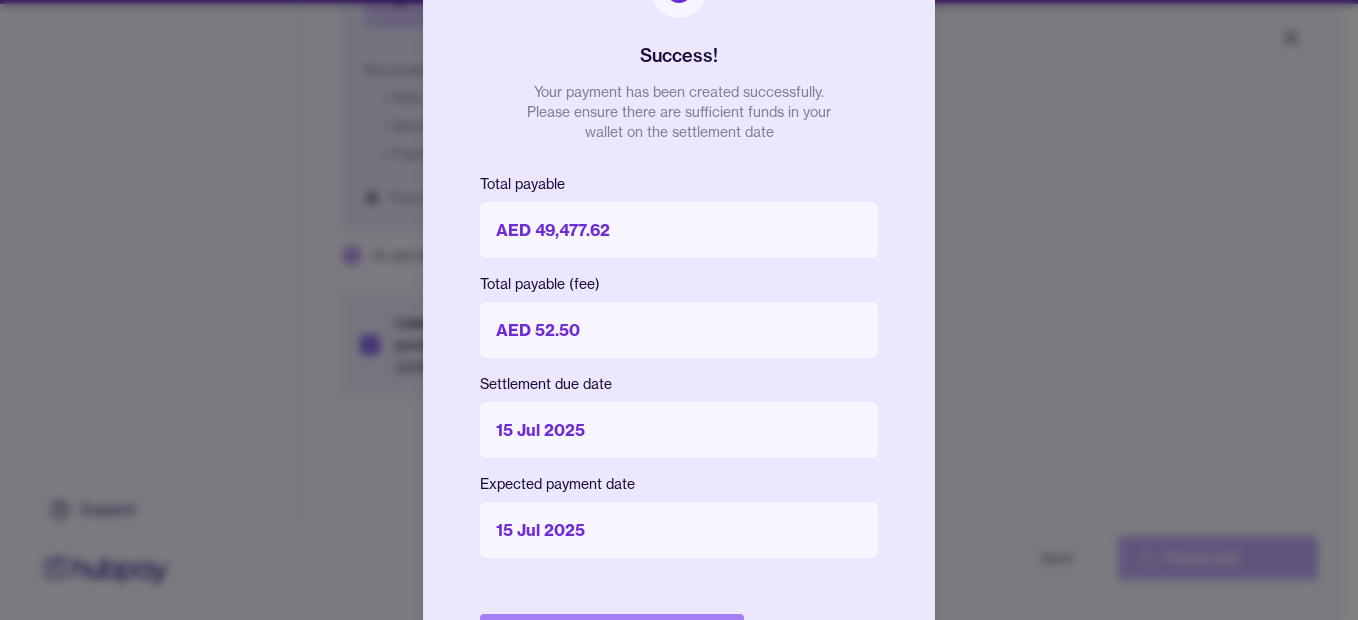 click on "Done" at bounding box center [612, 636] 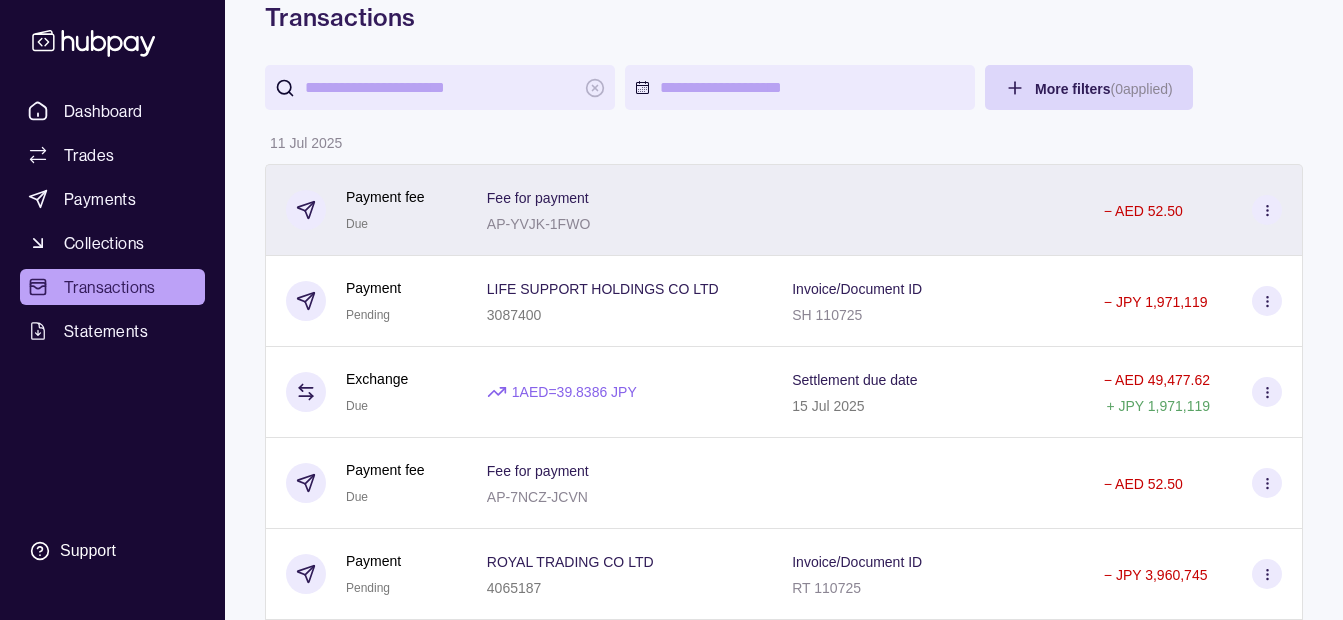 scroll, scrollTop: 100, scrollLeft: 0, axis: vertical 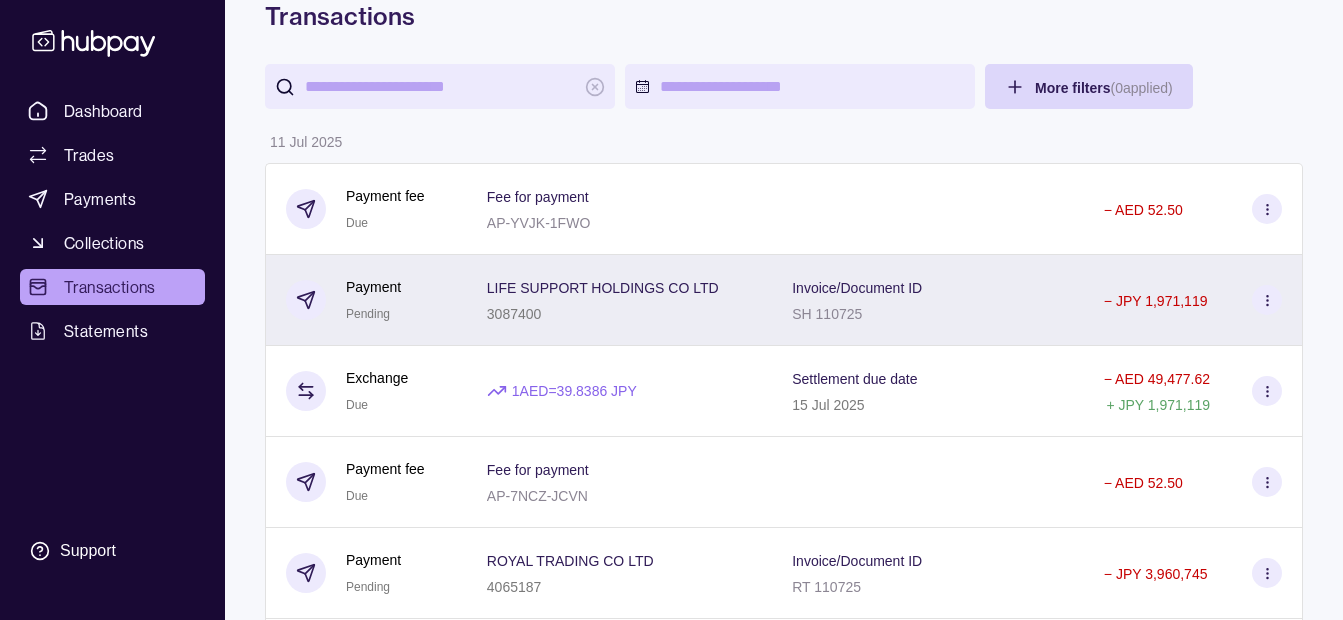 click on "LIFE SUPPORT HOLDINGS CO LTD" at bounding box center [603, 288] 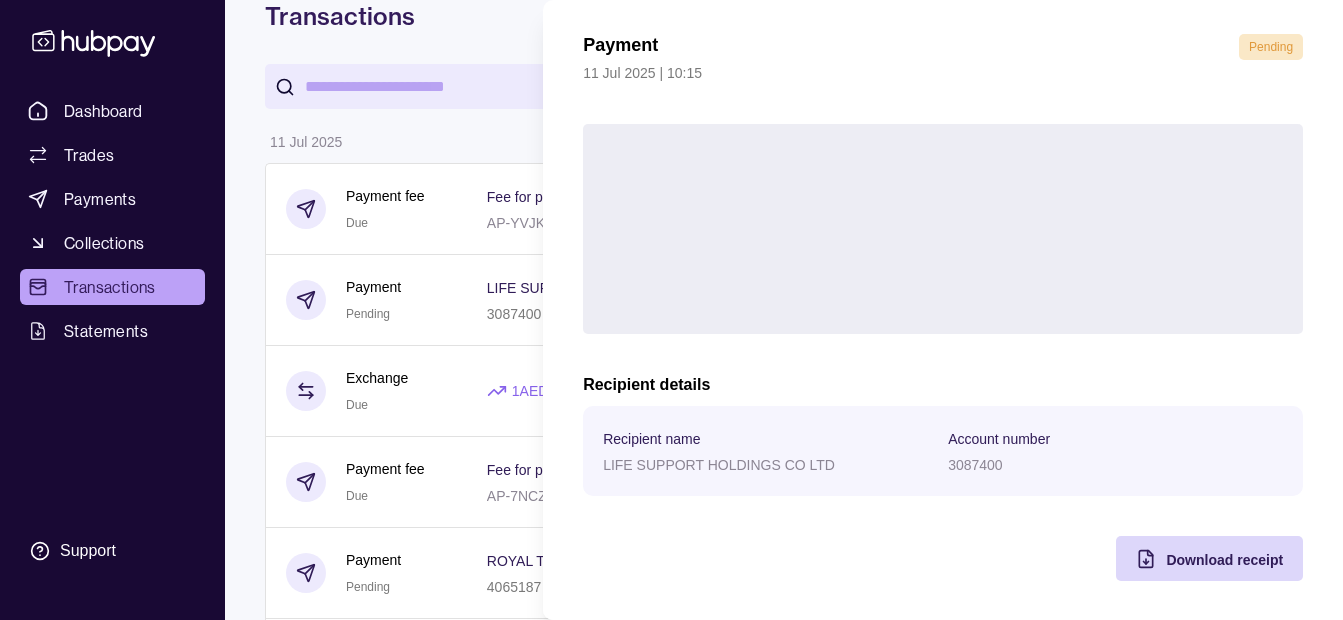 scroll, scrollTop: 73, scrollLeft: 0, axis: vertical 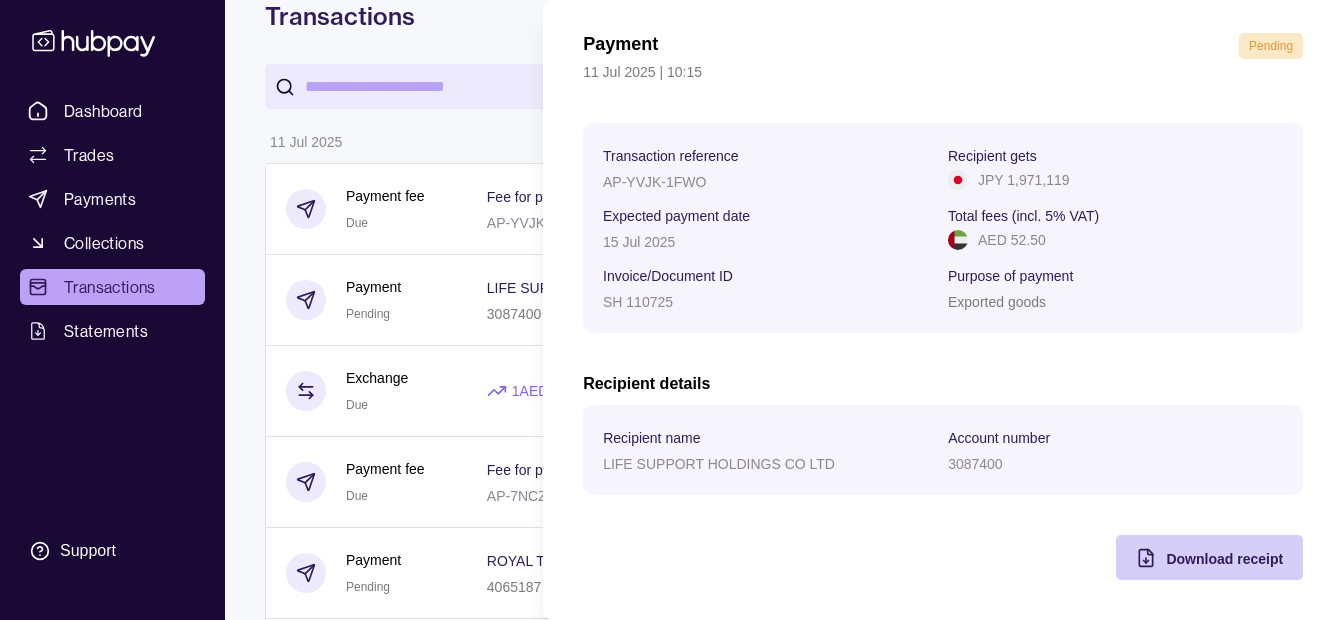 click on "Download receipt" at bounding box center (1194, 557) 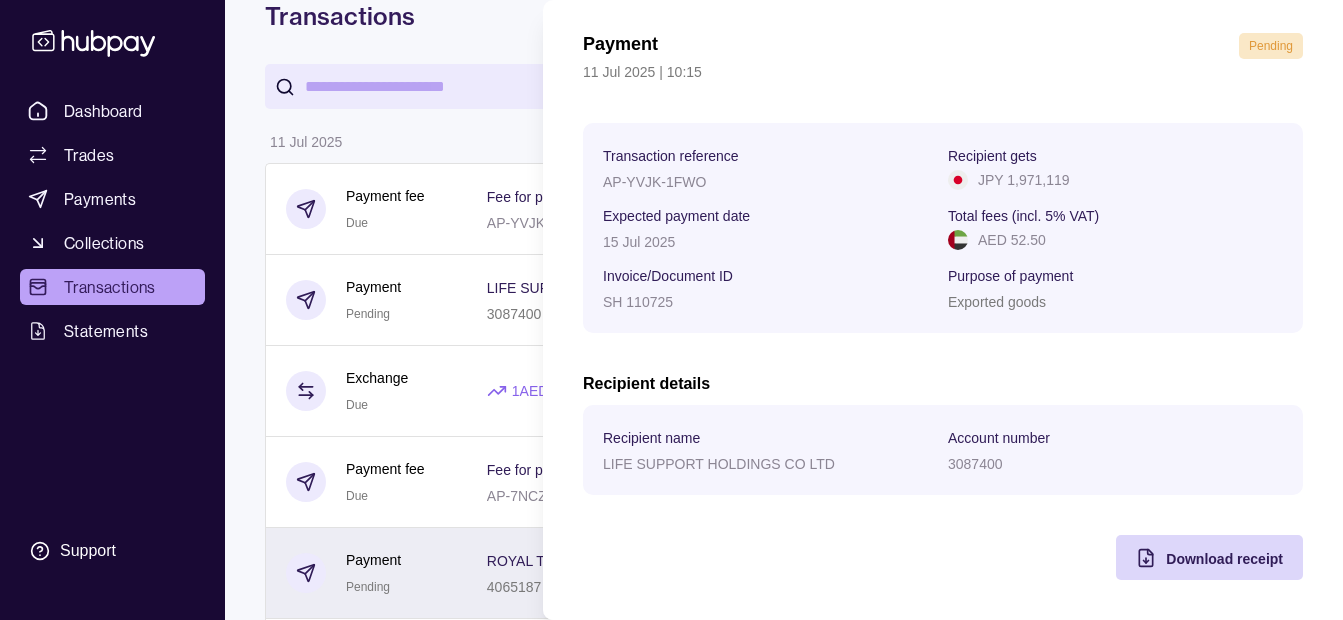 click on "Dashboard Trades Payments Collections Transactions Statements Support K Hello,  Khalid Khan Rahmat Gul  ESSA HAJI GENERAL TRADING LLC Change account Account Terms and conditions Privacy policy Sign out Transactions More filters  ( 0  applied) Details Amount 11 Jul 2025 Payment fee Due Fee for payment AP-YVJK-1FWO −   AED 52.50 Payment Pending LIFE SUPPORT HOLDINGS CO LTD 3087400 Invoice/Document ID SH 110725 −   JPY 1,971,119 Exchange Due 1  AED  =  39.8386   JPY Settlement due date 15 Jul 2025 −   AED 49,477.62 +   JPY 1,971,119 Payment fee Due Fee for payment AP-7NCZ-JCVN −   AED 52.50 Payment Pending ROYAL TRADING CO LTD 4065187 Invoice/Document ID RT 110725 −   JPY 3,960,745 Exchange Due 1  AED  =  39.8322   JPY Settlement due date 15 Jul 2025 −   AED 99,435.76 +   JPY 3,960,745 Payment fee Due Fee for payment AP-MQLN-A5WP −   AED 52.50 Payment Pending AZAN TRADING CO LTD 0247525 Invoice/Document ID AZ 110725 −   JPY 3,957,597 Exchange Due 1  AED  =  39.8386   JPY Settlement due date −" at bounding box center [671, 984] 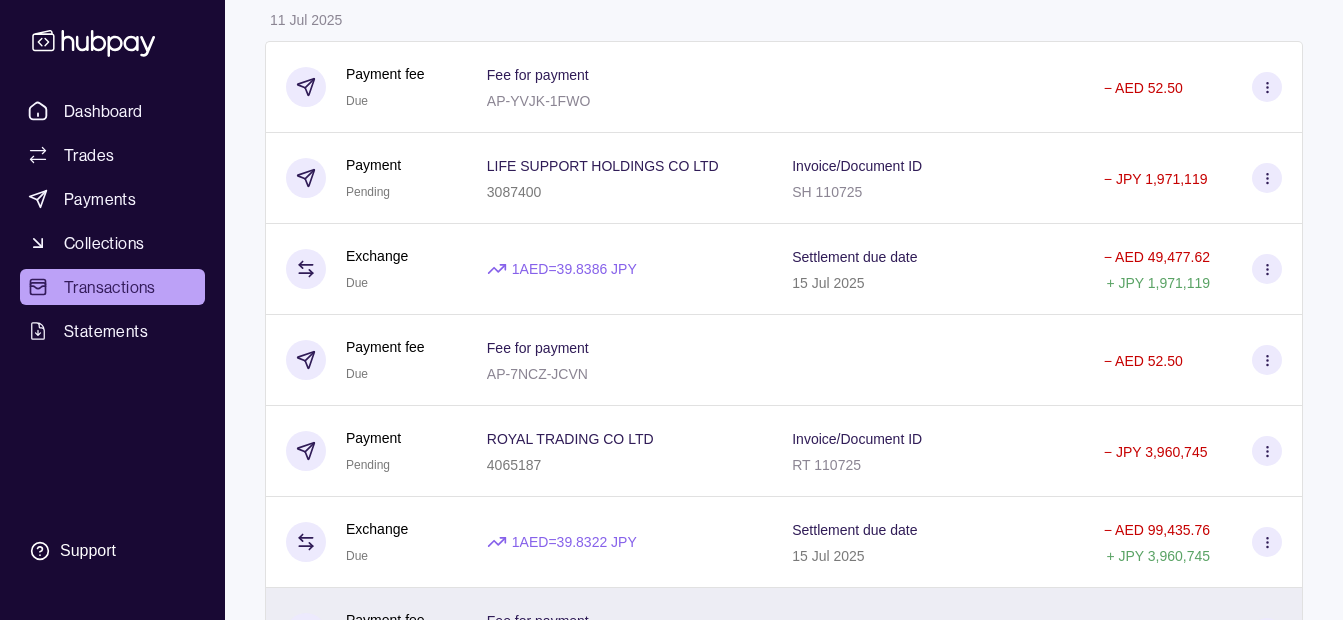 scroll, scrollTop: 400, scrollLeft: 0, axis: vertical 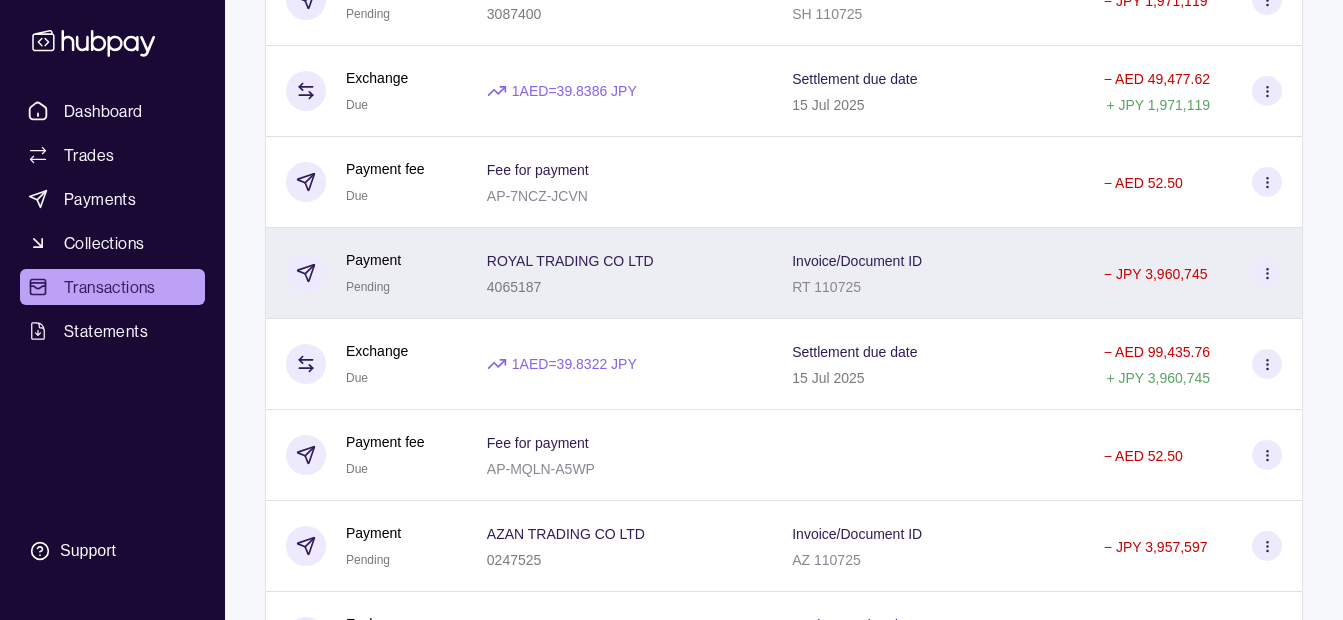 click on "ROYAL TRADING CO LTD" at bounding box center (570, 260) 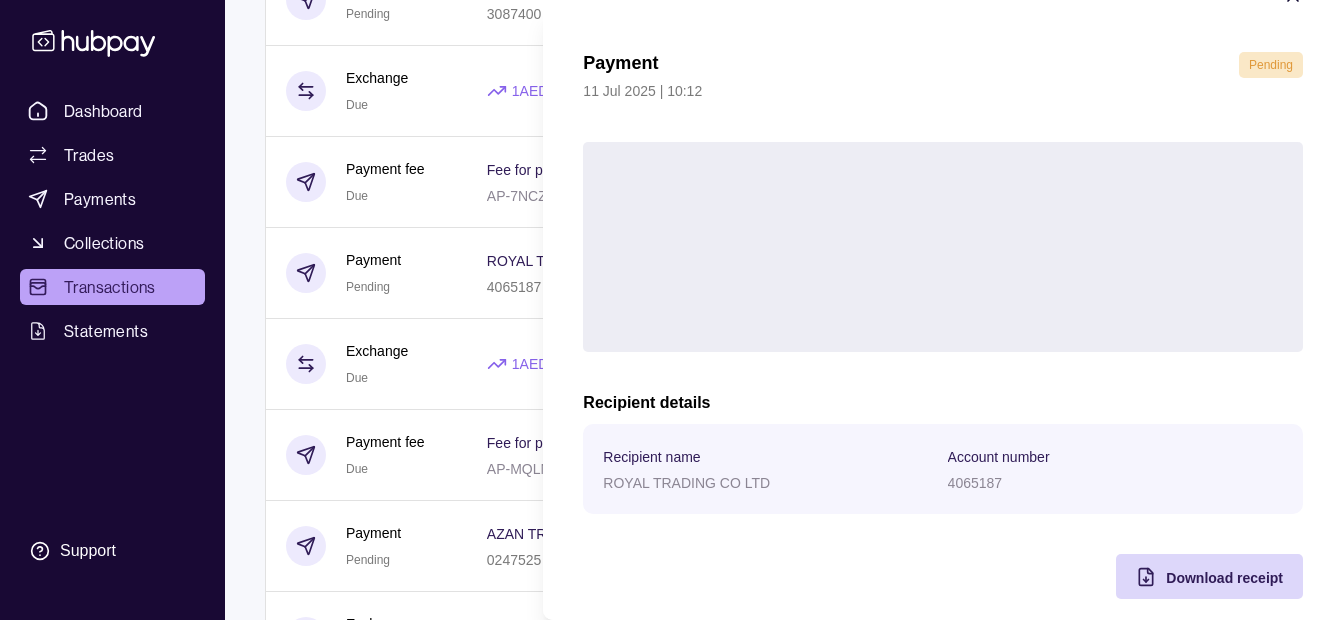 scroll, scrollTop: 73, scrollLeft: 0, axis: vertical 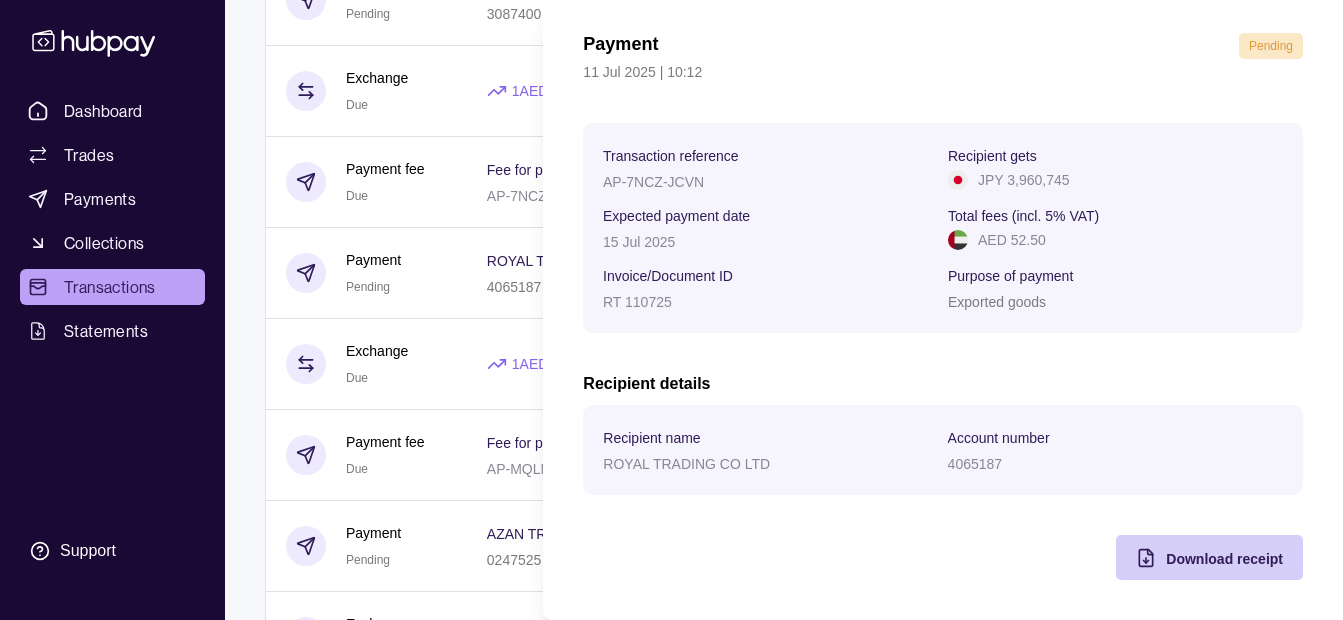 click on "Download receipt" at bounding box center (1224, 558) 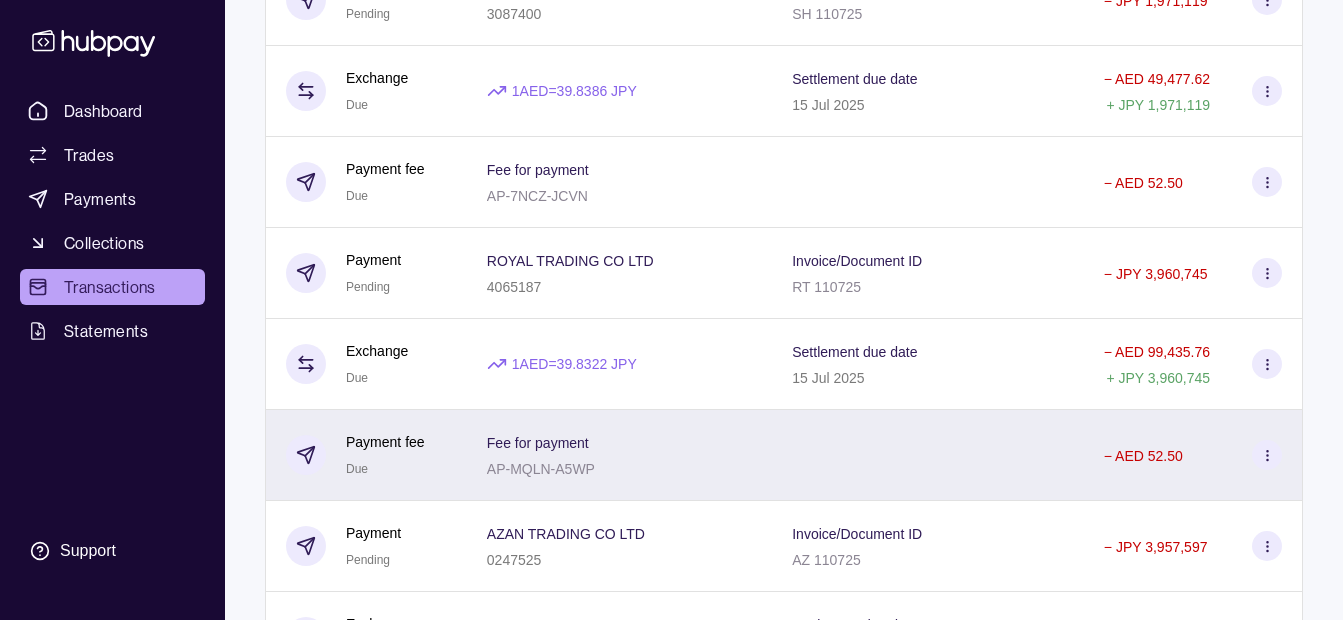 drag, startPoint x: 449, startPoint y: 410, endPoint x: 463, endPoint y: 401, distance: 16.643316 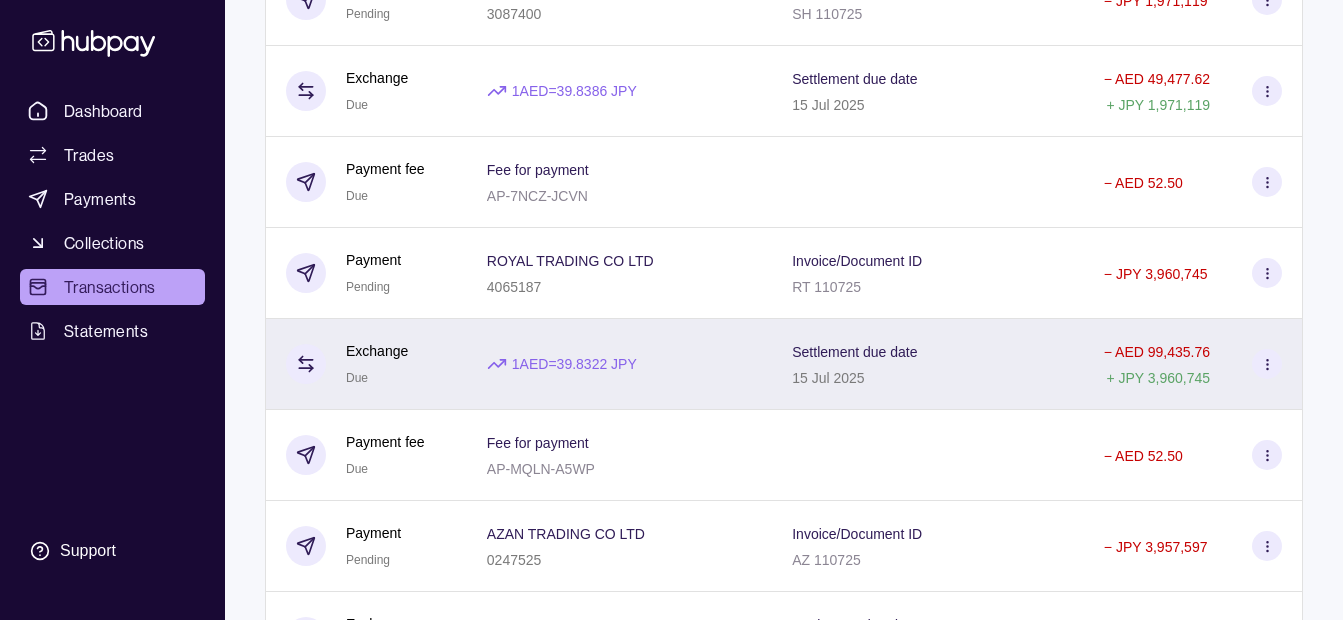 click on "Dashboard Trades Payments Collections Transactions Statements Support K Hello,  Khalid Khan Rahmat Gul  ESSA HAJI GENERAL TRADING LLC Change account Account Terms and conditions Privacy policy Sign out Transactions More filters  ( 0  applied) Details Amount 11 Jul 2025 Payment fee Due Fee for payment AP-YVJK-1FWO −   AED 52.50 Payment Pending LIFE SUPPORT HOLDINGS CO LTD 3087400 Invoice/Document ID SH 110725 −   JPY 1,971,119 Exchange Due 1  AED  =  39.8386   JPY Settlement due date 15 Jul 2025 −   AED 49,477.62 +   JPY 1,971,119 Payment fee Due Fee for payment AP-7NCZ-JCVN −   AED 52.50 Payment Pending ROYAL TRADING CO LTD 4065187 Invoice/Document ID RT 110725 −   JPY 3,960,745 Exchange Due 1  AED  =  39.8322   JPY Settlement due date 15 Jul 2025 −   AED 99,435.76 +   JPY 3,960,745 Payment fee Due Fee for payment AP-MQLN-A5WP −   AED 52.50 Payment Pending AZAN TRADING CO LTD 0247525 Invoice/Document ID AZ 110725 −   JPY 3,957,597 Exchange Due 1  AED  =  39.8386   JPY Settlement due date −" at bounding box center [671, 684] 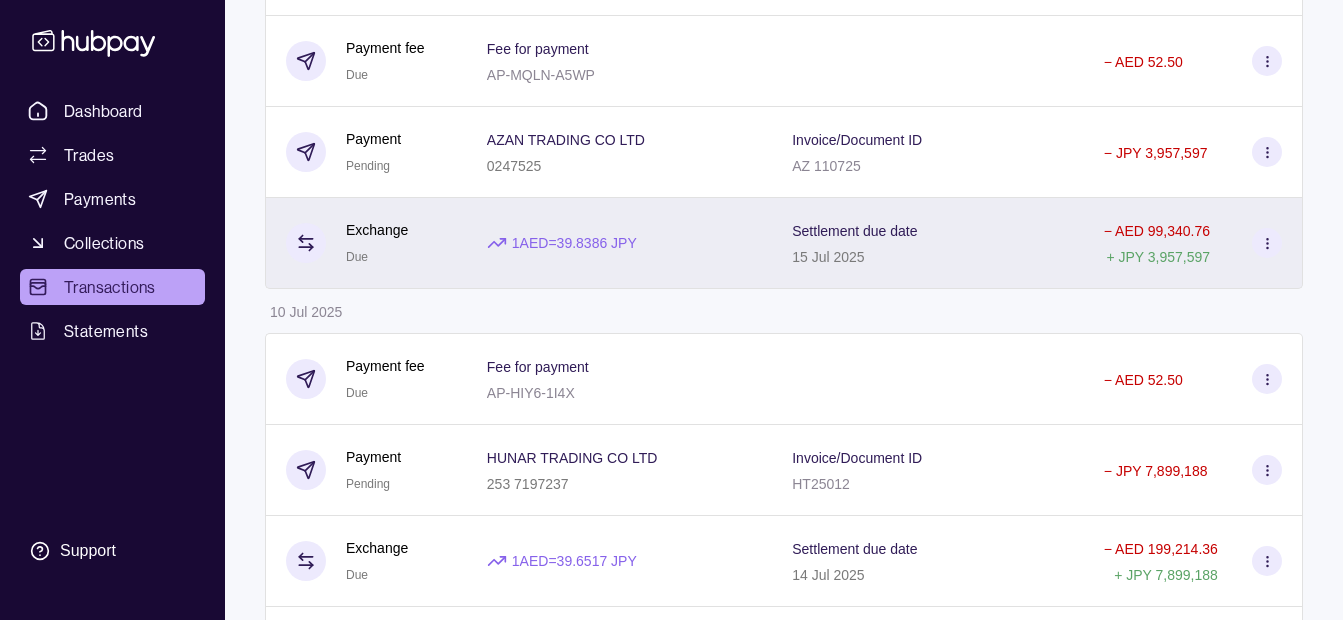 scroll, scrollTop: 900, scrollLeft: 0, axis: vertical 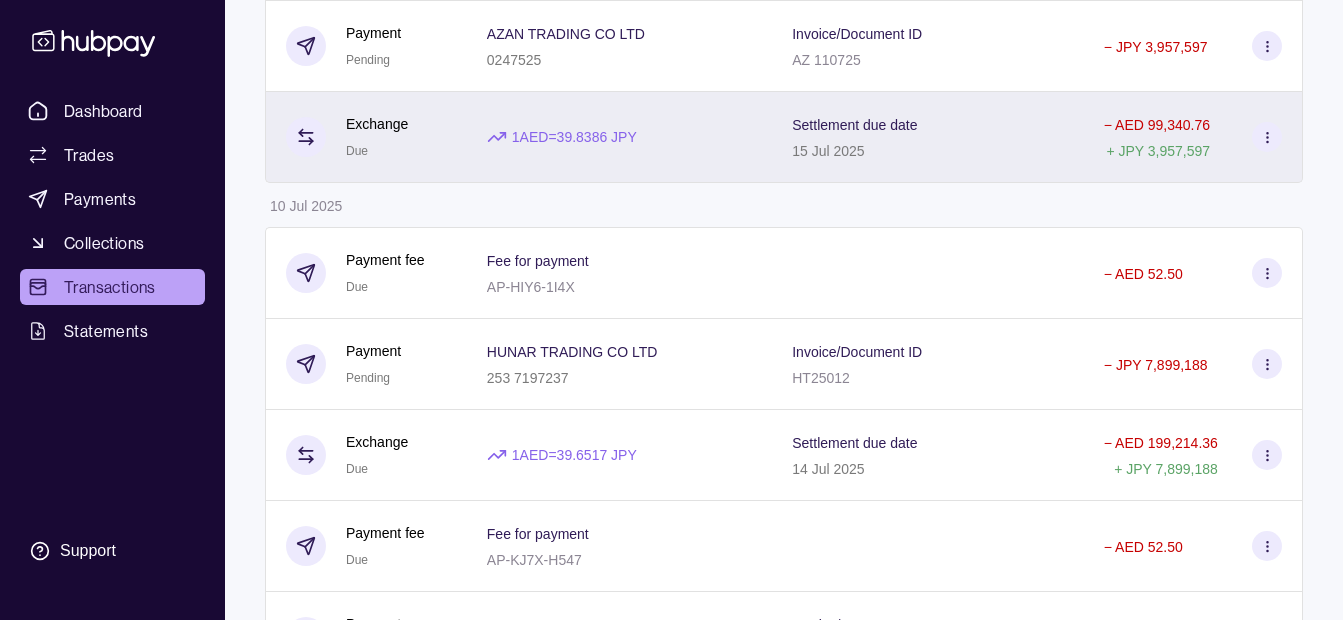 click on "253 7197237" at bounding box center [528, 378] 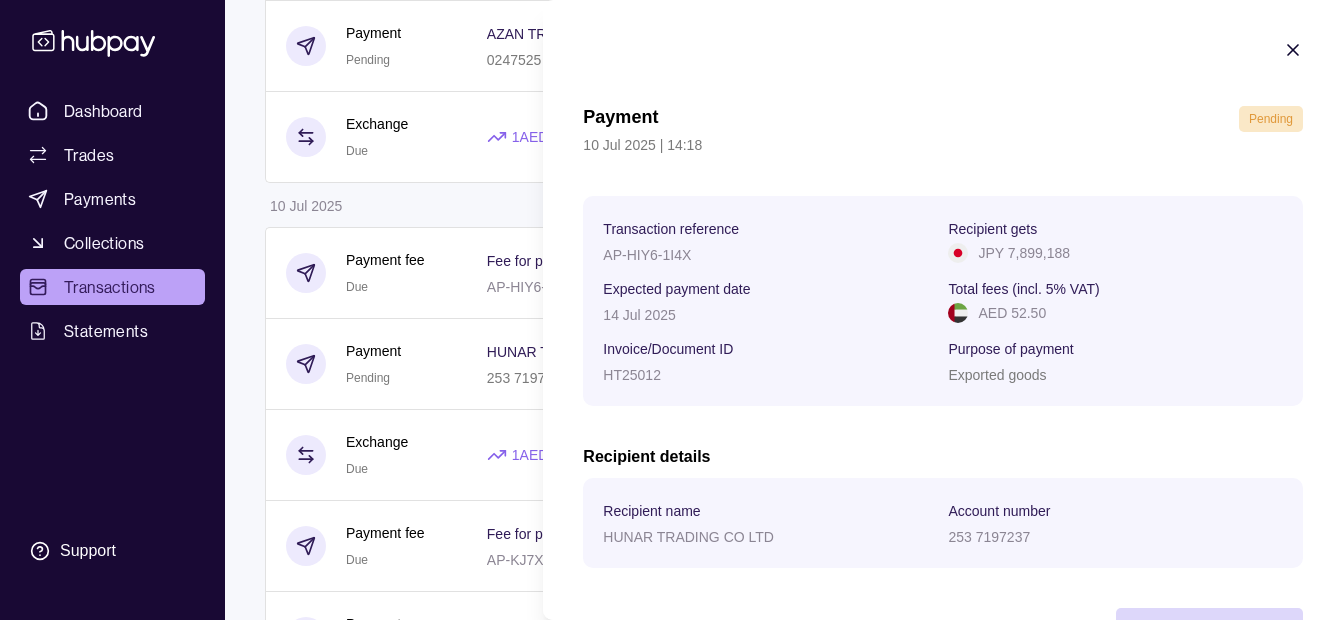 scroll, scrollTop: 73, scrollLeft: 0, axis: vertical 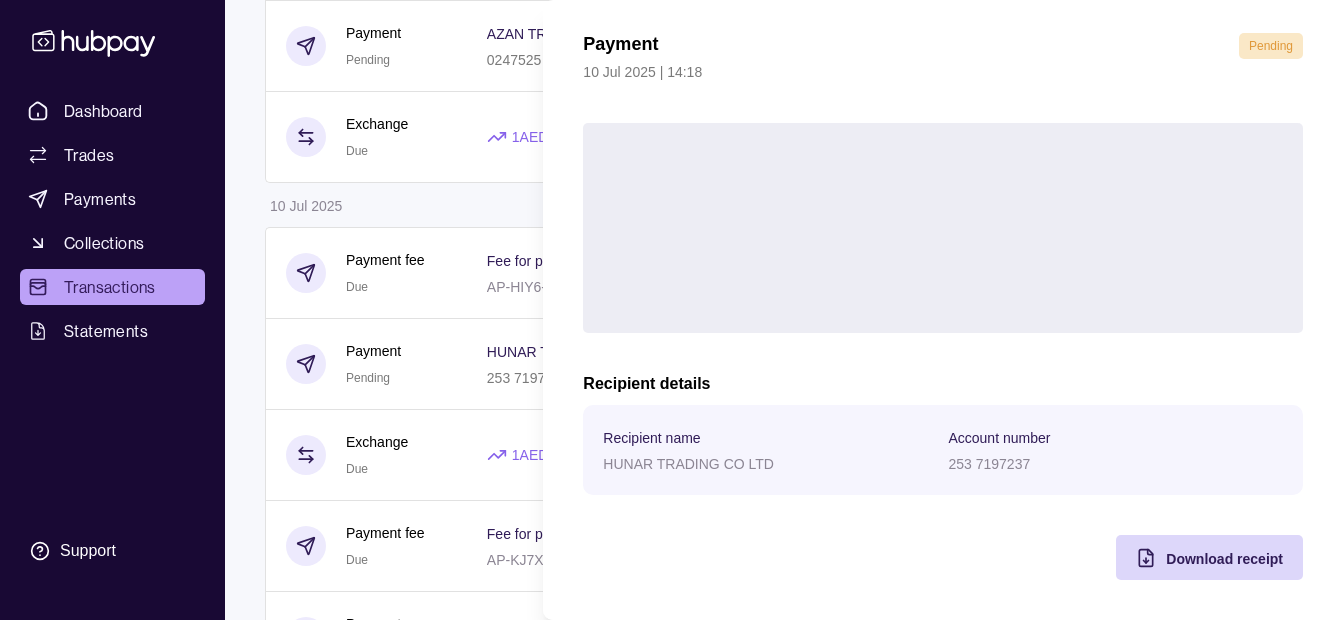 click on "Dashboard Trades Payments Collections Transactions Statements Support K Hello,  Khalid Khan Rahmat Gul  ESSA HAJI GENERAL TRADING LLC Change account Account Terms and conditions Privacy policy Sign out Transactions More filters  ( 0  applied) Details Amount 11 Jul 2025 Payment fee Due Fee for payment AP-YVJK-1FWO −   AED 52.50 Payment Pending LIFE SUPPORT HOLDINGS CO LTD 3087400 Invoice/Document ID SH 110725 −   JPY 1,971,119 Exchange Due 1  AED  =  39.8386   JPY Settlement due date 15 Jul 2025 −   AED 49,477.62 +   JPY 1,971,119 Payment fee Due Fee for payment AP-7NCZ-JCVN −   AED 52.50 Payment Pending ROYAL TRADING CO LTD 4065187 Invoice/Document ID RT 110725 −   JPY 3,960,745 Exchange Due 1  AED  =  39.8322   JPY Settlement due date 15 Jul 2025 −   AED 99,435.76 +   JPY 3,960,745 Payment fee Due Fee for payment AP-MQLN-A5WP −   AED 52.50 Payment Pending AZAN TRADING CO LTD 0247525 Invoice/Document ID AZ 110725 −   JPY 3,957,597 Exchange Due 1  AED  =  39.8386   JPY Settlement due date −" at bounding box center (671, 184) 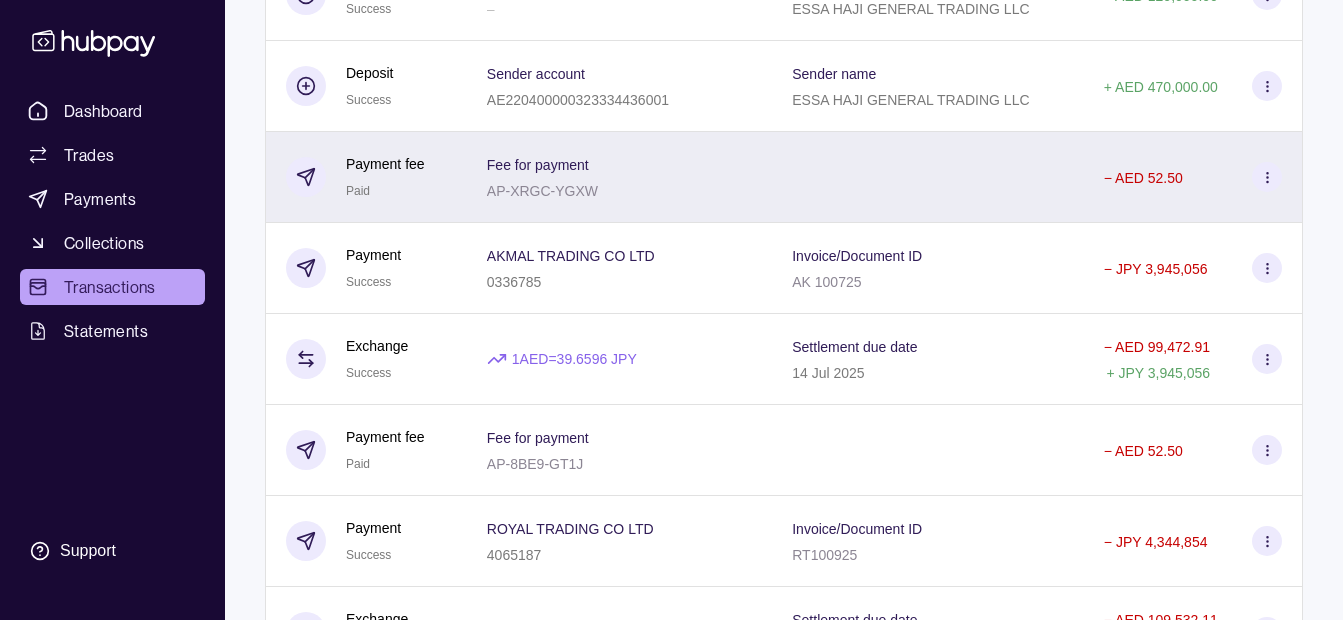 scroll, scrollTop: 2091, scrollLeft: 0, axis: vertical 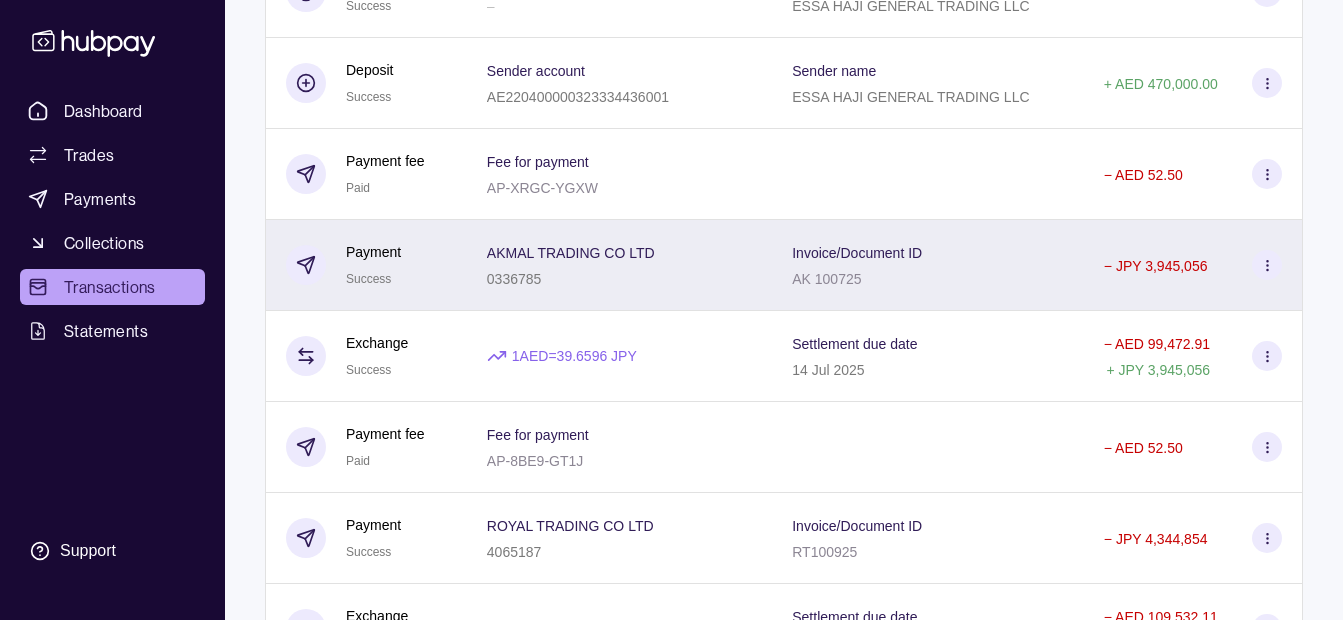 click on "AKMAL TRADING CO LTD 0336785" at bounding box center [619, 265] 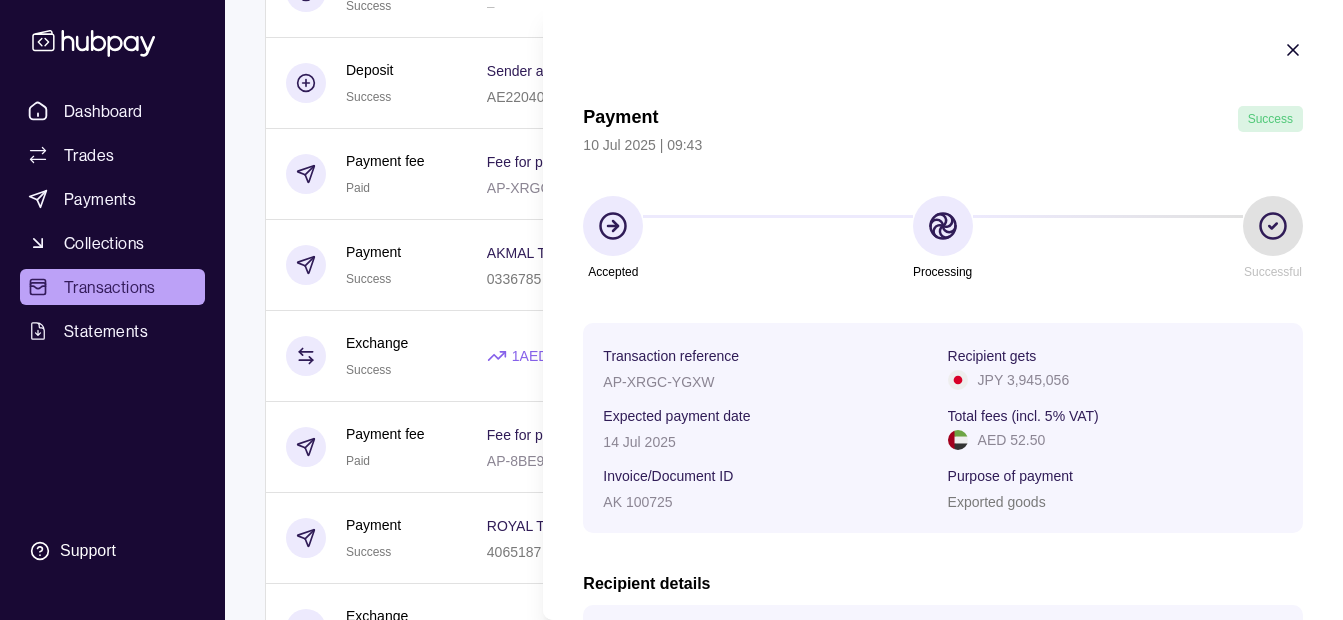 click on "Dashboard Trades Payments Collections Transactions Statements Support K Hello,  Khalid Khan Rahmat Gul  ESSA HAJI GENERAL TRADING LLC Change account Account Terms and conditions Privacy policy Sign out Transactions More filters  ( 0  applied) Details Amount 11 Jul 2025 Payment fee Due Fee for payment AP-YVJK-1FWO −   AED 52.50 Payment Pending LIFE SUPPORT HOLDINGS CO LTD 3087400 Invoice/Document ID SH 110725 −   JPY 1,971,119 Exchange Due 1  AED  =  39.8386   JPY Settlement due date 15 Jul 2025 −   AED 49,477.62 +   JPY 1,971,119 Payment fee Due Fee for payment AP-7NCZ-JCVN −   AED 52.50 Payment Pending ROYAL TRADING CO LTD 4065187 Invoice/Document ID RT 110725 −   JPY 3,960,745 Exchange Due 1  AED  =  39.8322   JPY Settlement due date 15 Jul 2025 −   AED 99,435.76 +   JPY 3,960,745 Payment fee Due Fee for payment AP-MQLN-A5WP −   AED 52.50 Payment Pending AZAN TRADING CO LTD 0247525 Invoice/Document ID AZ 110725 −   JPY 3,957,597 Exchange Due 1  AED  =  39.8386   JPY Settlement due date −" at bounding box center [671, 858] 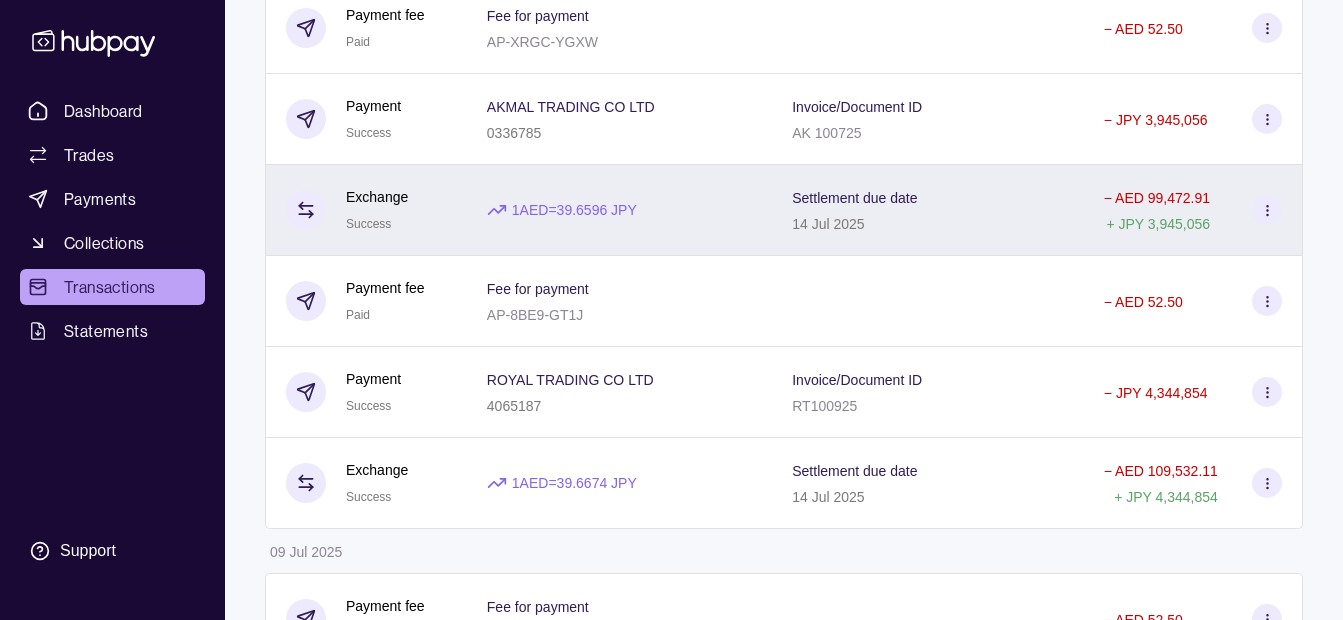 scroll, scrollTop: 2291, scrollLeft: 0, axis: vertical 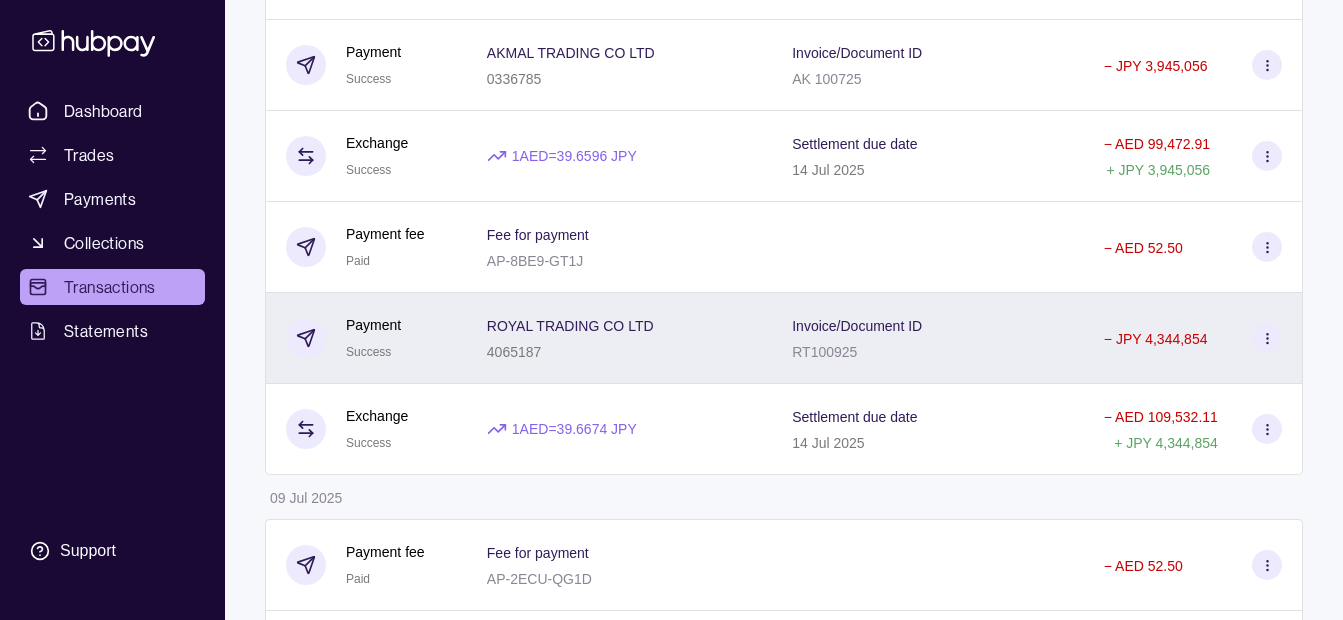 click on "4065187" at bounding box center (570, 351) 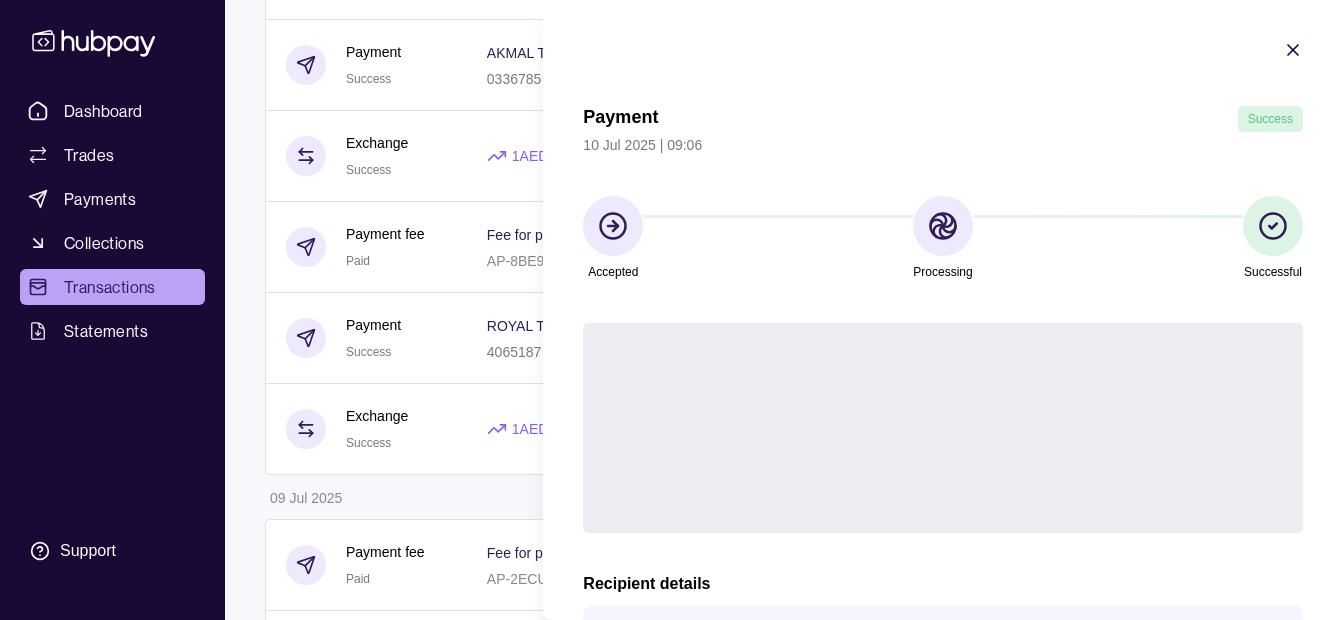 click on "Dashboard Trades Payments Collections Transactions Statements Support K Hello,  Khalid Khan Rahmat Gul  ESSA HAJI GENERAL TRADING LLC Change account Account Terms and conditions Privacy policy Sign out Transactions More filters  ( 0  applied) Details Amount 11 Jul 2025 Payment fee Due Fee for payment AP-YVJK-1FWO −   AED 52.50 Payment Pending LIFE SUPPORT HOLDINGS CO LTD 3087400 Invoice/Document ID SH 110725 −   JPY 1,971,119 Exchange Due 1  AED  =  39.8386   JPY Settlement due date 15 Jul 2025 −   AED 49,477.62 +   JPY 1,971,119 Payment fee Due Fee for payment AP-7NCZ-JCVN −   AED 52.50 Payment Pending ROYAL TRADING CO LTD 4065187 Invoice/Document ID RT 110725 −   JPY 3,960,745 Exchange Due 1  AED  =  39.8322   JPY Settlement due date 15 Jul 2025 −   AED 99,435.76 +   JPY 3,960,745 Payment fee Due Fee for payment AP-MQLN-A5WP −   AED 52.50 Payment Pending AZAN TRADING CO LTD 0247525 Invoice/Document ID AZ 110725 −   JPY 3,957,597 Exchange Due 1  AED  =  39.8386   JPY Settlement due date −" at bounding box center [671, 658] 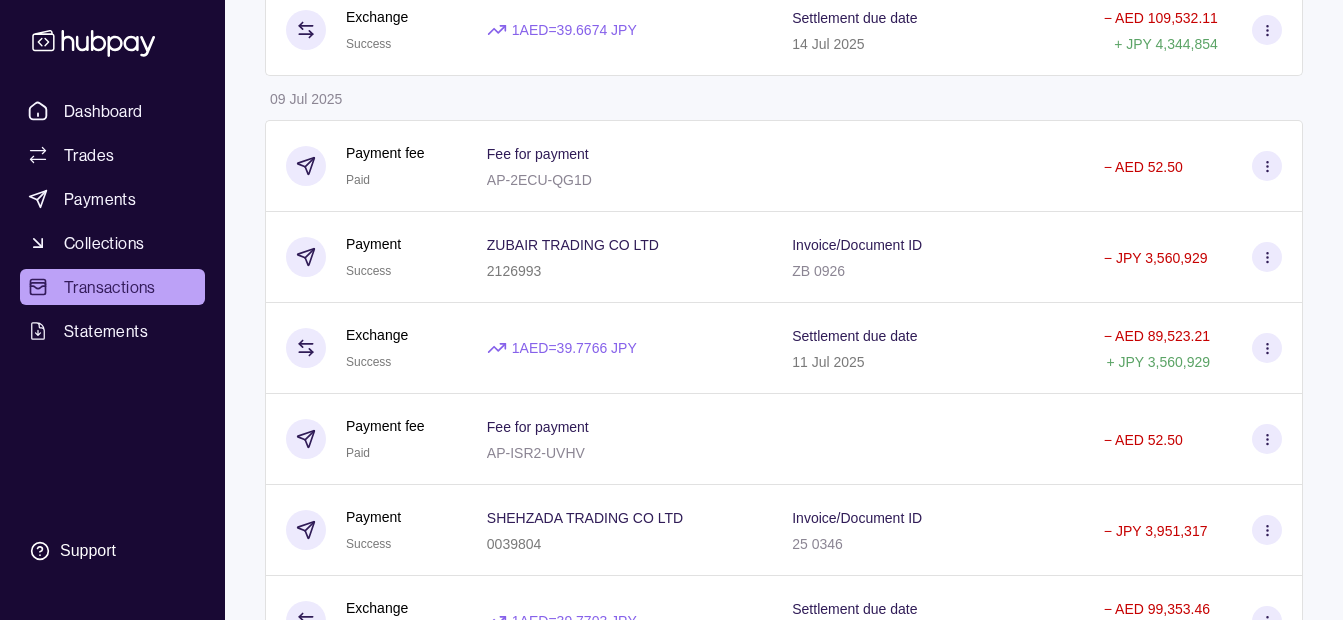 scroll, scrollTop: 2691, scrollLeft: 0, axis: vertical 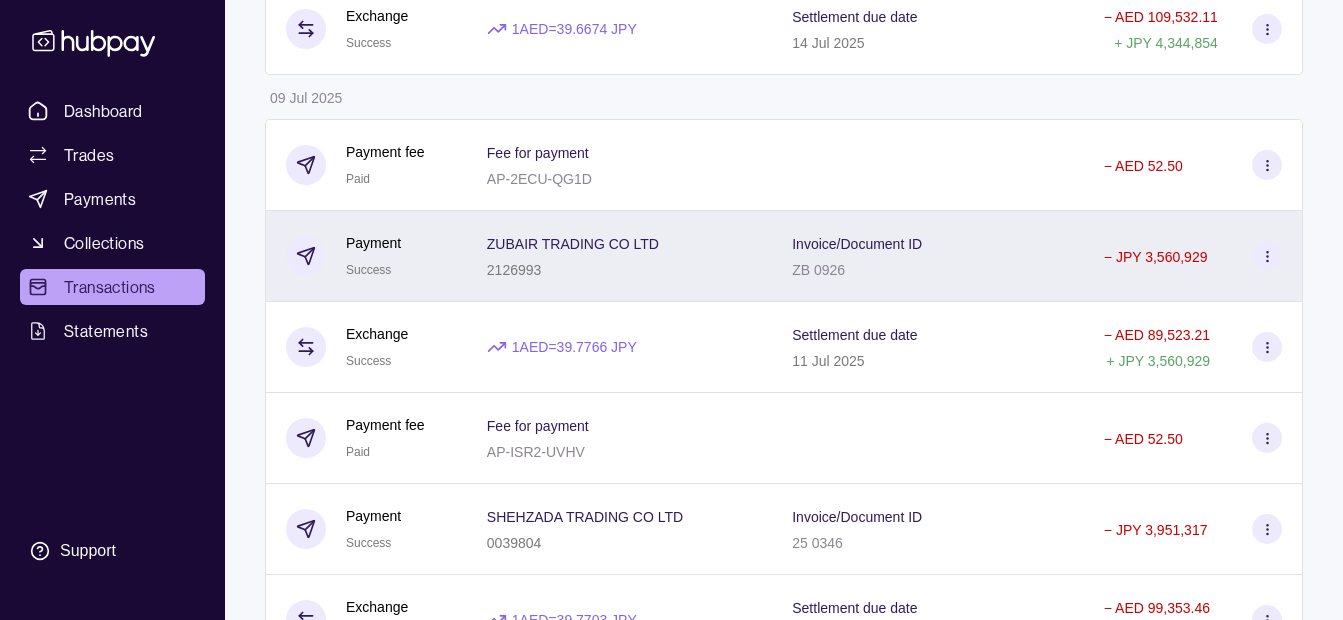 click on "2126993" at bounding box center (573, 269) 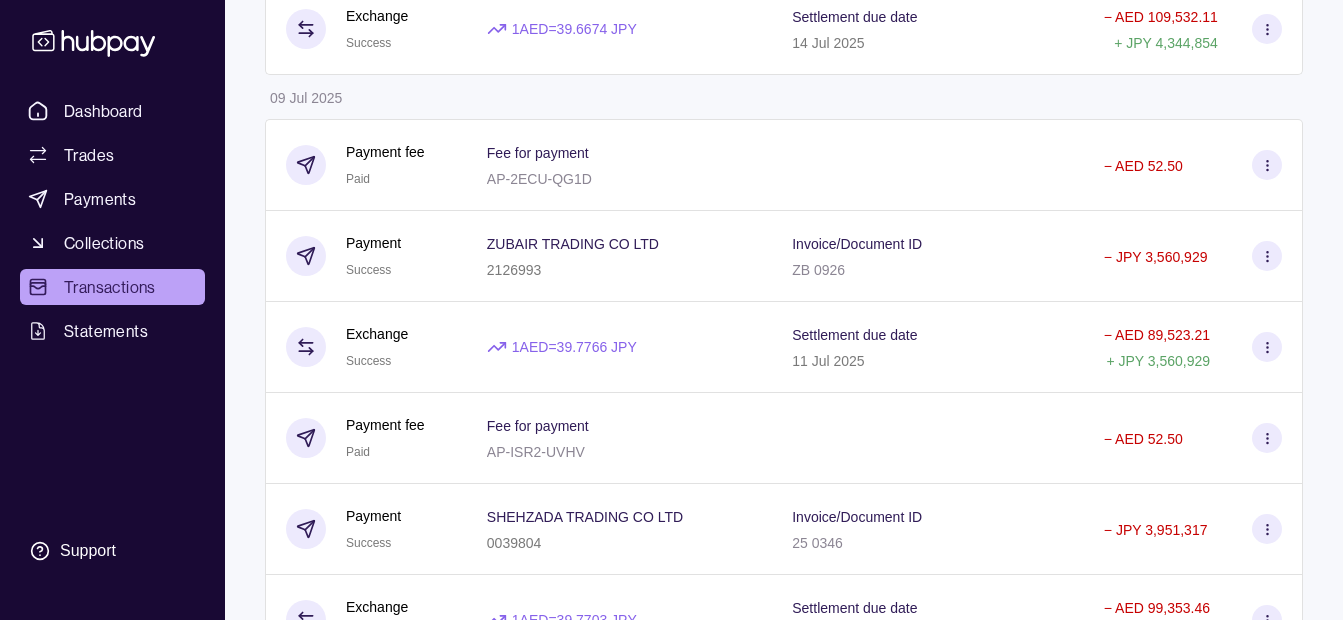 click on "Dashboard Trades Payments Collections Transactions Statements Support K Hello,  Khalid Khan Rahmat Gul  ESSA HAJI GENERAL TRADING LLC Change account Account Terms and conditions Privacy policy Sign out Transactions More filters  ( 0  applied) Details Amount 11 Jul 2025 Payment fee Due Fee for payment AP-YVJK-1FWO −   AED 52.50 Payment Pending LIFE SUPPORT HOLDINGS CO LTD 3087400 Invoice/Document ID SH 110725 −   JPY 1,971,119 Exchange Due 1  AED  =  39.8386   JPY Settlement due date 15 Jul 2025 −   AED 49,477.62 +   JPY 1,971,119 Payment fee Due Fee for payment AP-7NCZ-JCVN −   AED 52.50 Payment Pending ROYAL TRADING CO LTD 4065187 Invoice/Document ID RT 110725 −   JPY 3,960,745 Exchange Due 1  AED  =  39.8322   JPY Settlement due date 15 Jul 2025 −   AED 99,435.76 +   JPY 3,960,745 Payment fee Due Fee for payment AP-MQLN-A5WP −   AED 52.50 Payment Pending AZAN TRADING CO LTD 0247525 Invoice/Document ID AZ 110725 −   JPY 3,957,597 Exchange Due 1  AED  =  39.8386   JPY Settlement due date −" at bounding box center [671, 258] 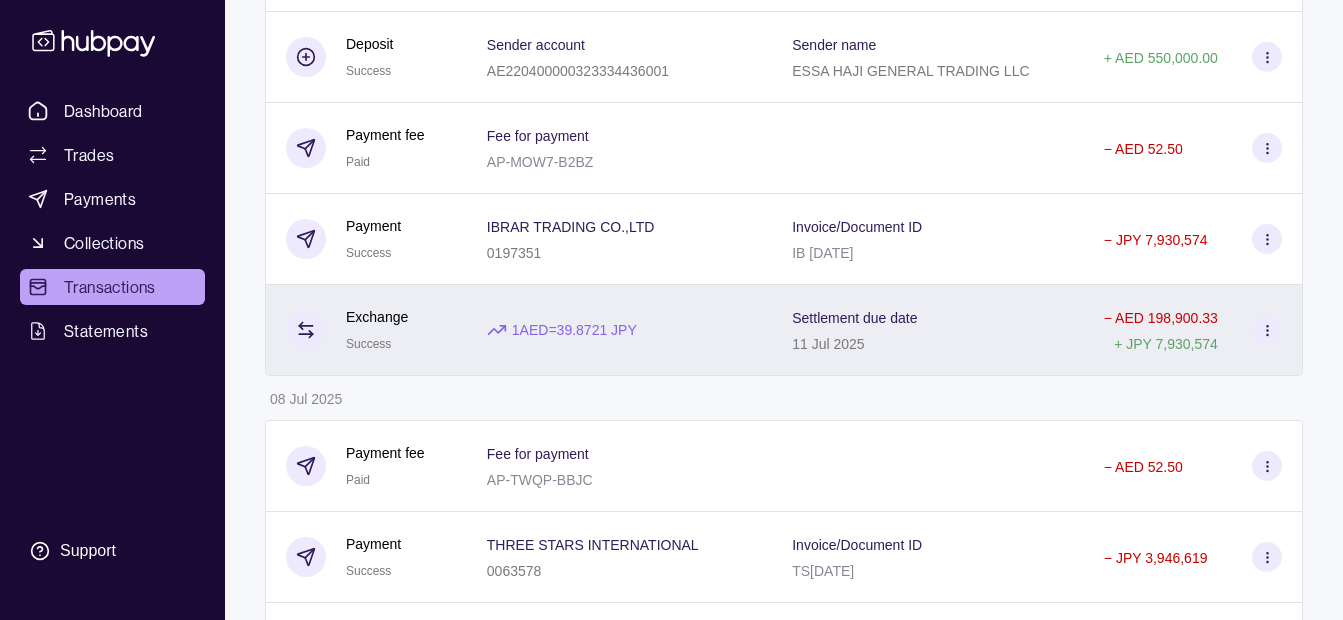 scroll, scrollTop: 4191, scrollLeft: 0, axis: vertical 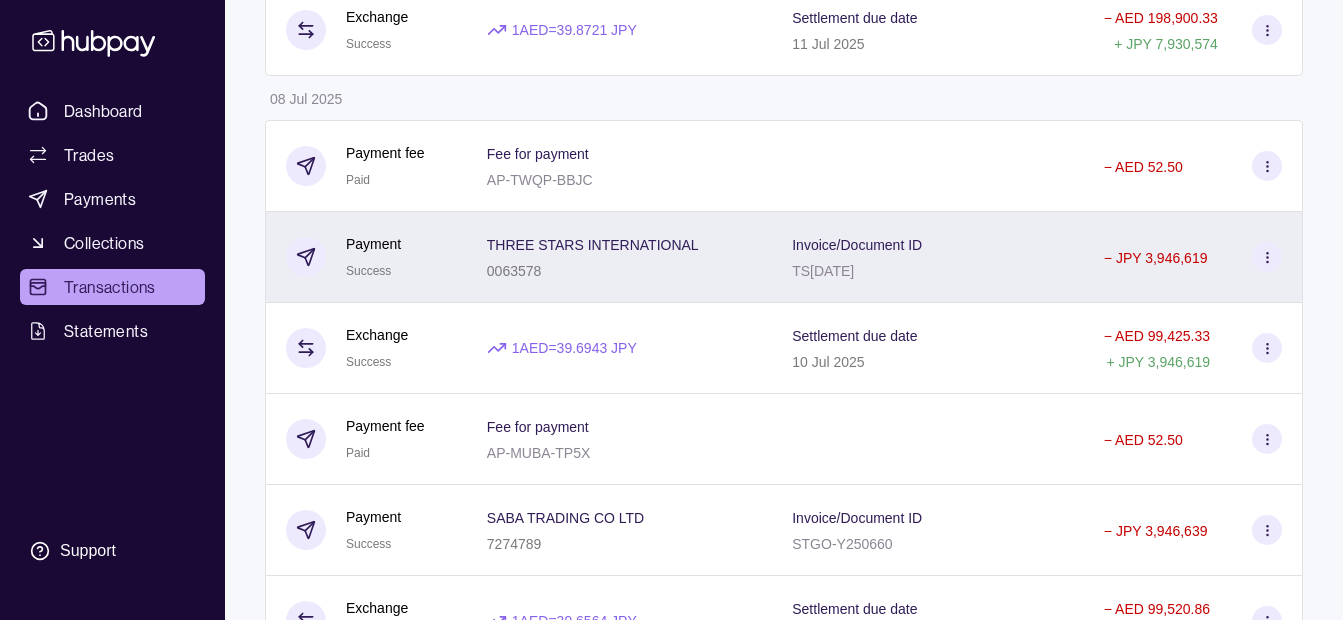 click on "THREE STARS INTERNATIONAL" at bounding box center (593, 244) 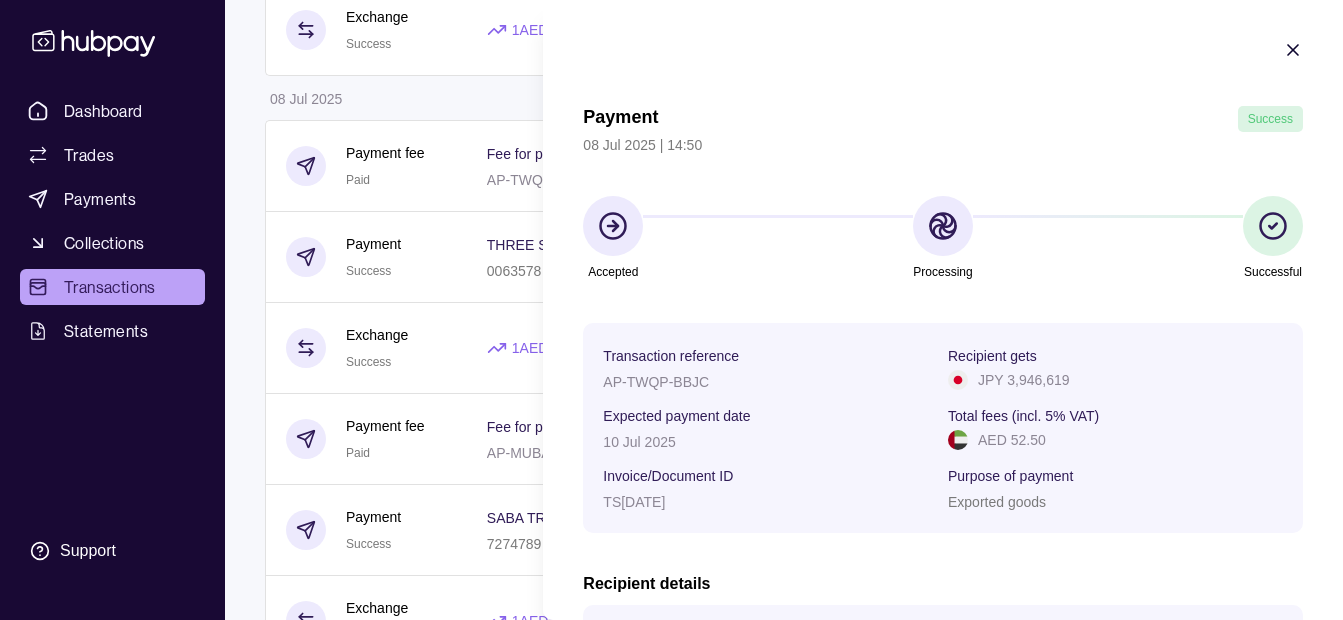 click on "Dashboard Trades Payments Collections Transactions Statements Support K Hello,  Khalid Khan Rahmat Gul  ESSA HAJI GENERAL TRADING LLC Change account Account Terms and conditions Privacy policy Sign out Transactions More filters  ( 0  applied) Details Amount 11 Jul 2025 Payment fee Due Fee for payment AP-YVJK-1FWO −   AED 52.50 Payment Pending LIFE SUPPORT HOLDINGS CO LTD 3087400 Invoice/Document ID SH 110725 −   JPY 1,971,119 Exchange Due 1  AED  =  39.8386   JPY Settlement due date 15 Jul 2025 −   AED 49,477.62 +   JPY 1,971,119 Payment fee Due Fee for payment AP-7NCZ-JCVN −   AED 52.50 Payment Pending ROYAL TRADING CO LTD 4065187 Invoice/Document ID RT 110725 −   JPY 3,960,745 Exchange Due 1  AED  =  39.8322   JPY Settlement due date 15 Jul 2025 −   AED 99,435.76 +   JPY 3,960,745 Payment fee Due Fee for payment AP-MQLN-A5WP −   AED 52.50 Payment Pending AZAN TRADING CO LTD 0247525 Invoice/Document ID AZ 110725 −   JPY 3,957,597 Exchange Due 1  AED  =  39.8386   JPY Settlement due date −" at bounding box center (671, -1242) 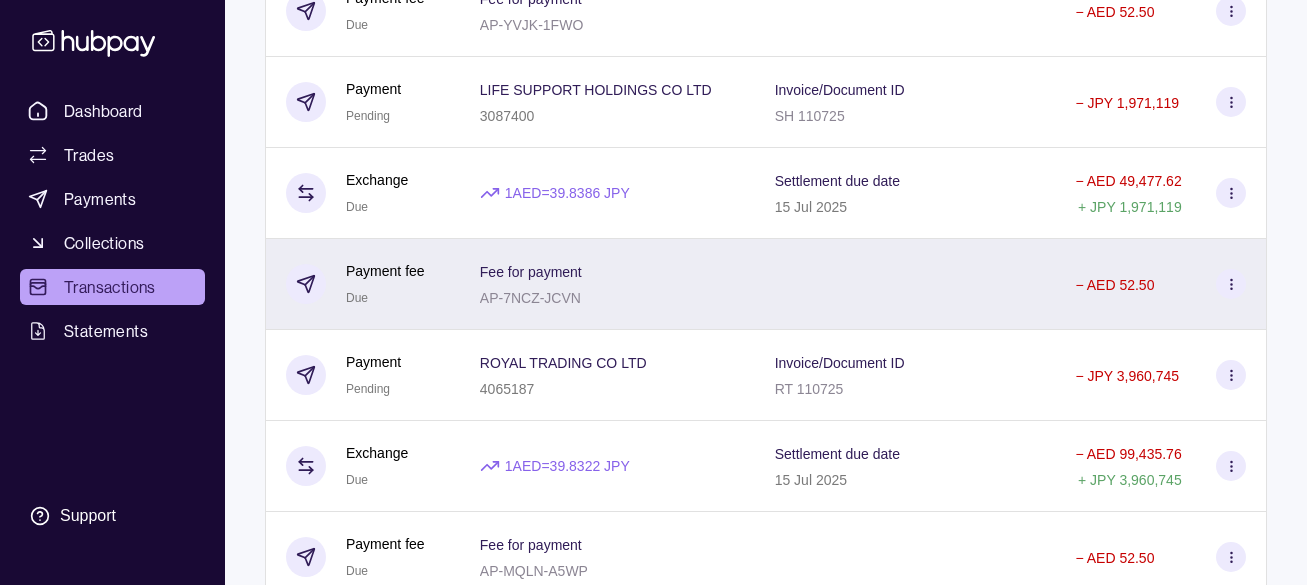 scroll, scrollTop: 300, scrollLeft: 0, axis: vertical 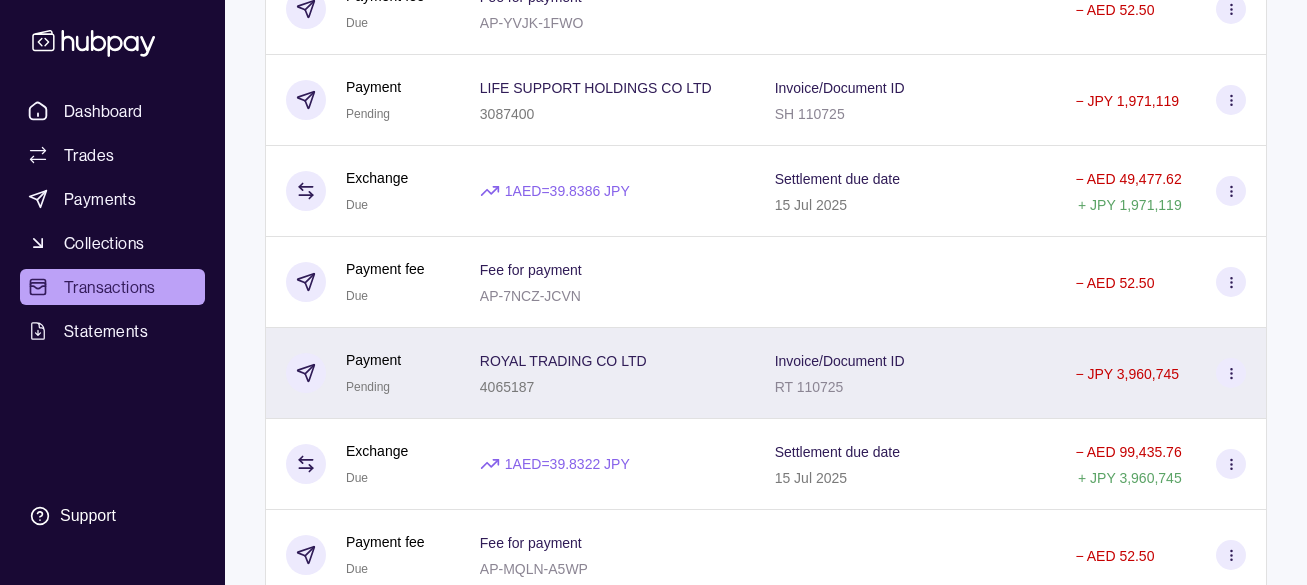 click on "ROYAL TRADING CO LTD" at bounding box center [563, 360] 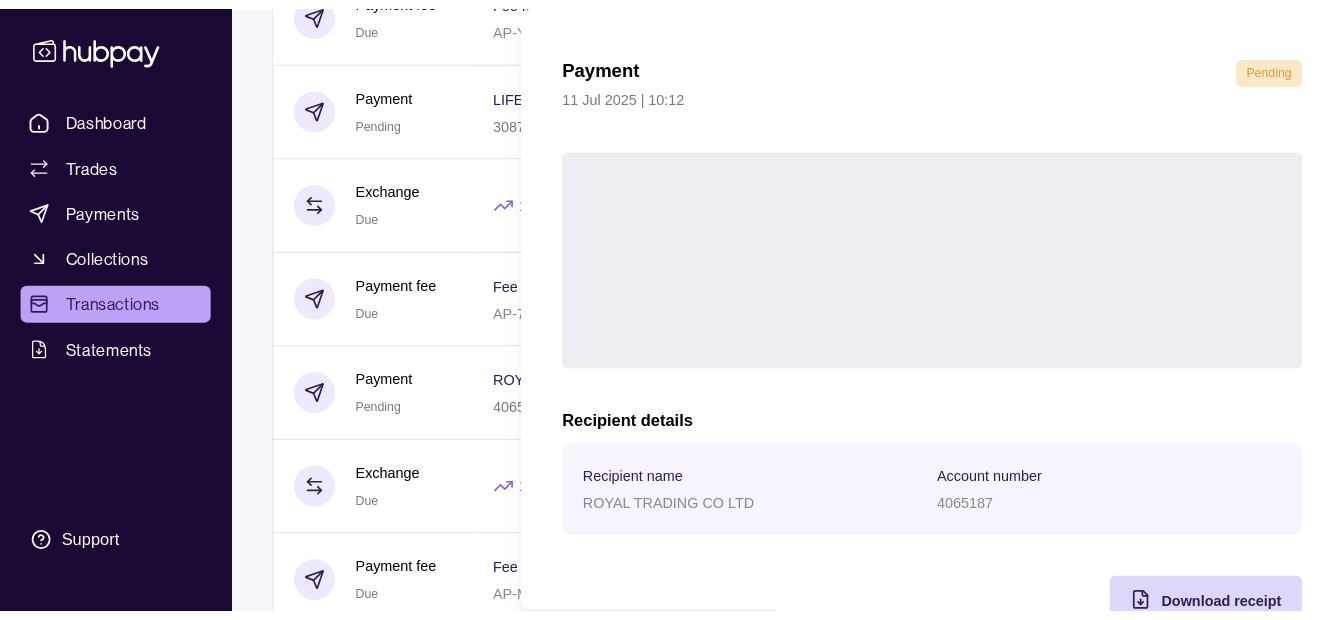 scroll, scrollTop: 108, scrollLeft: 0, axis: vertical 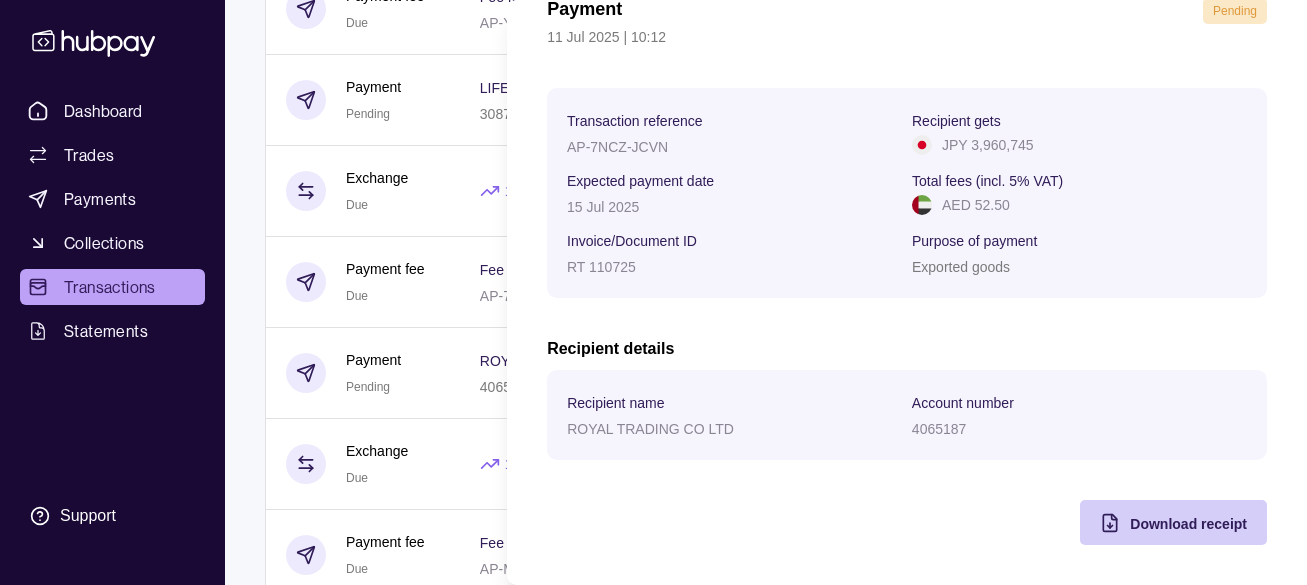 click on "Download receipt" at bounding box center [1188, 524] 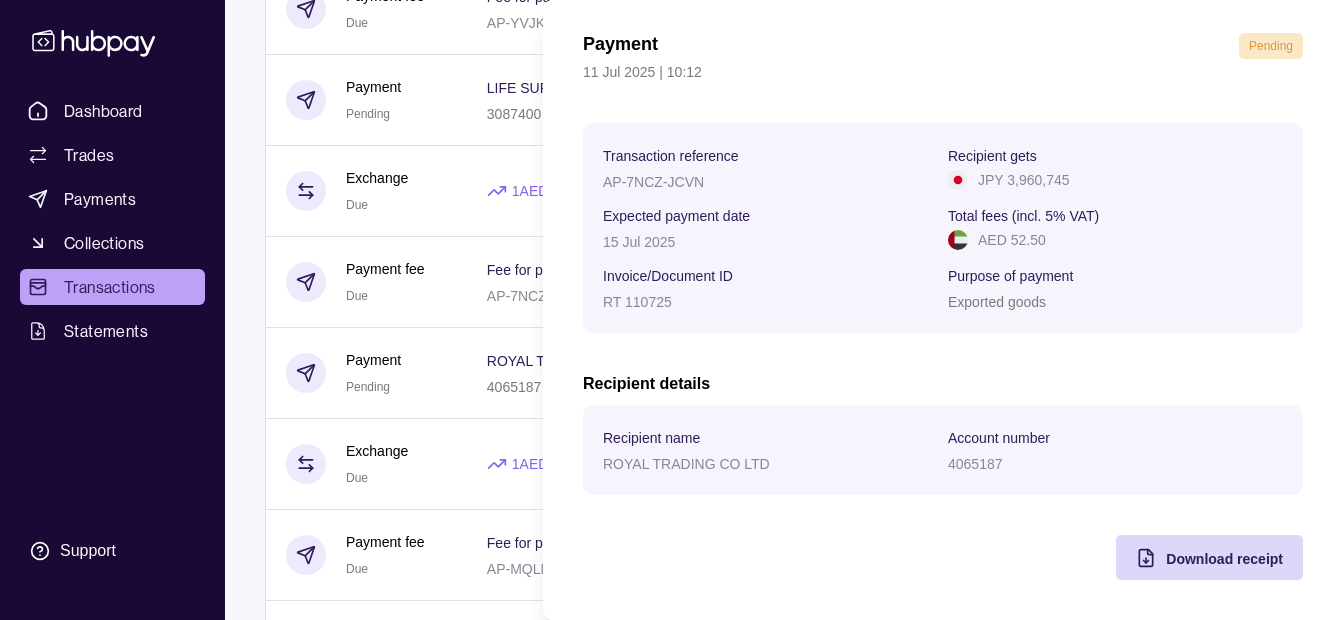 scroll, scrollTop: 73, scrollLeft: 0, axis: vertical 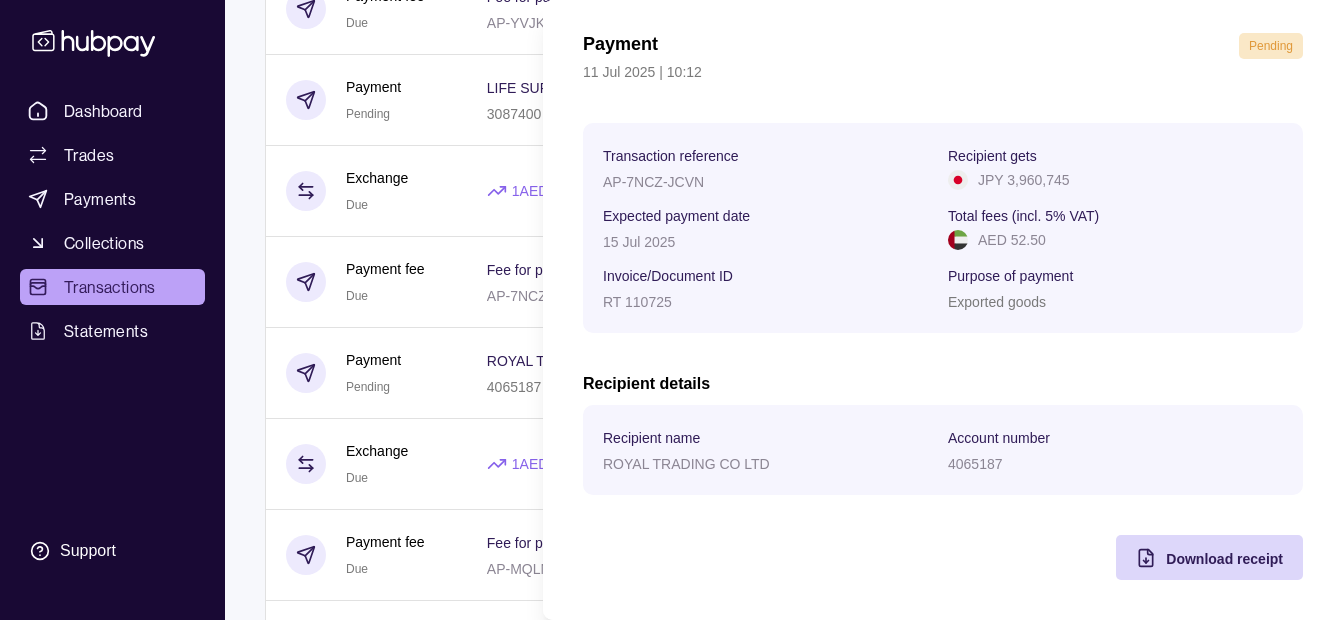 click on "Dashboard Trades Payments Collections Transactions Statements Support K Hello,  Khalid Khan Rahmat Gul  ESSA HAJI GENERAL TRADING LLC Change account Account Terms and conditions Privacy policy Sign out Transactions More filters  ( 0  applied) Details Amount 11 Jul 2025 Payment fee Due Fee for payment AP-YVJK-1FWO −   AED 52.50 Payment Pending LIFE SUPPORT HOLDINGS CO LTD 3087400 Invoice/Document ID SH 110725 −   JPY 1,971,119 Exchange Due 1  AED  =  39.8386   JPY Settlement due date 15 Jul 2025 −   AED 49,477.62 +   JPY 1,971,119 Payment fee Due Fee for payment AP-7NCZ-JCVN −   AED 52.50 Payment Pending ROYAL TRADING CO LTD 4065187 Invoice/Document ID RT 110725 −   JPY 3,960,745 Exchange Due 1  AED  =  39.8322   JPY Settlement due date 15 Jul 2025 −   AED 99,435.76 +   JPY 3,960,745 Payment fee Due Fee for payment AP-MQLN-A5WP −   AED 52.50 Payment Pending AZAN TRADING CO LTD 0247525 Invoice/Document ID AZ 110725 −   JPY 3,957,597 Exchange Due 1  AED  =  39.8386   JPY Settlement due date −" at bounding box center [671, 2649] 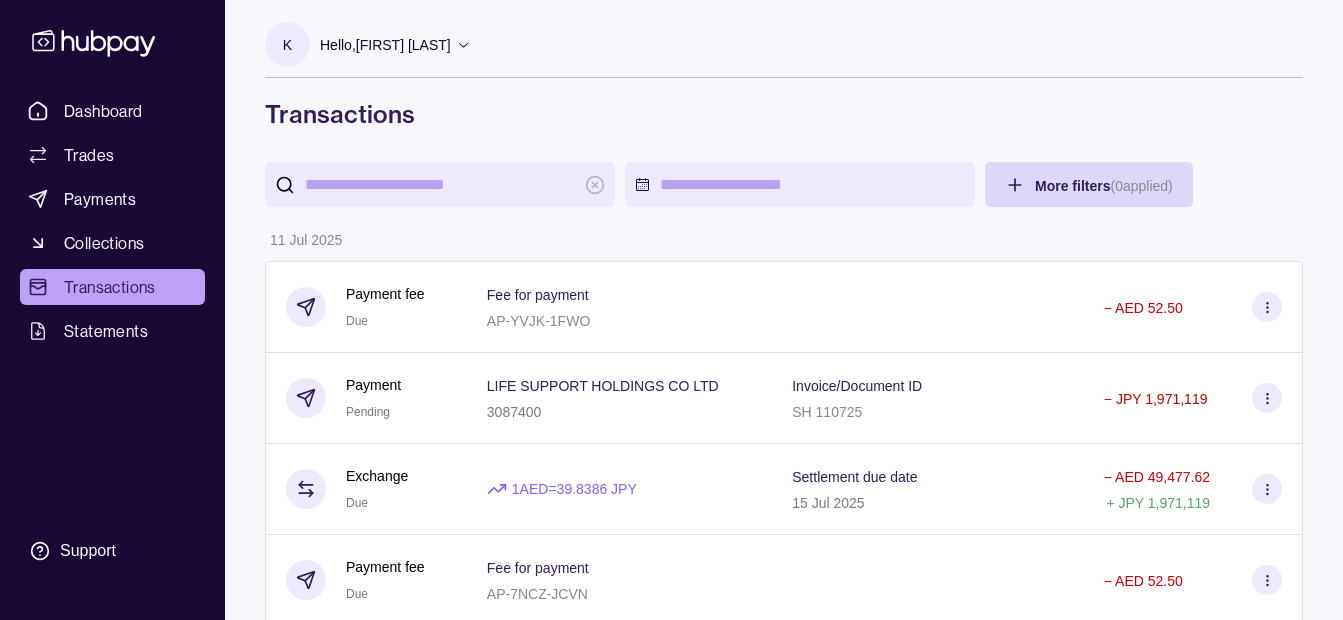 scroll, scrollTop: 0, scrollLeft: 0, axis: both 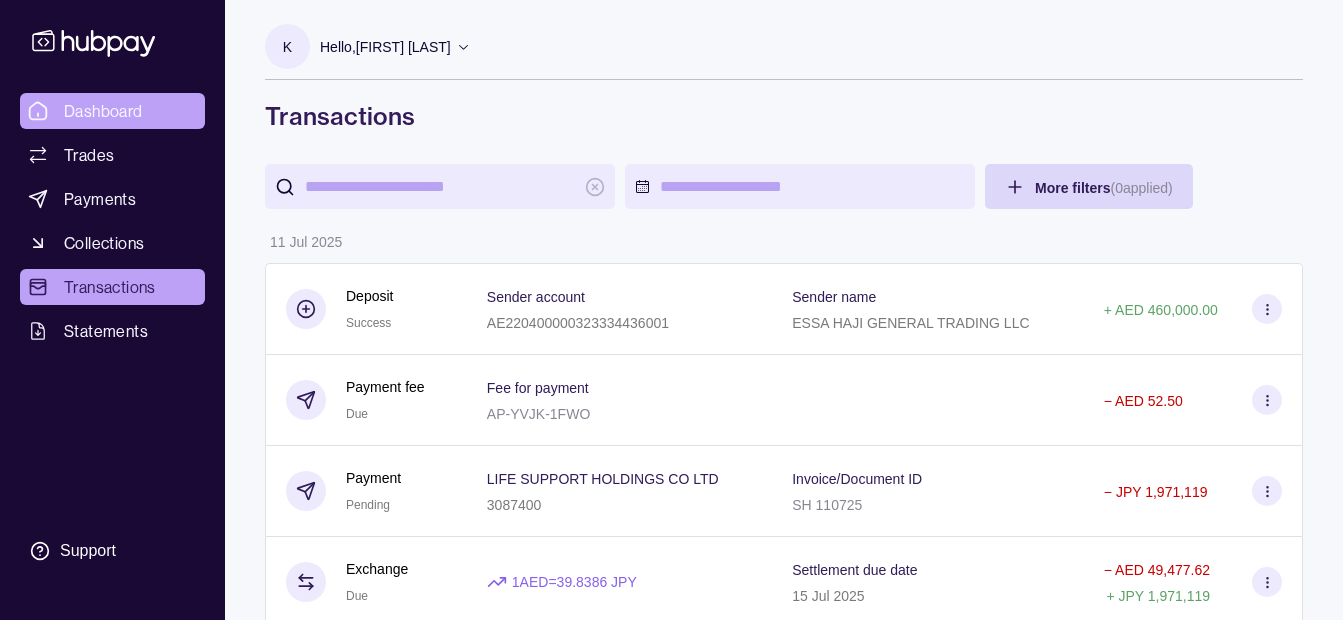 click on "Dashboard" at bounding box center [103, 111] 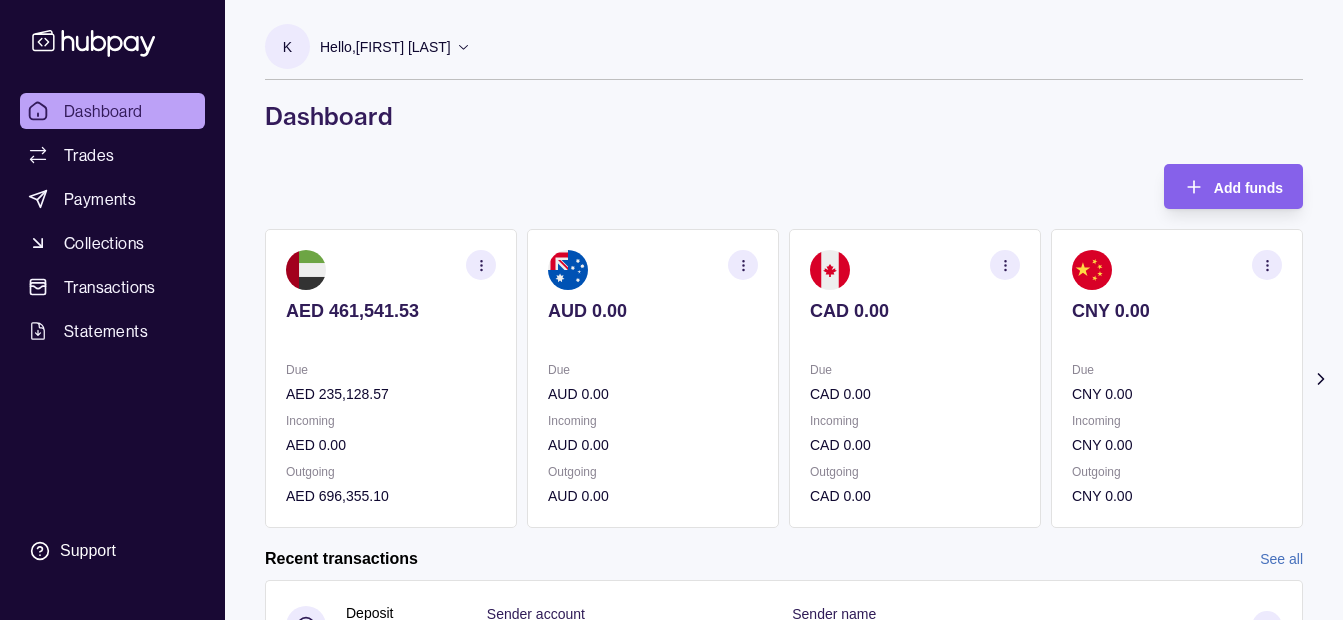 click on "Dashboard" at bounding box center (103, 111) 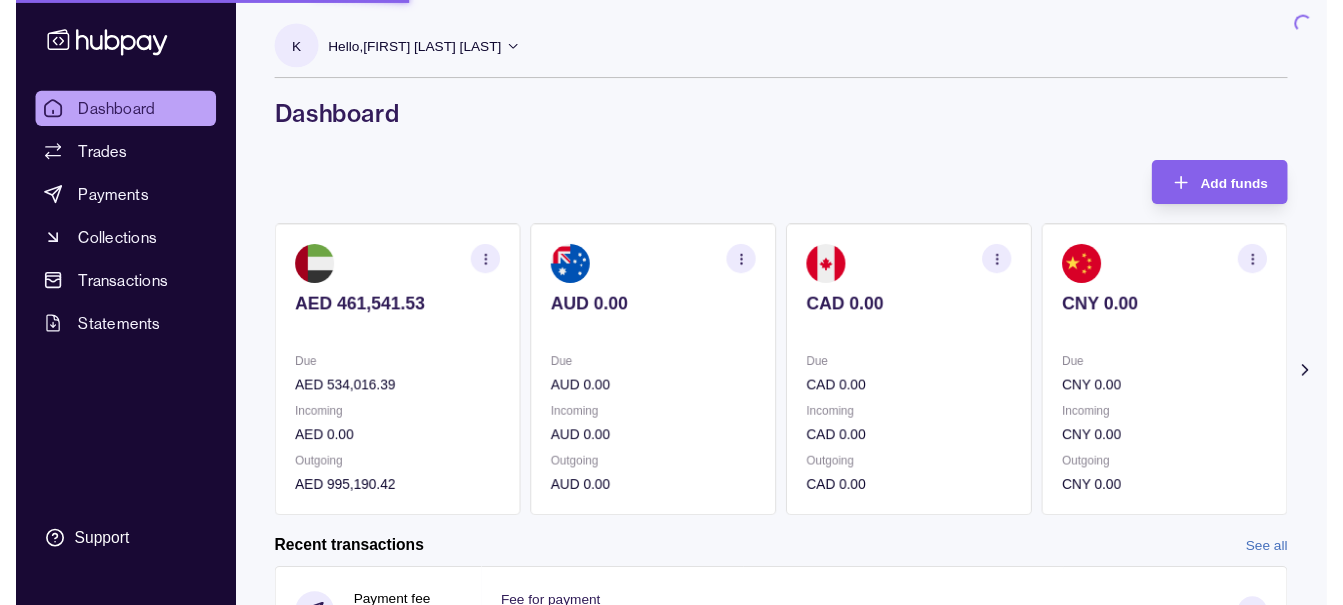 scroll, scrollTop: 0, scrollLeft: 0, axis: both 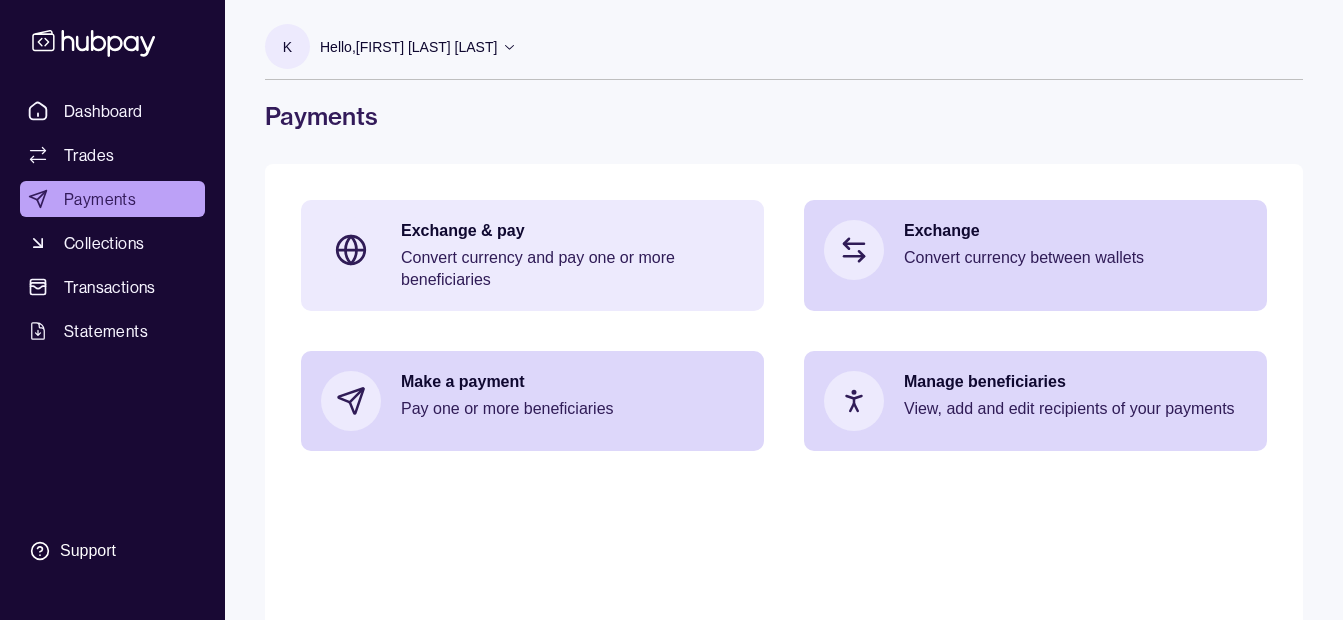 click on "Exchange & pay Convert currency and pay one or more beneficiaries" at bounding box center [572, 255] 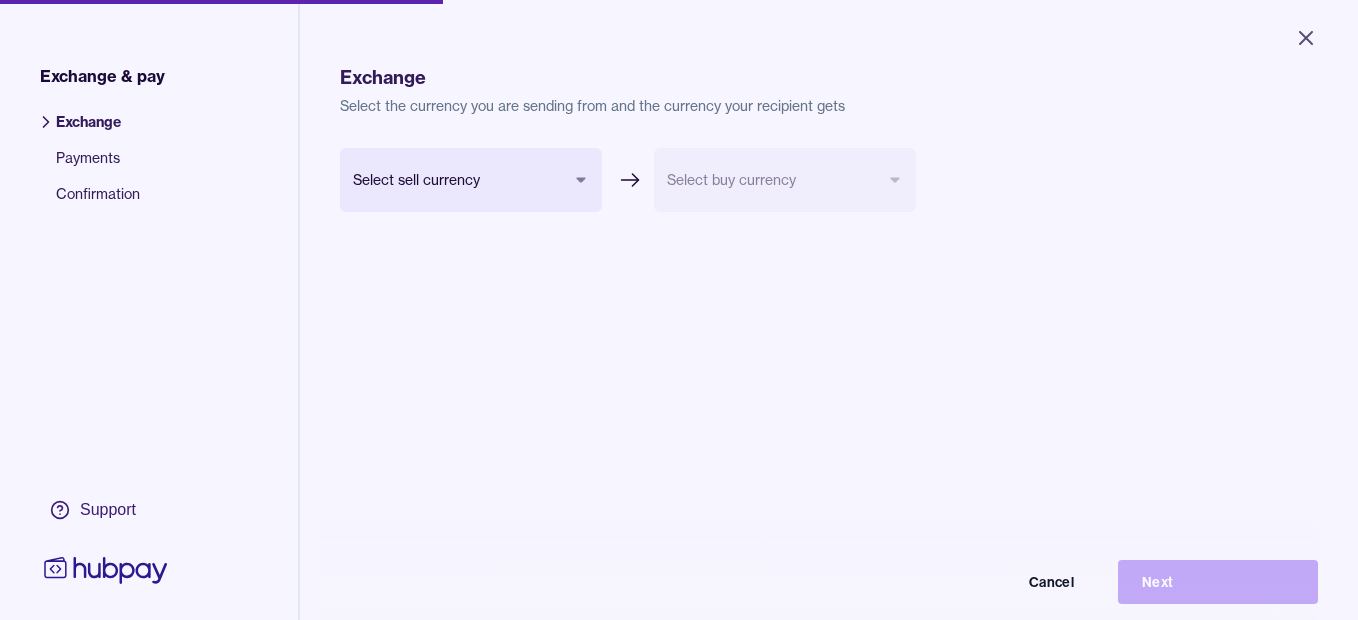 click on "Close Exchange & pay Exchange Payments Confirmation Support Exchange Select the currency you are sending from and the currency your recipient gets Select sell currency *** *** *** *** *** *** *** Select buy currency Cancel Next Exchange & pay | Hubpay" at bounding box center (679, 310) 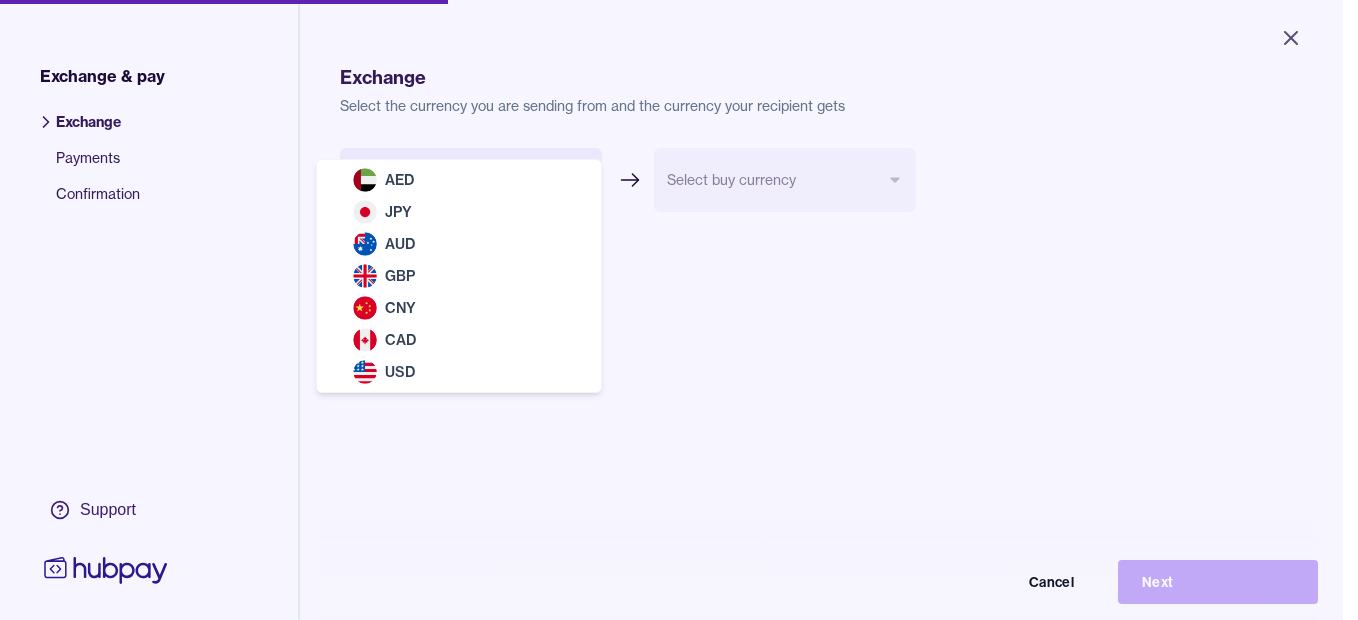 select on "***" 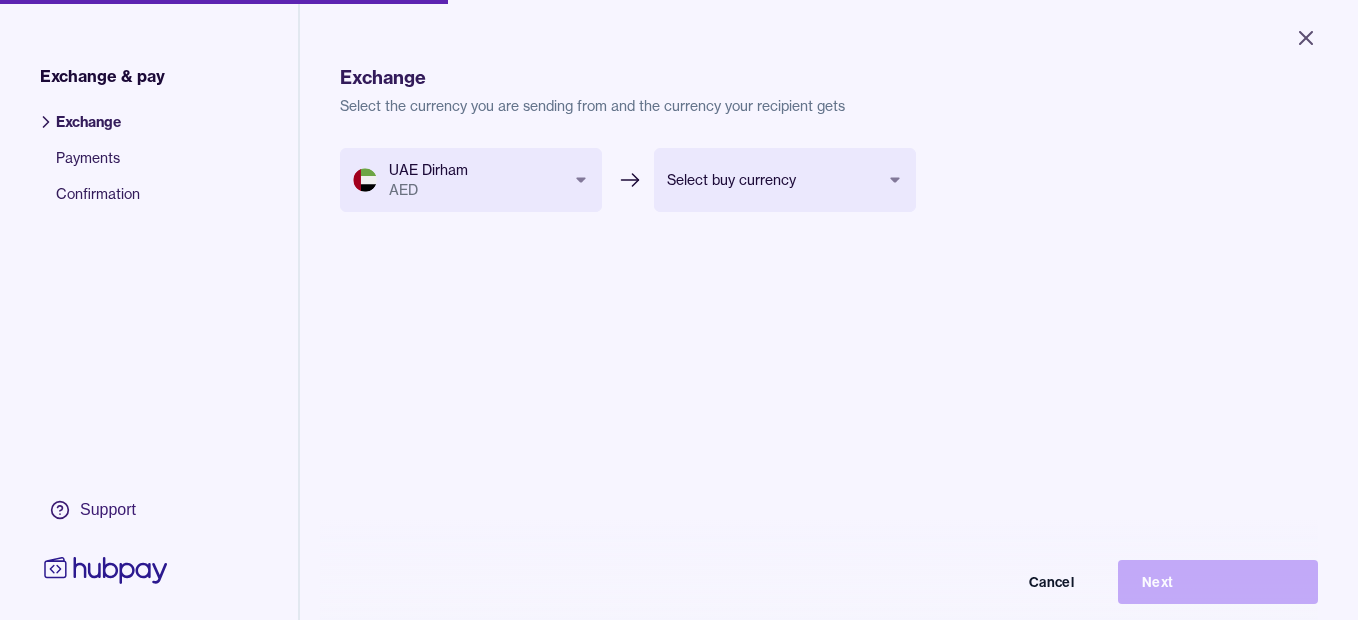 click on "Close Exchange & pay Exchange Payments Confirmation Support Exchange Select the currency you are sending from and the currency your recipient gets UAE Dirham AED *** *** *** *** *** *** *** Select buy currency *** *** *** *** *** *** Cancel Next Exchange & pay | Hubpay" at bounding box center [679, 310] 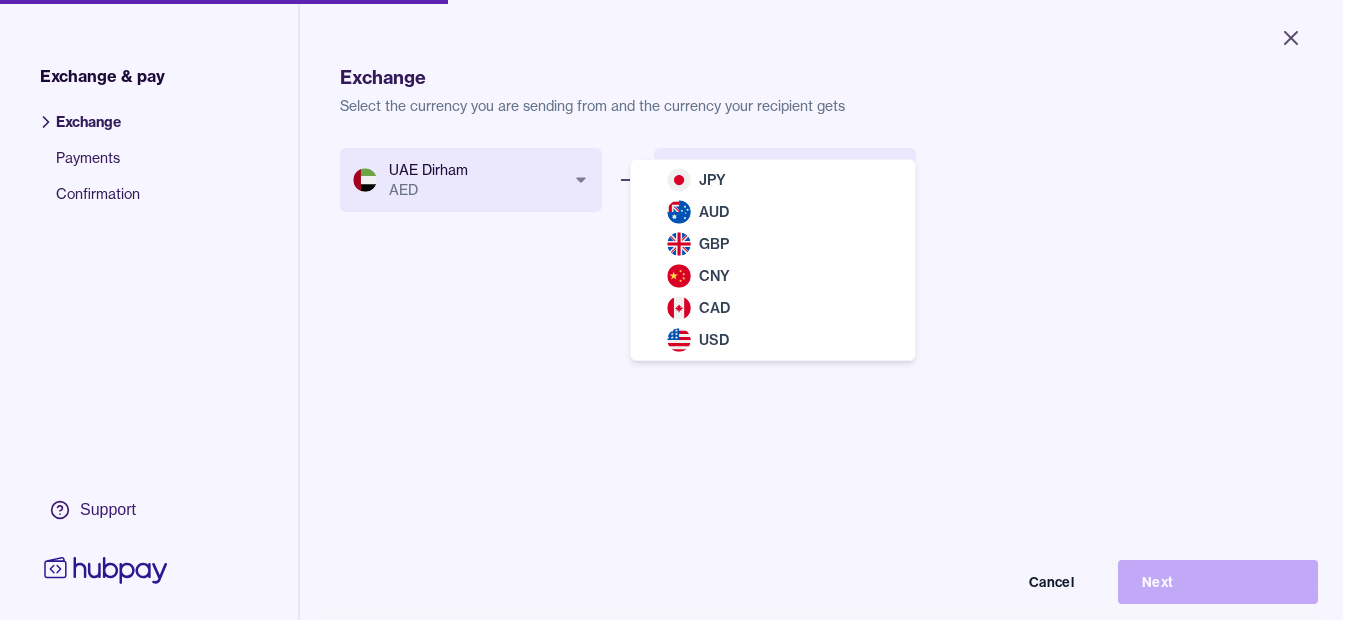 select on "***" 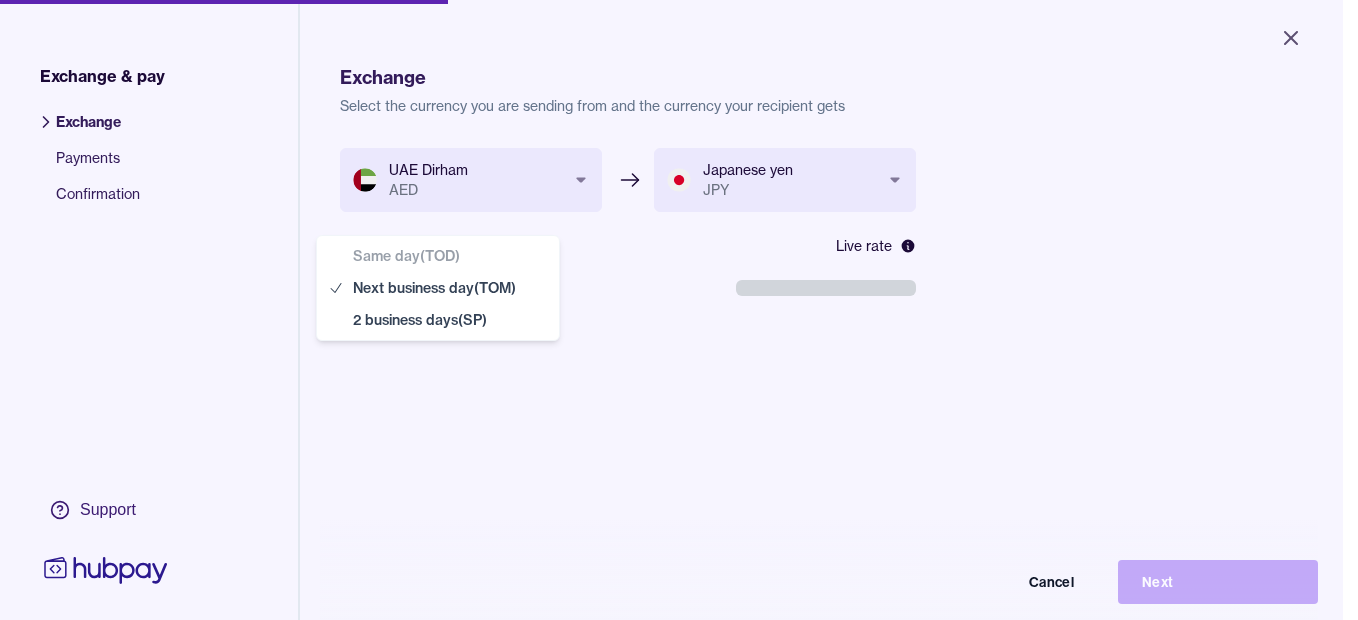 click on "**********" at bounding box center (671, 310) 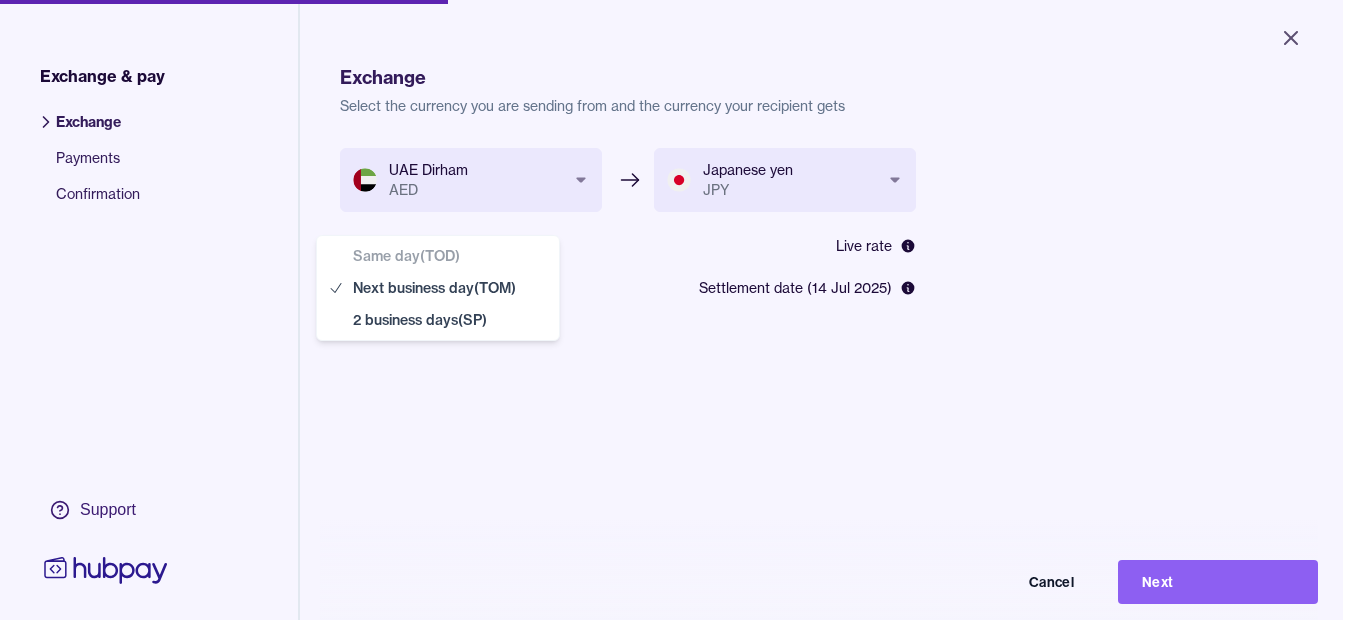 select on "**" 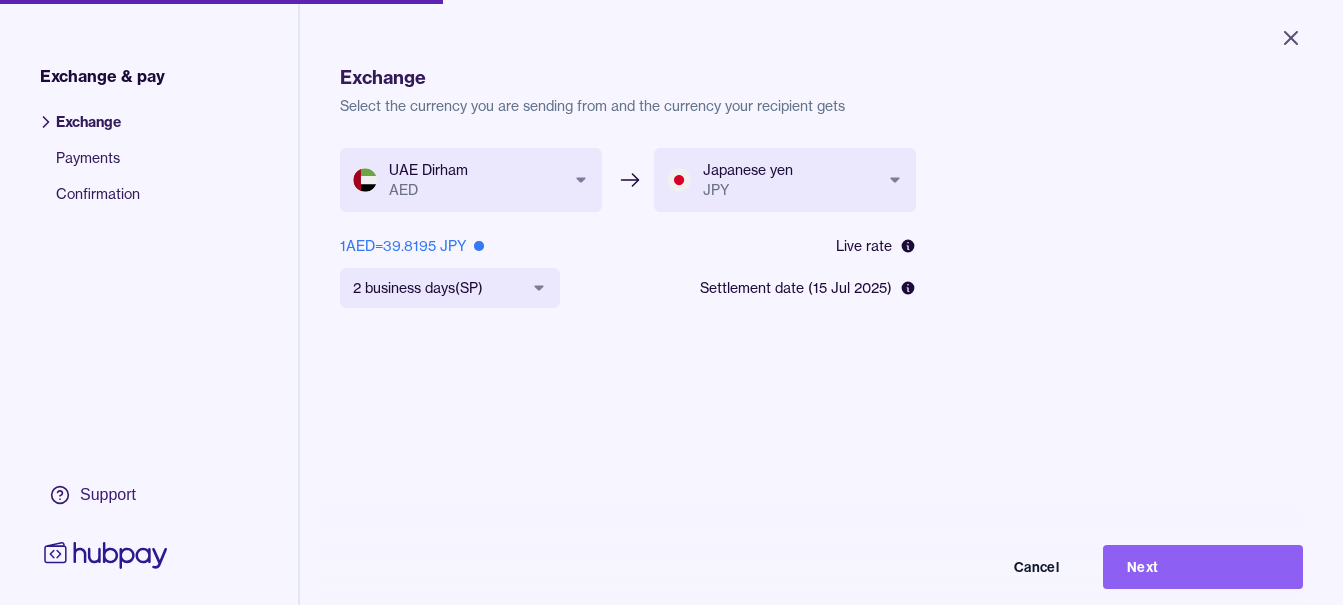 click on "Next" at bounding box center [1203, 567] 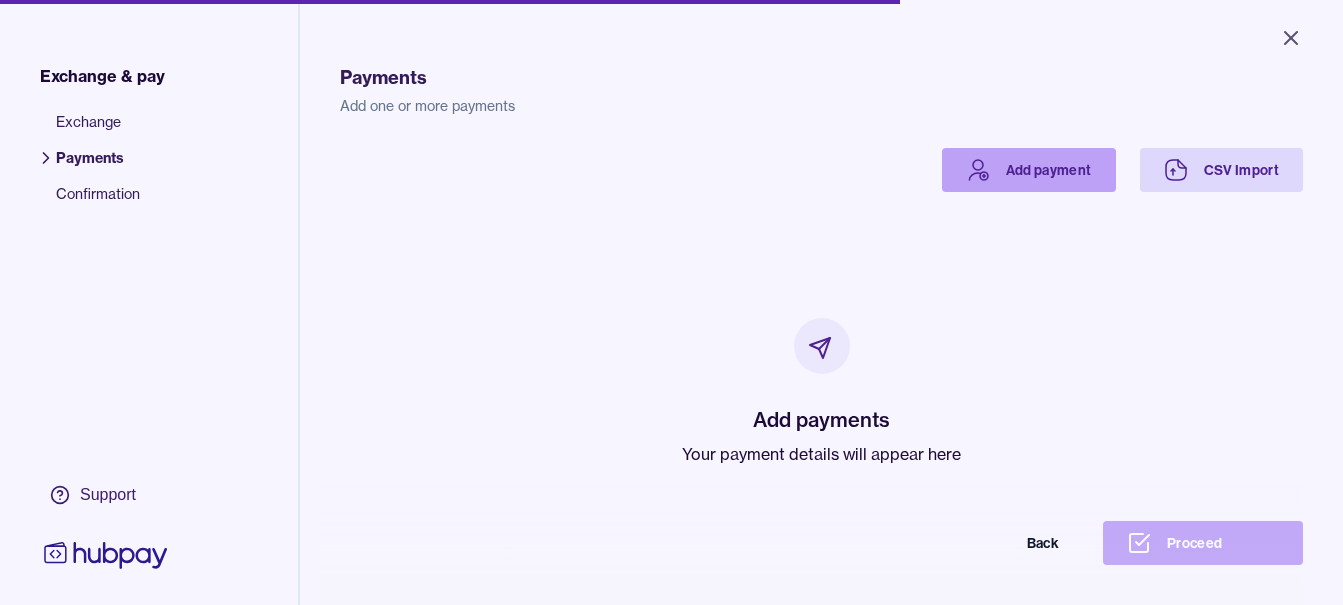 click on "Add payment" at bounding box center [1029, 170] 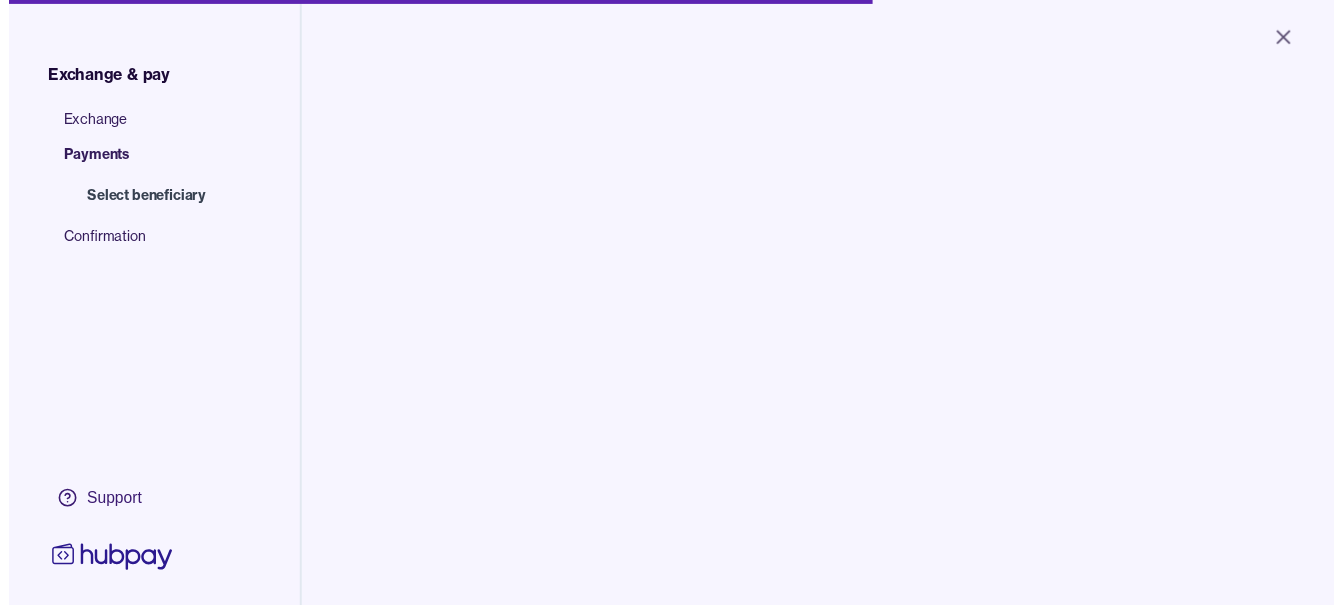scroll, scrollTop: 0, scrollLeft: 0, axis: both 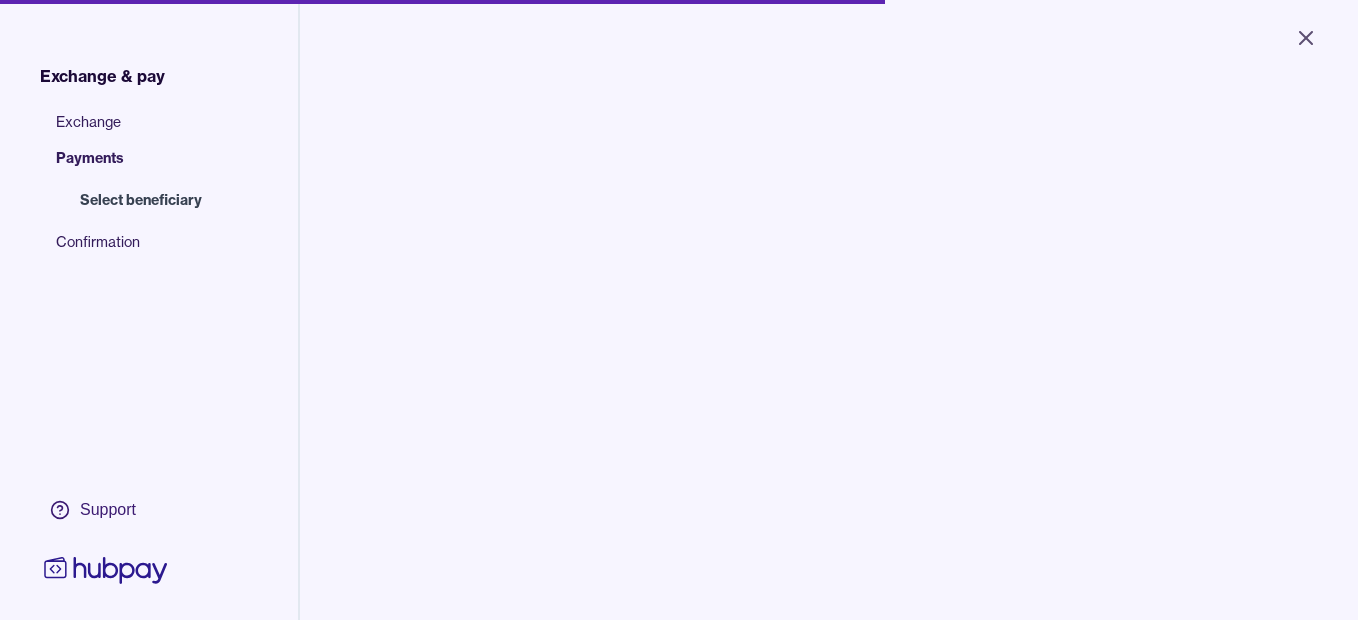 drag, startPoint x: 0, startPoint y: 0, endPoint x: 458, endPoint y: 158, distance: 484.48737 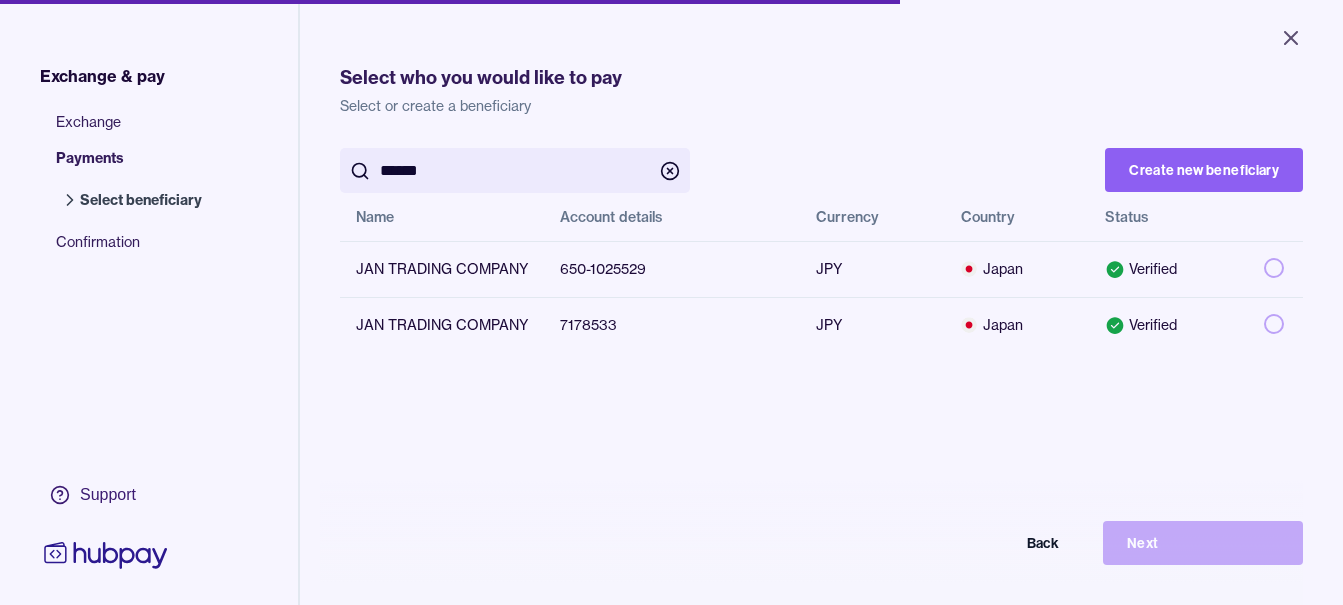 type on "******" 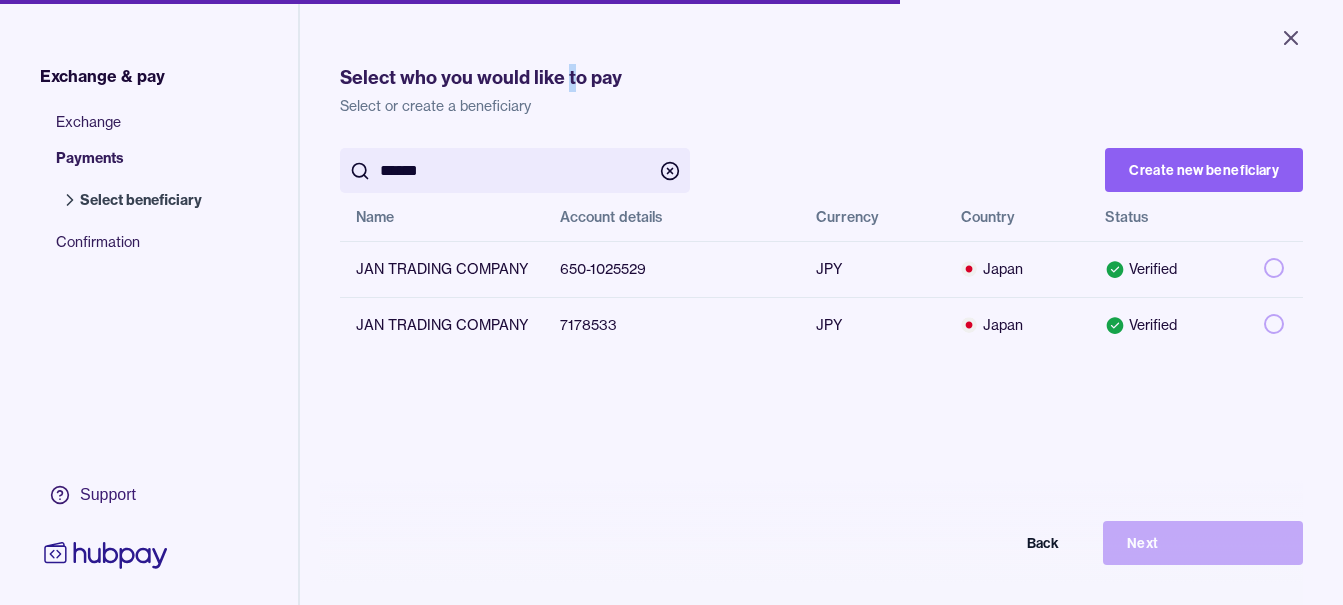 click on "Select who you would like to pay" at bounding box center (821, 78) 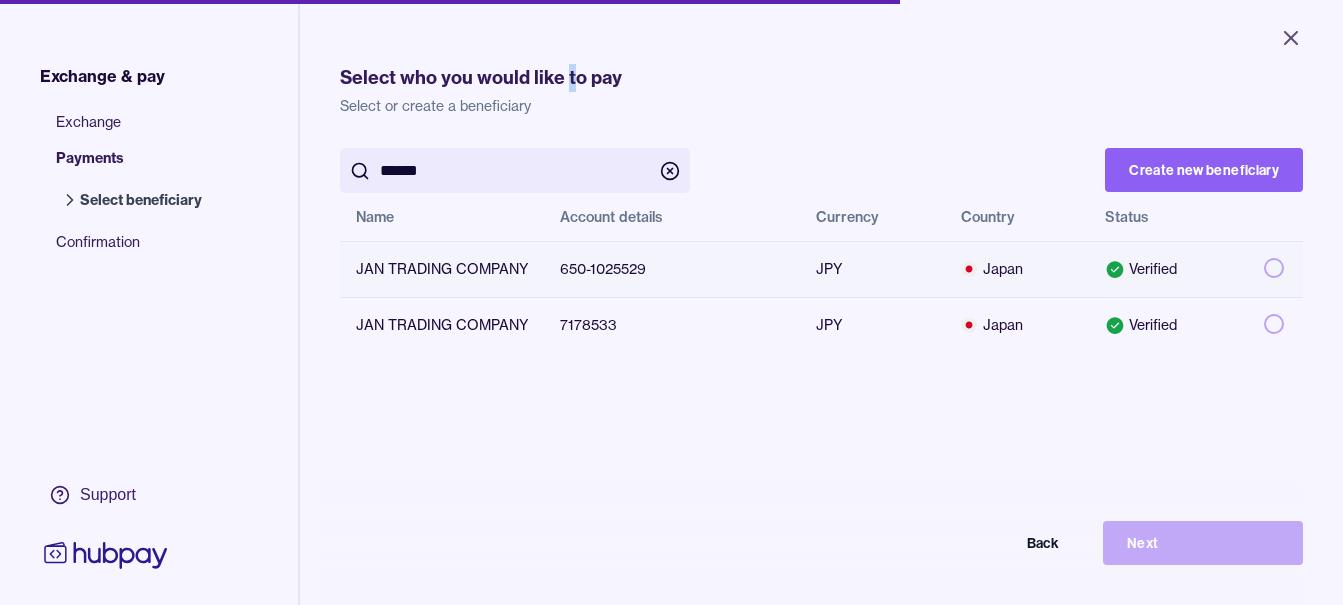 click at bounding box center [1274, 268] 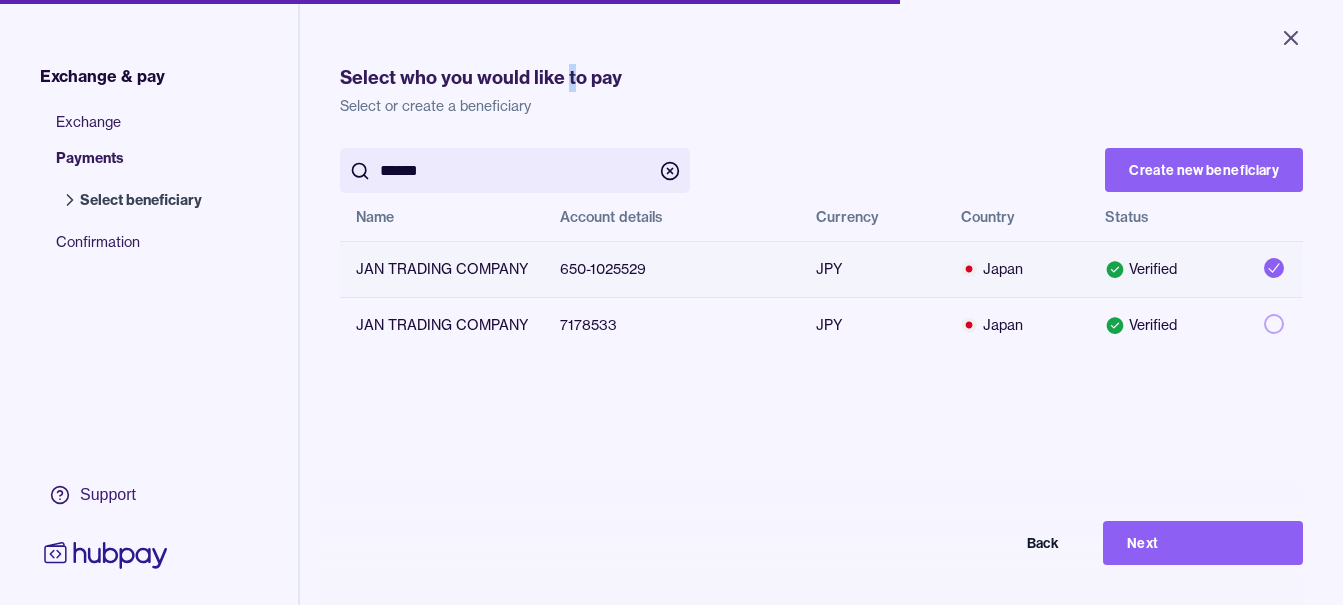 click on "Next" at bounding box center [1203, 543] 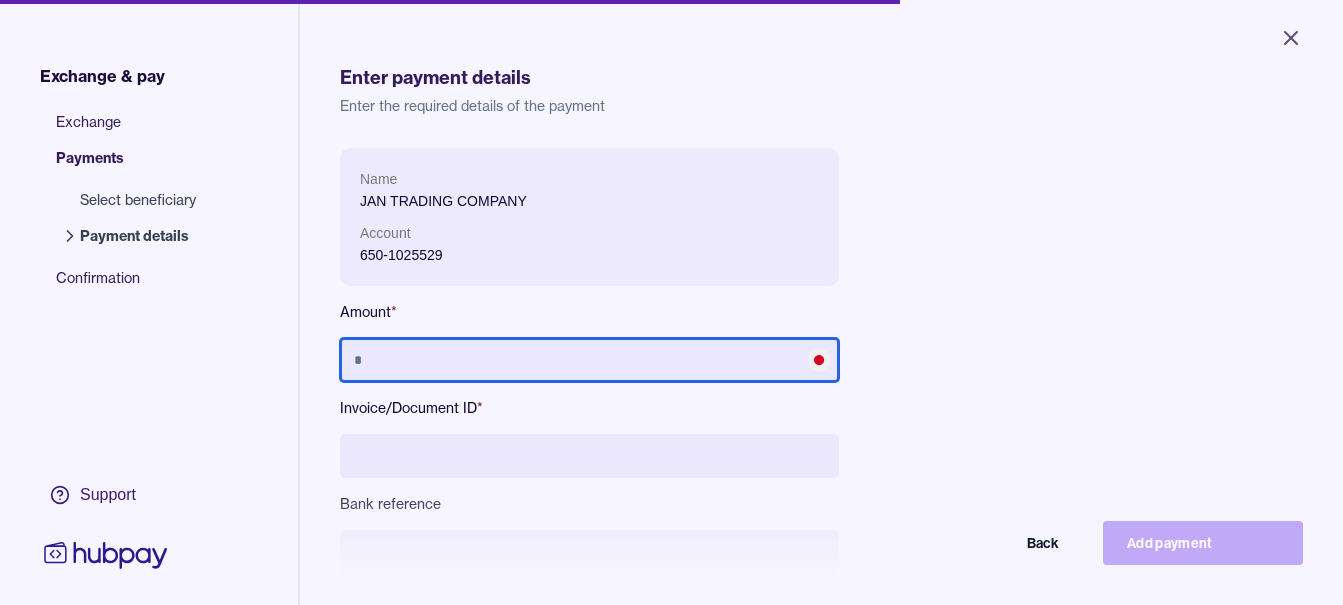 click at bounding box center (589, 360) 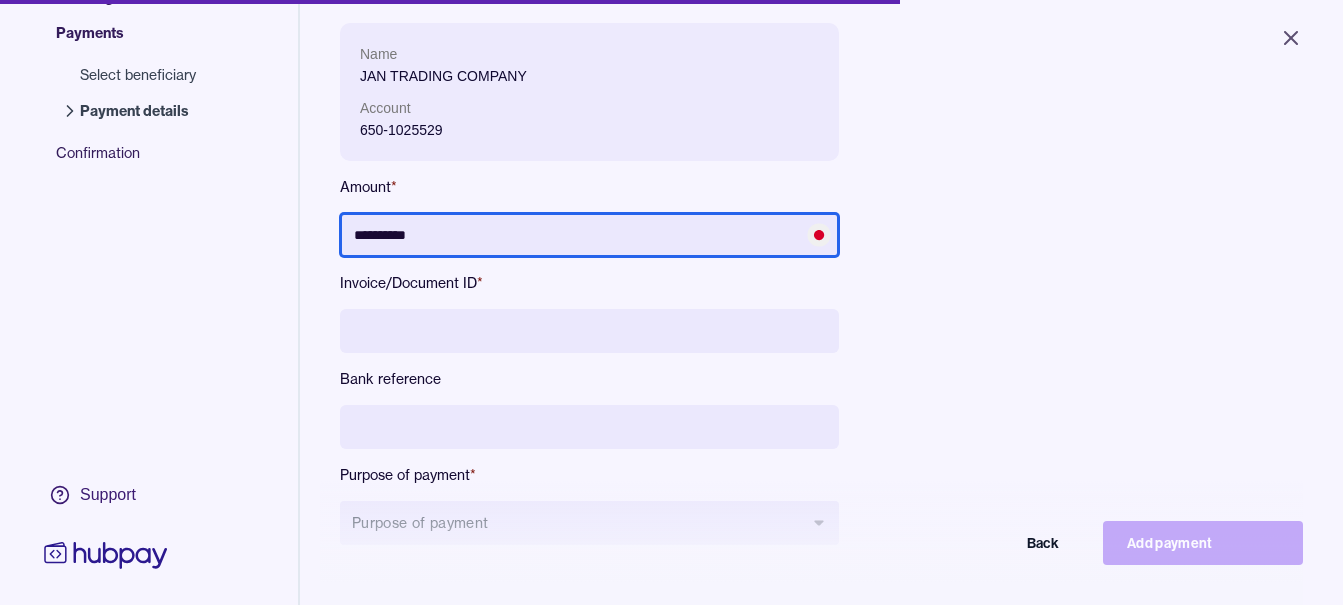 scroll, scrollTop: 268, scrollLeft: 0, axis: vertical 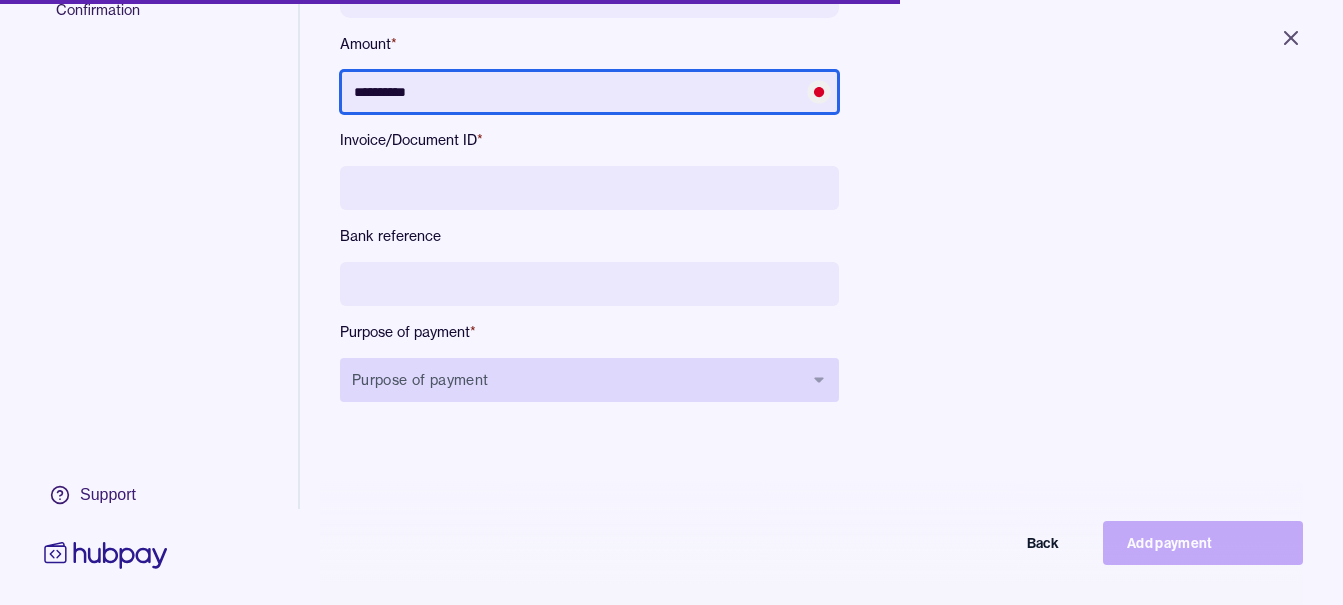type on "**********" 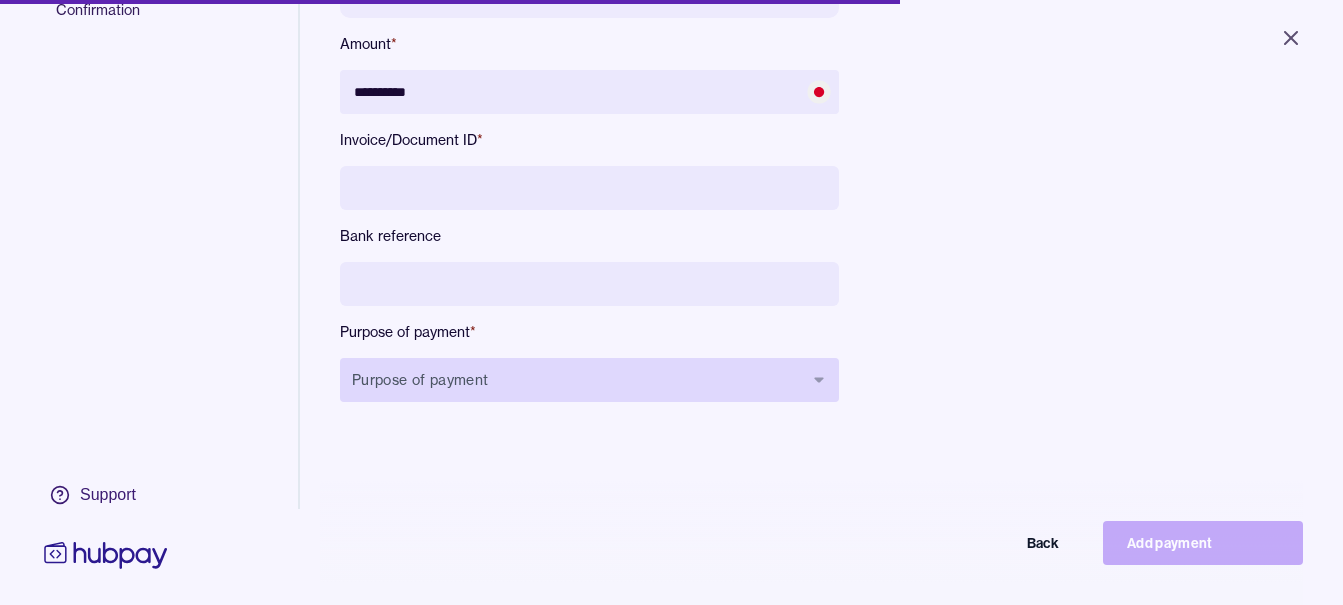 click on "Purpose of payment" at bounding box center (589, 380) 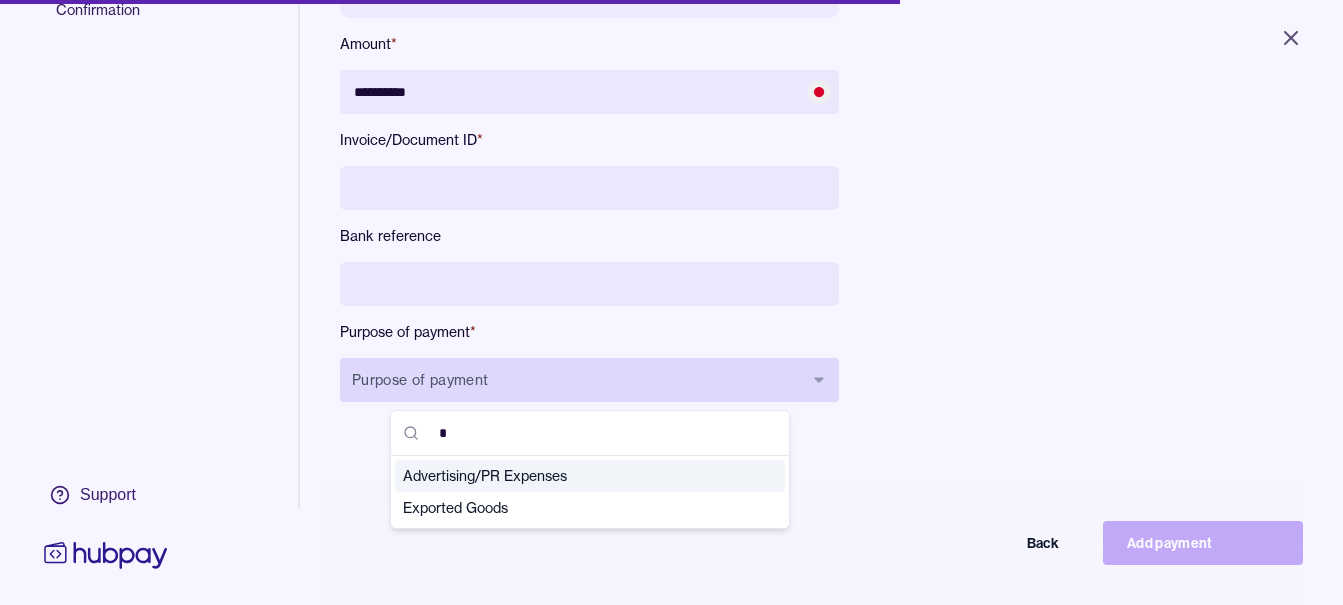 type on "**" 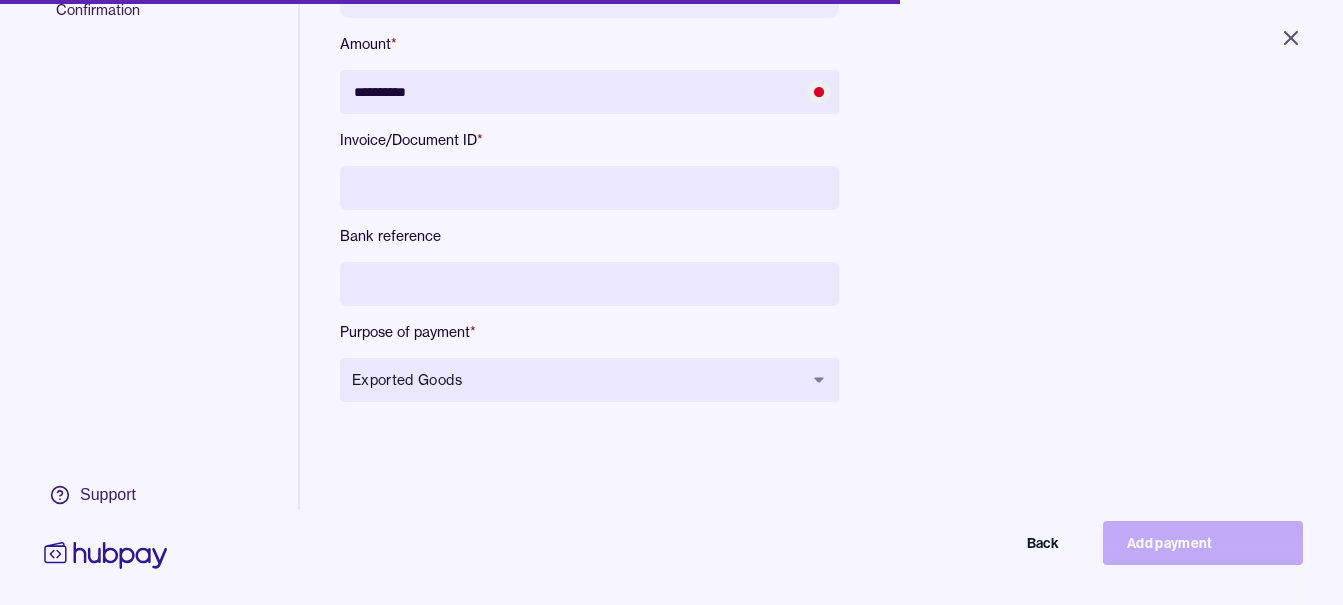 click at bounding box center [589, 284] 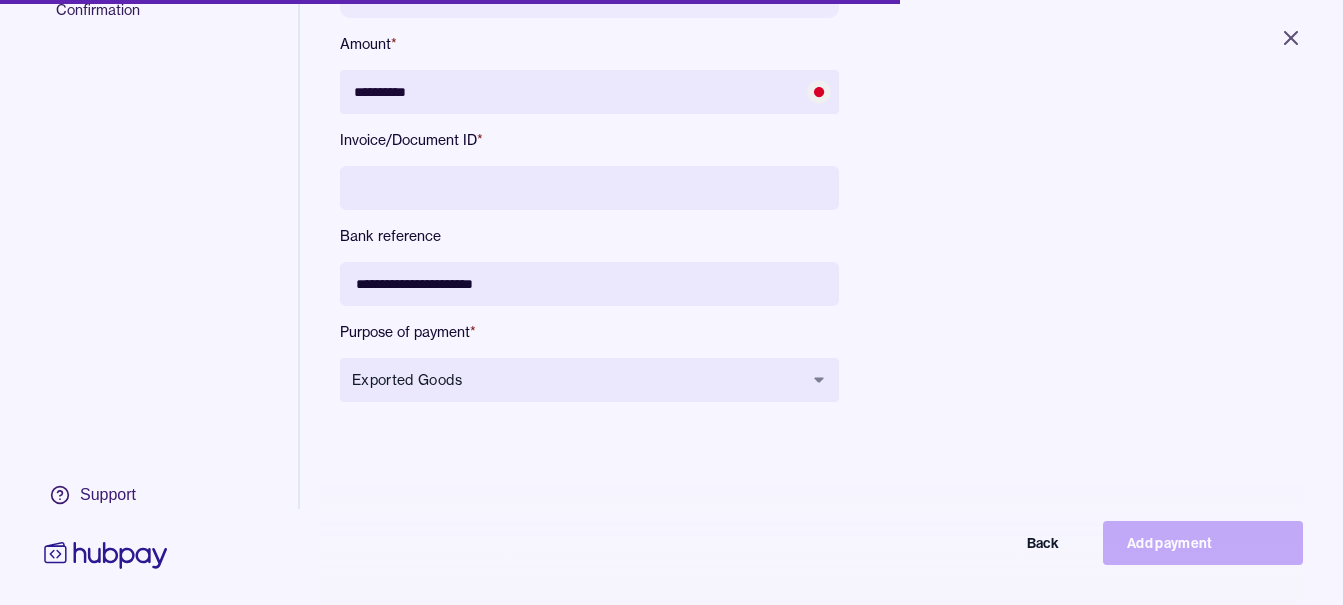 type on "**********" 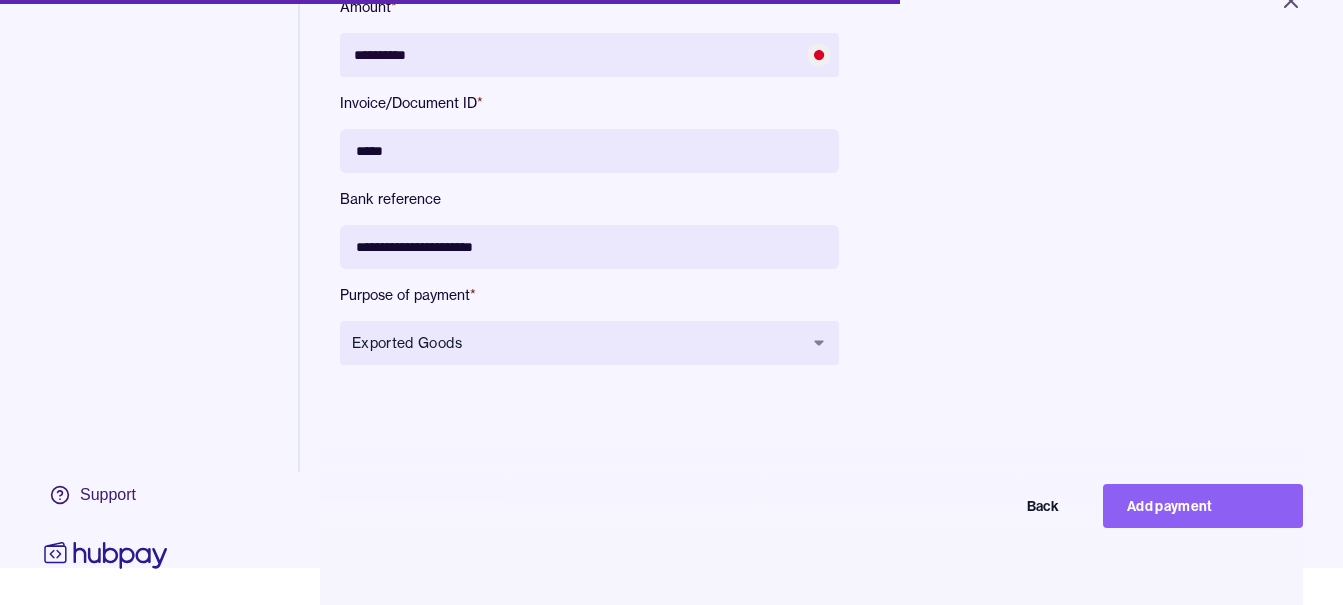 scroll, scrollTop: 95, scrollLeft: 0, axis: vertical 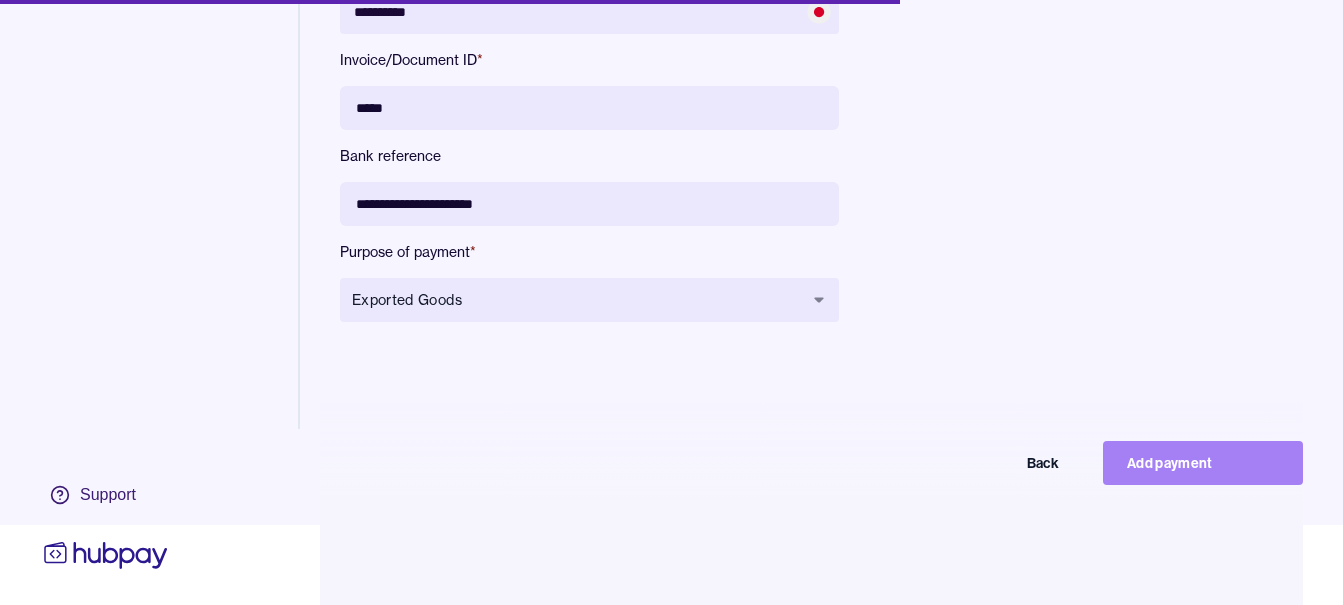 type on "*****" 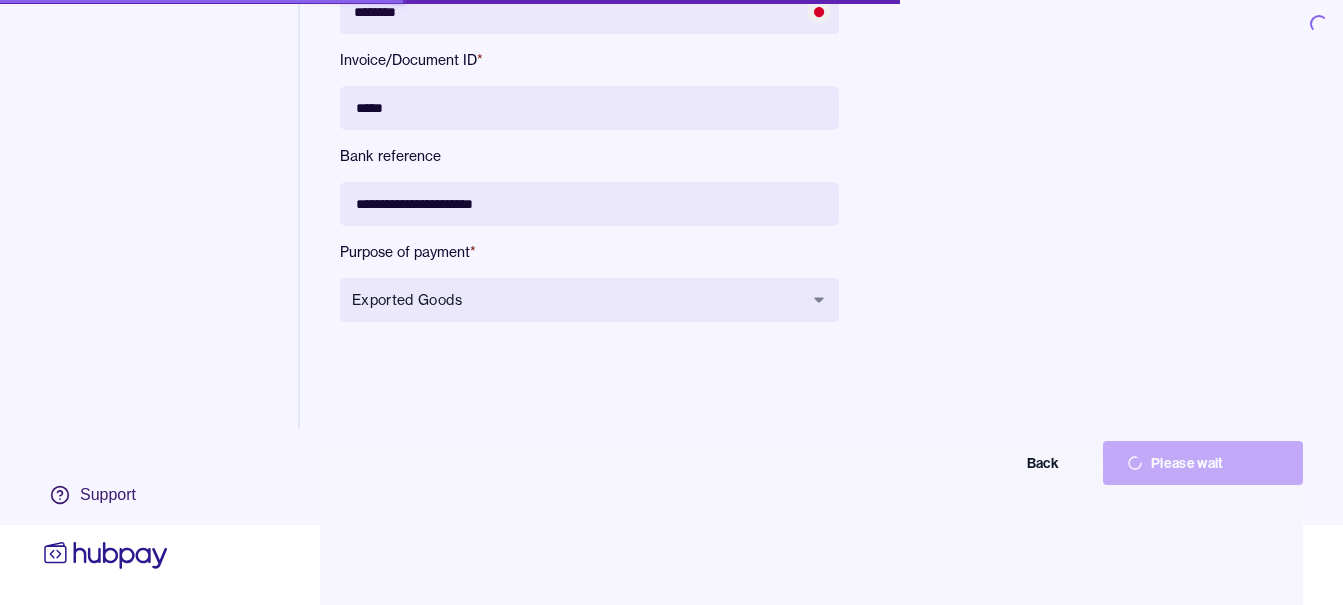 scroll, scrollTop: 0, scrollLeft: 0, axis: both 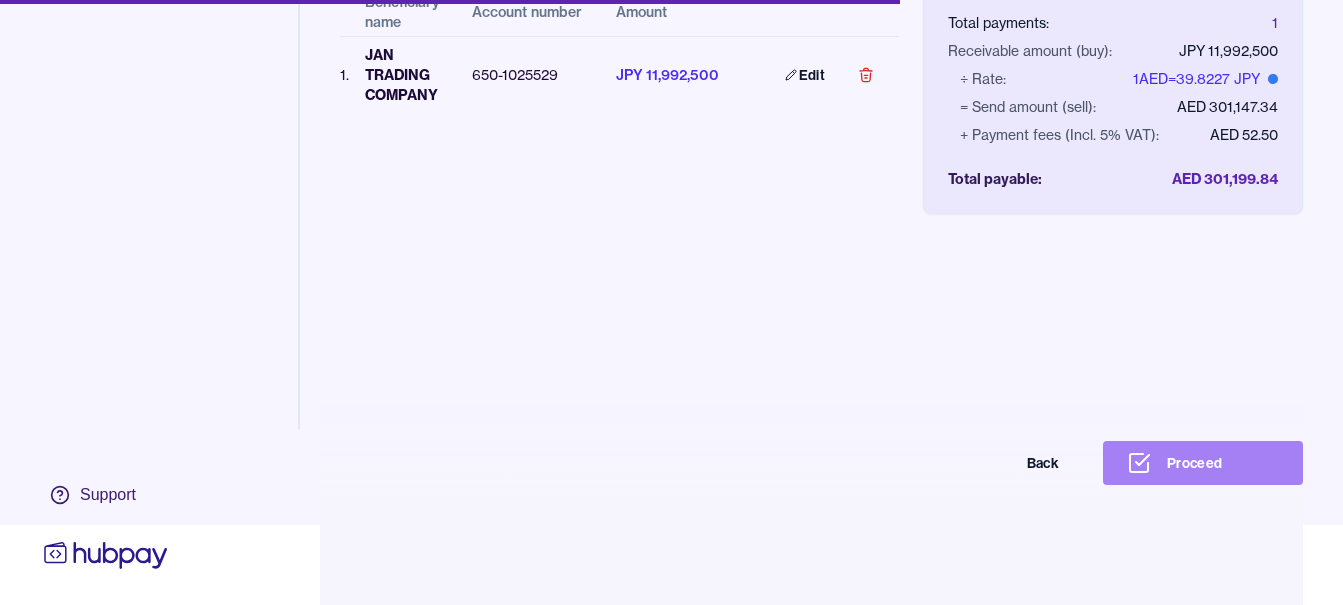 click on "Proceed" at bounding box center (1203, 463) 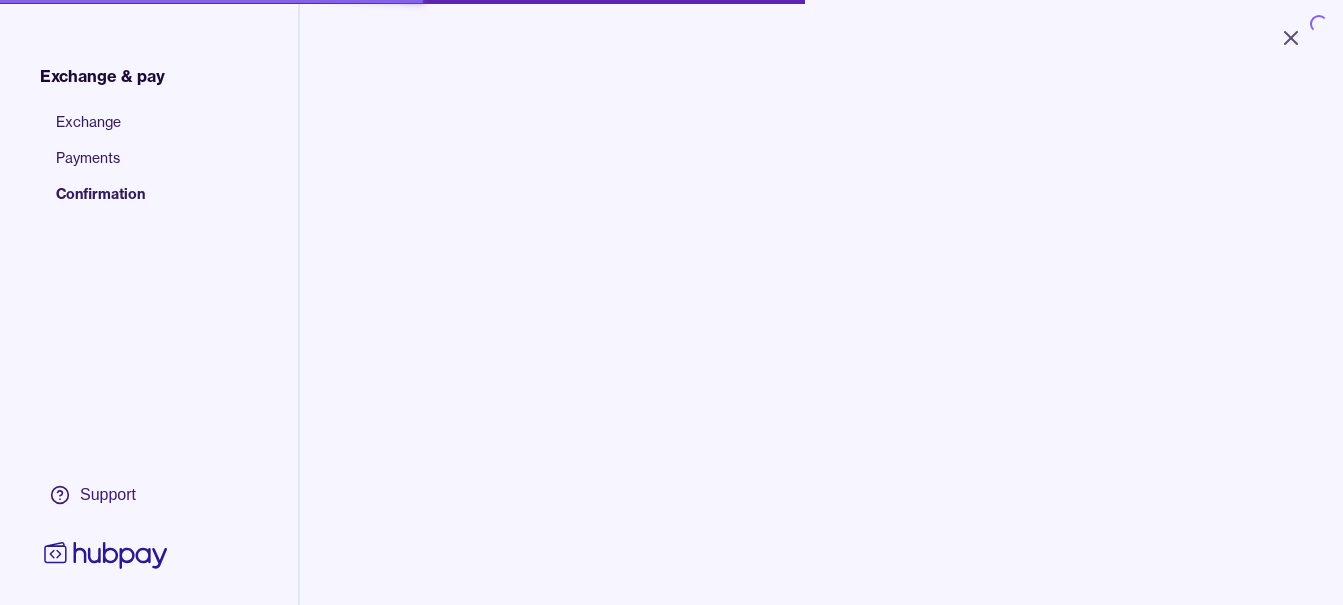 scroll, scrollTop: 0, scrollLeft: 0, axis: both 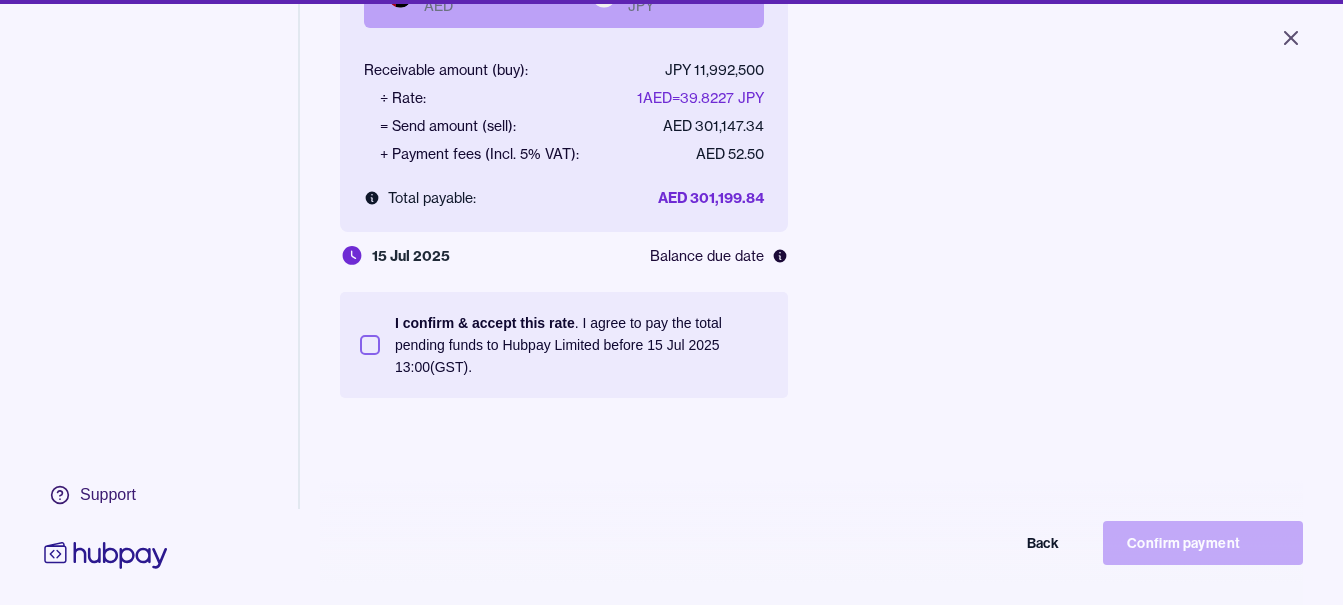 click on "I confirm & accept this rate . I agree to pay the total pending funds to Hubpay Limited before   15 Jul 2025   13:00  (GST)." at bounding box center [581, 345] 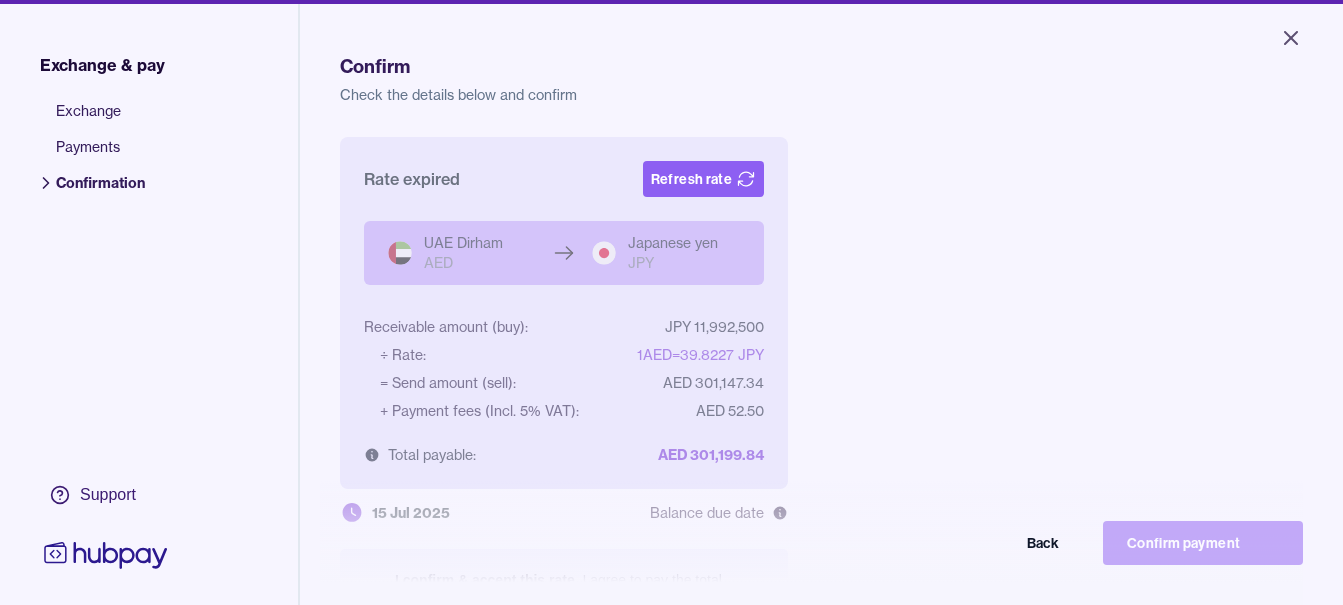 scroll, scrollTop: 0, scrollLeft: 0, axis: both 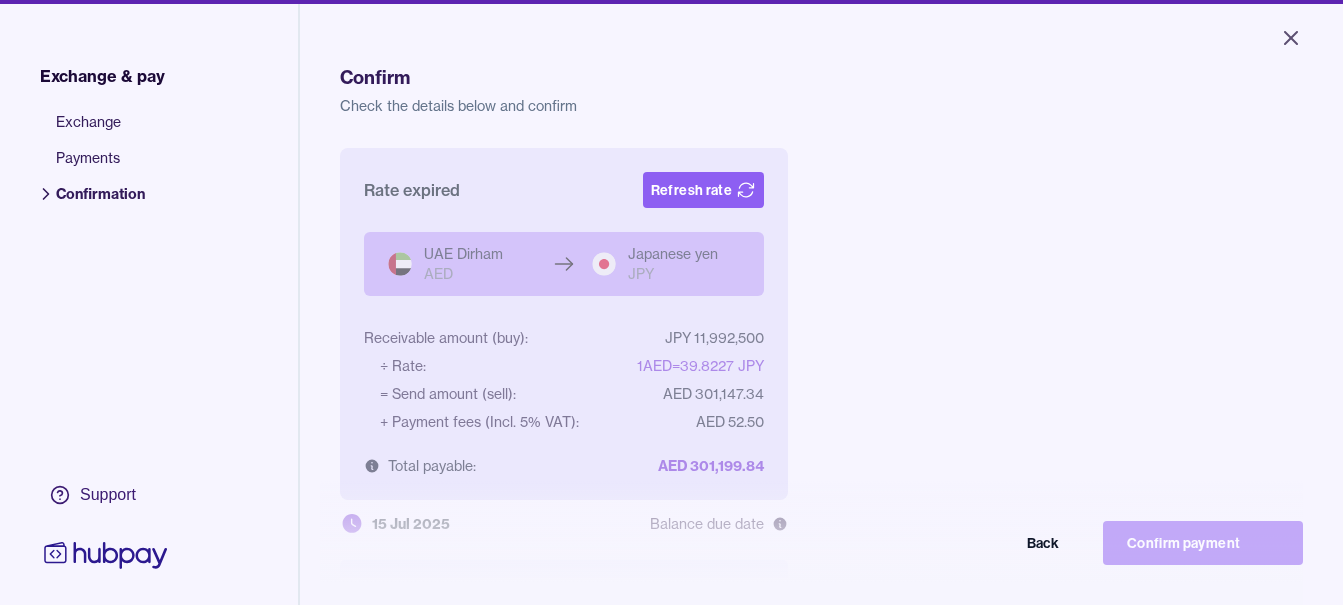 click on "Rate expired Refresh rate" at bounding box center [564, 190] 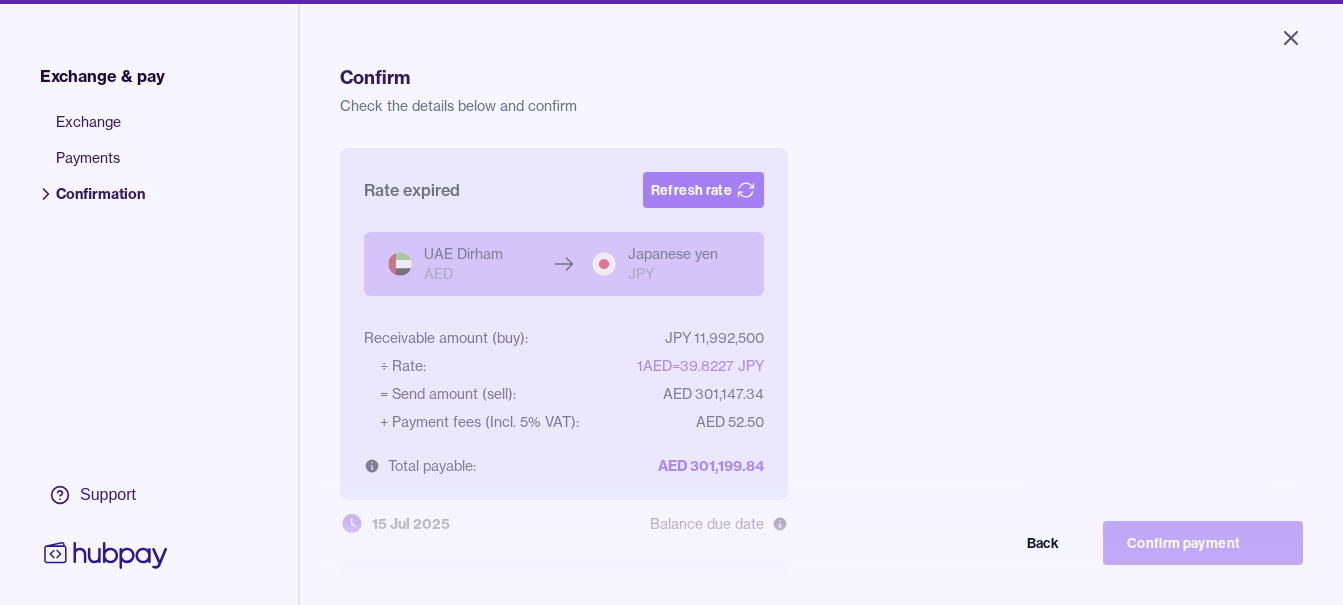 click on "Refresh rate" at bounding box center [703, 190] 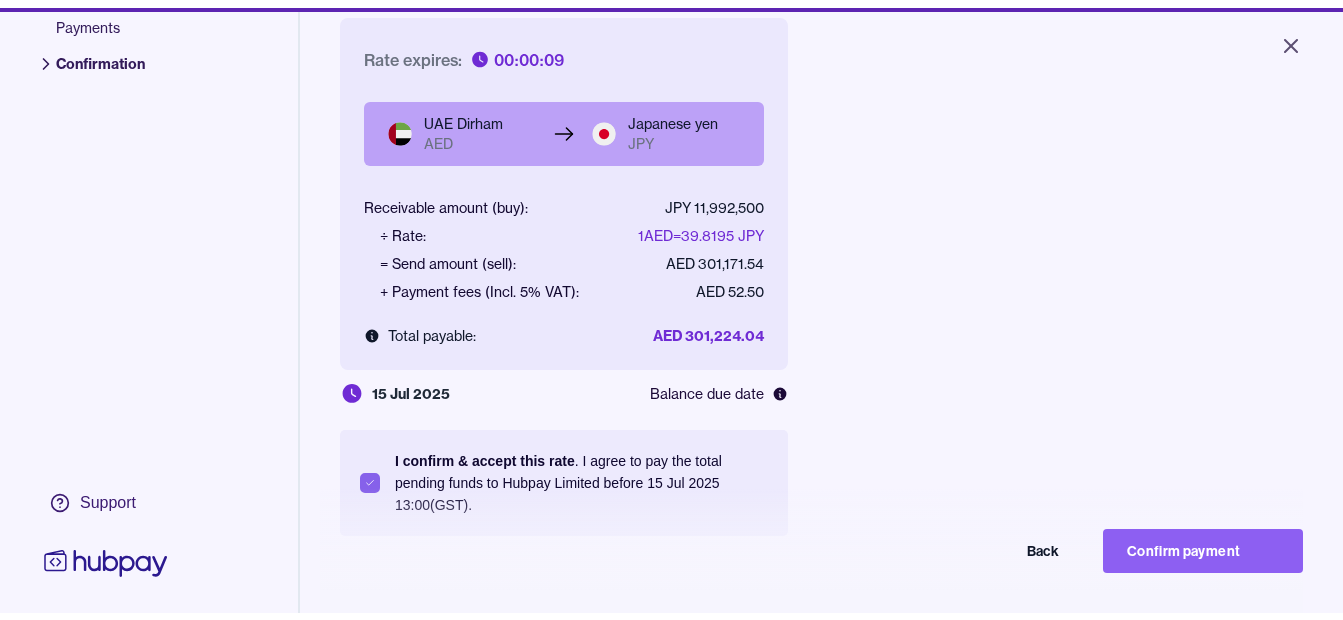 scroll, scrollTop: 268, scrollLeft: 0, axis: vertical 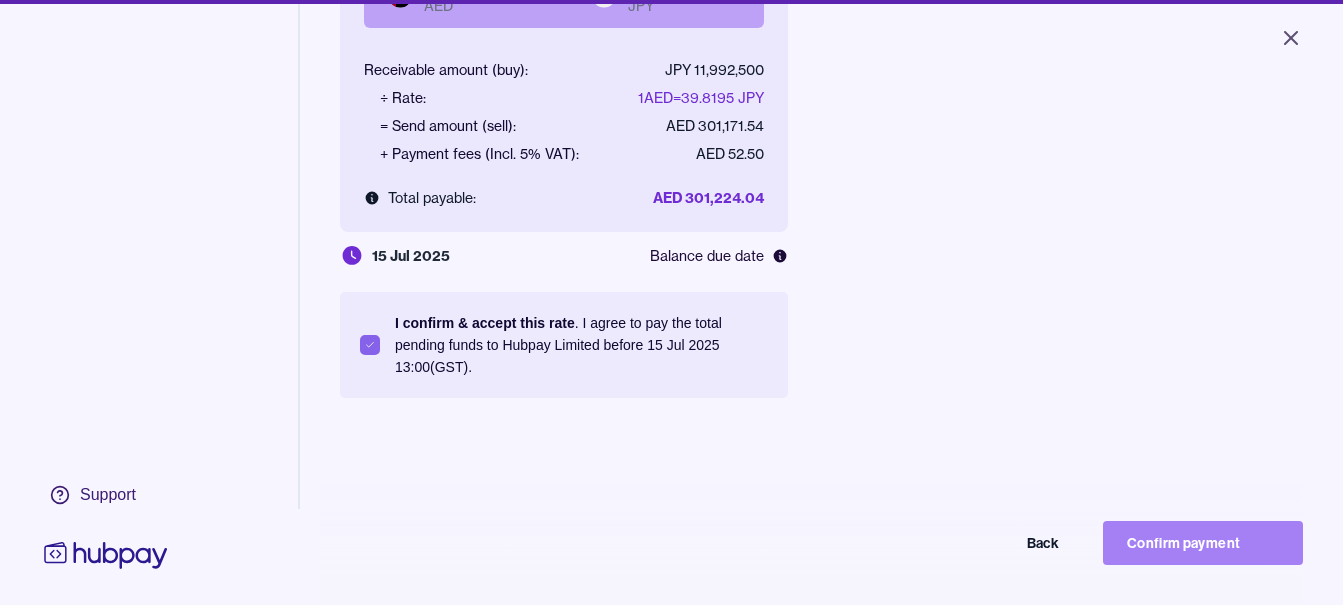 click on "Confirm payment" at bounding box center [1203, 543] 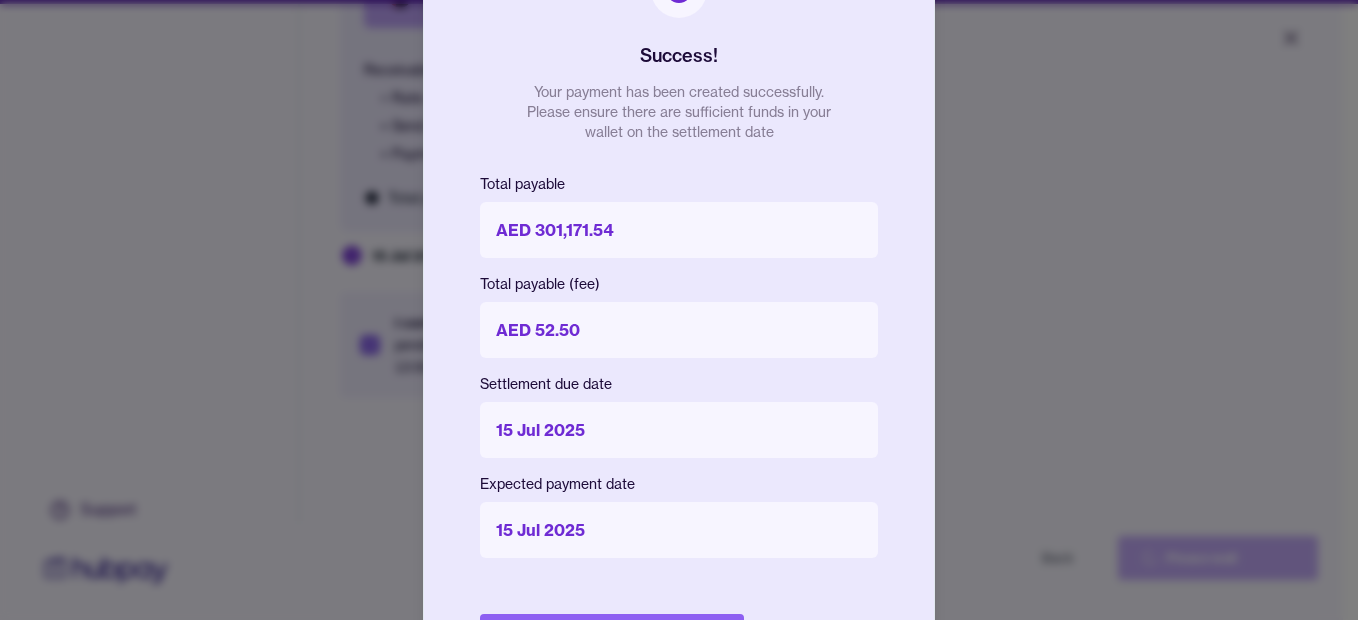 click on "Success! Your payment has been created successfully. Please ensure there are sufficient funds in your wallet on the settlement date Total payable AED 301,171.54 Total payable (fee) AED 52.50 Settlement due date [DATE] Expected payment date [DATE] Done" at bounding box center [679, 310] 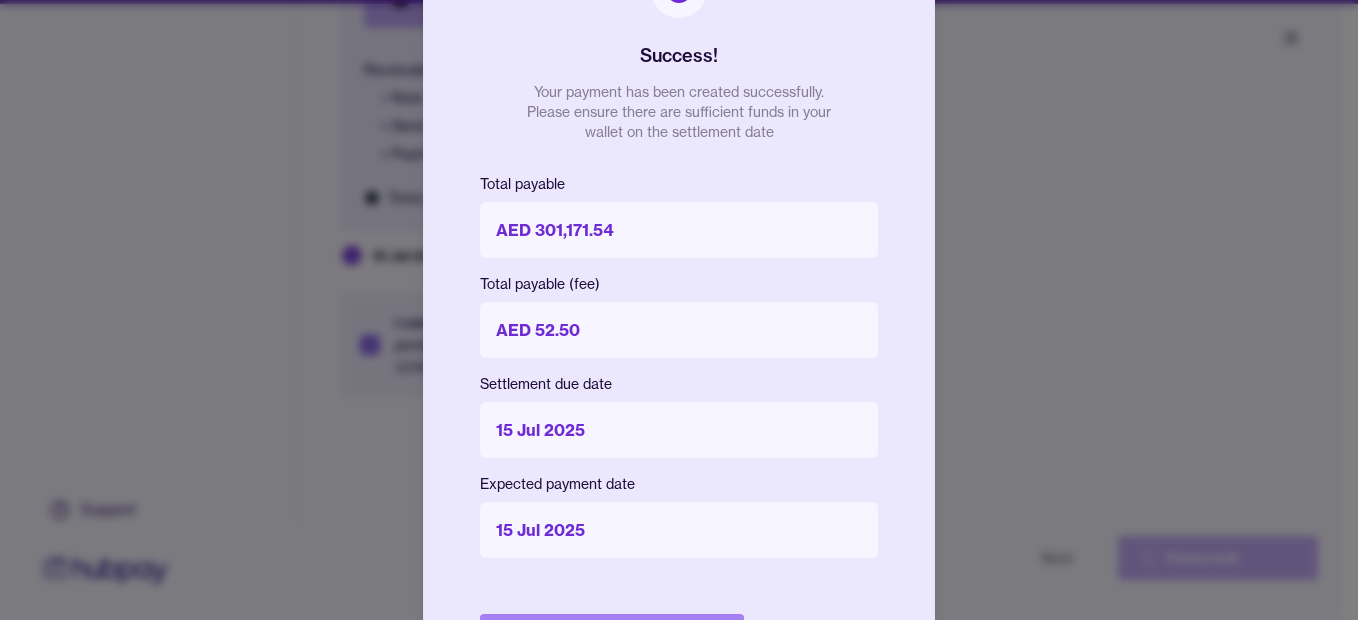 click on "Done" at bounding box center [612, 636] 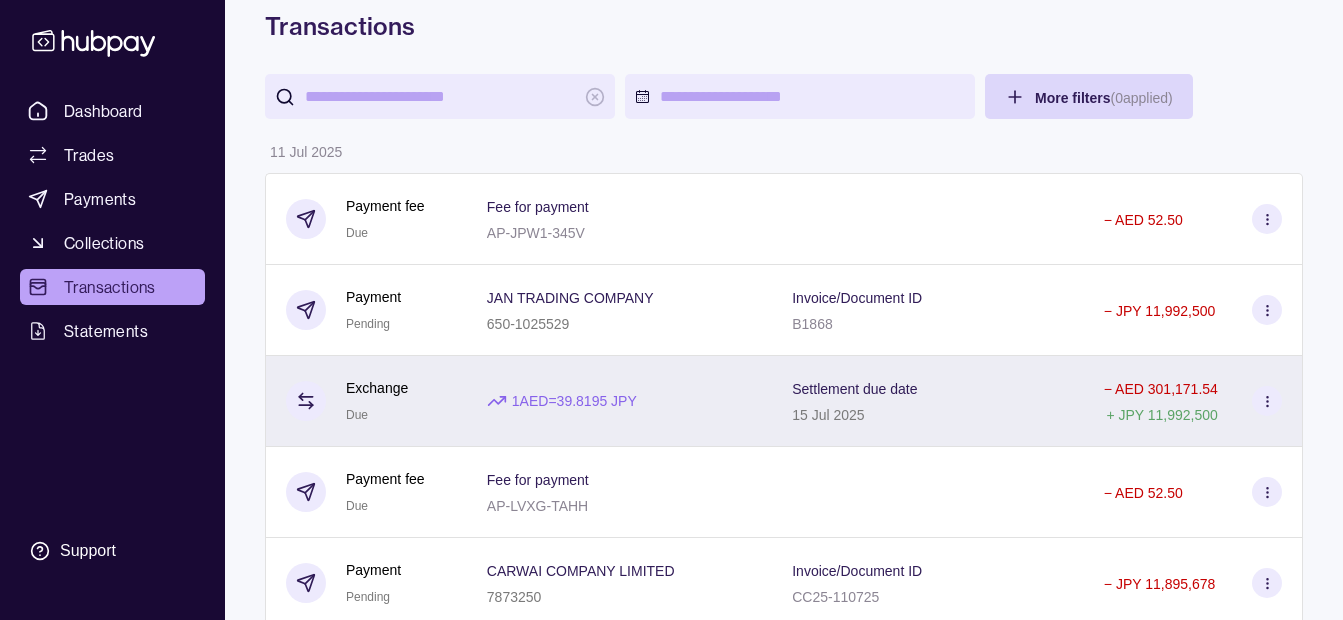 scroll, scrollTop: 200, scrollLeft: 0, axis: vertical 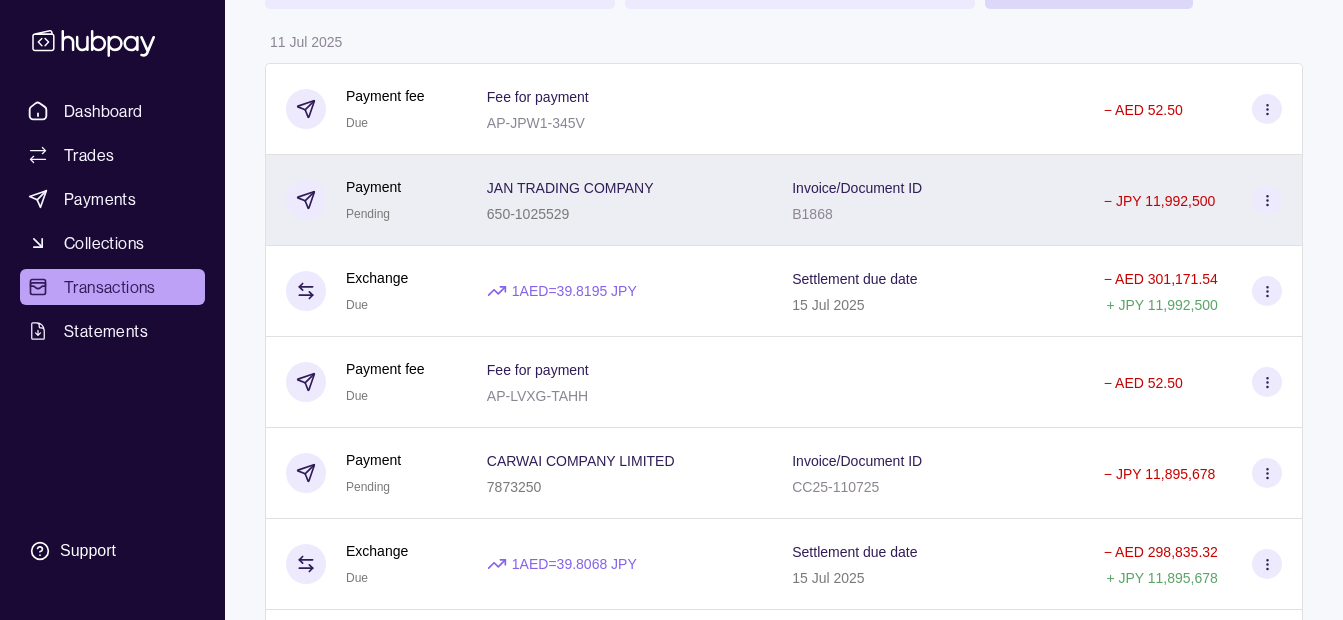 click on "[COMPANY] [PHONE]" at bounding box center [619, 200] 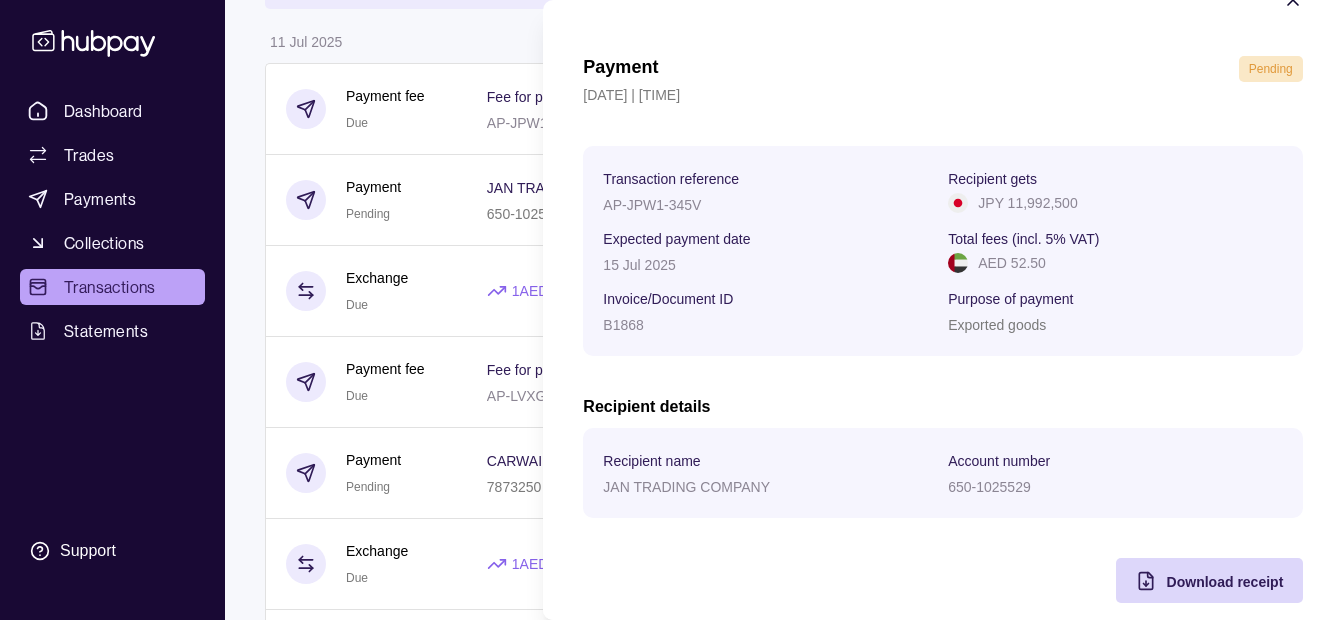 scroll, scrollTop: 73, scrollLeft: 0, axis: vertical 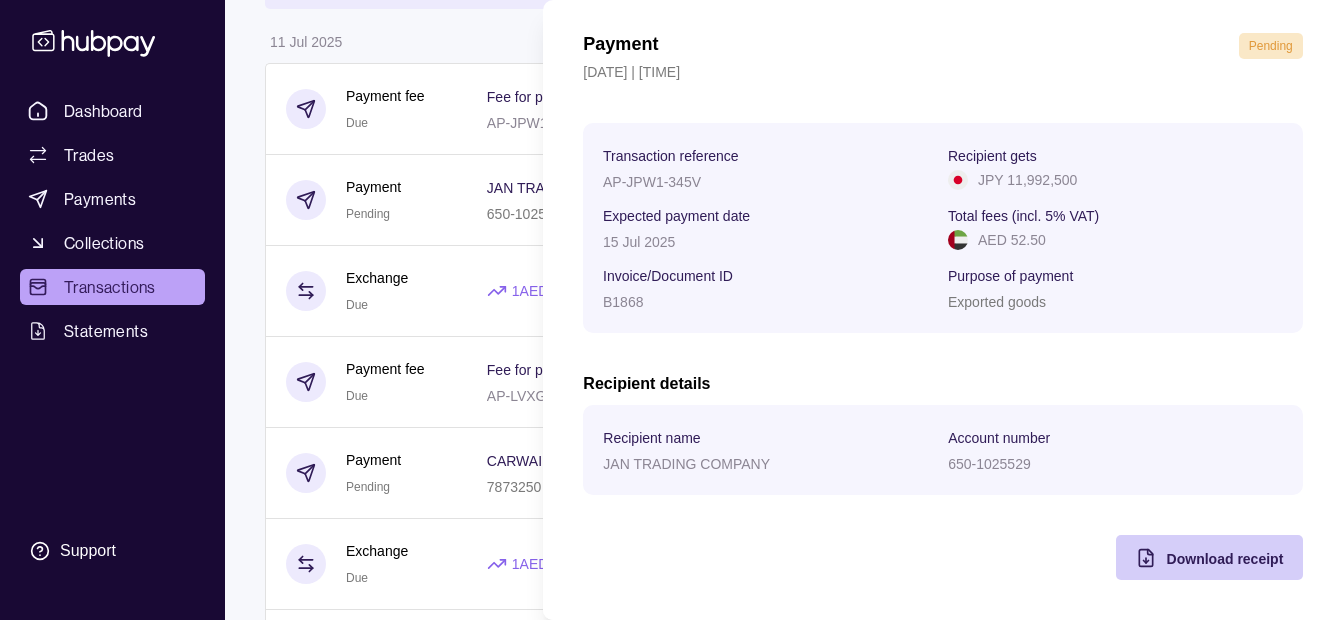click on "Download receipt" at bounding box center (1224, 558) 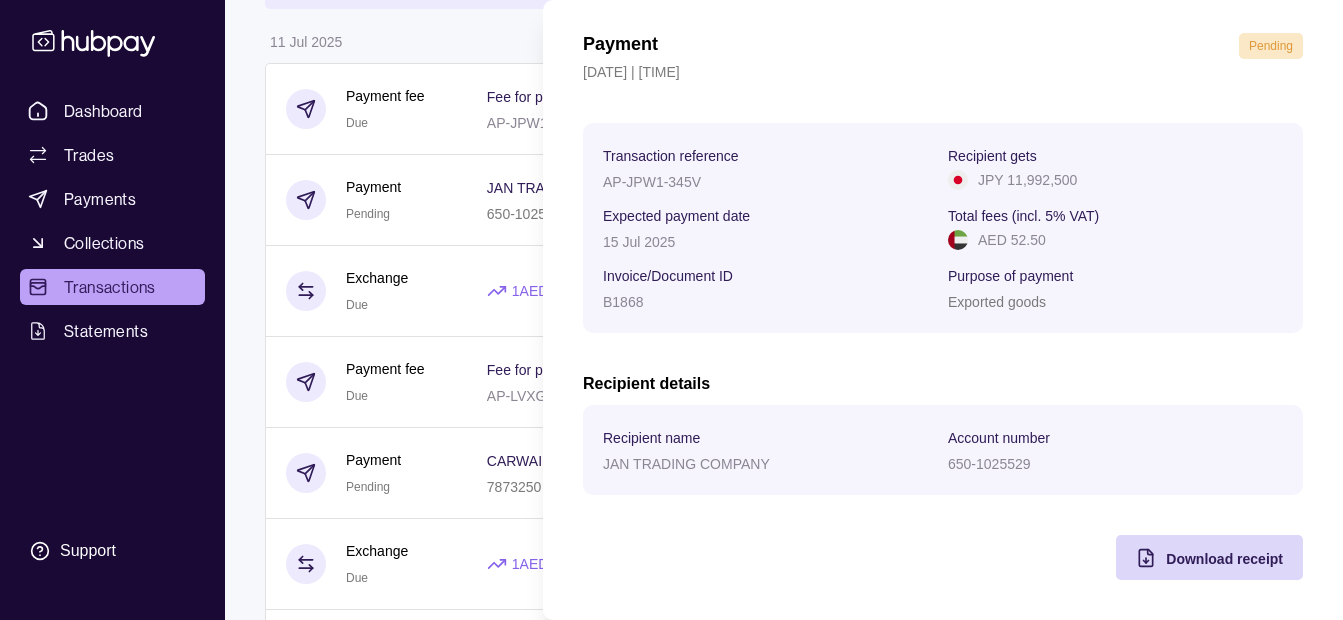 click on "Dashboard Trades Payments Collections Transactions Statements Support K Hello, [FIRST] [LAST] ESSA HAJI GENERAL TRADING LLC Change account Account Terms and conditions Privacy policy Sign out Transactions More filters ( 0 applied) Details Amount [DATE] Payment fee Due Fee for payment AP-JPW1-345V − AED 52.50 Payment Pending JAN TRADING COMPANY 650-1025529 Invoice/Document ID B1868 − JPY 11,992,500 Exchange Due 1 AED = 39.8195 JPY Settlement due date [DATE] − AED 301,171.54 + JPY 11,992,500 Payment fee Due Fee for payment AP-LVXG-TAHH − AED 52.50 Payment Pending CARWAI COMPANY LIMITED 7873250 Invoice/Document ID CC25-110725 − JPY 11,895,678 Exchange Due 1 AED = 39.8068 JPY Settlement due date [DATE] − AED 298,835.32 + JPY 11,895,678 Deposit Success Sender account AE220400000323334436001 Sender name ESSA HAJI GENERAL TRADING LLC + AED 460,000.00 Payment fee Due Fee for payment AP-YVJK-1FWO − AED 52.50 Payment Pending 3087400 SH 110725 −" at bounding box center (671, 884) 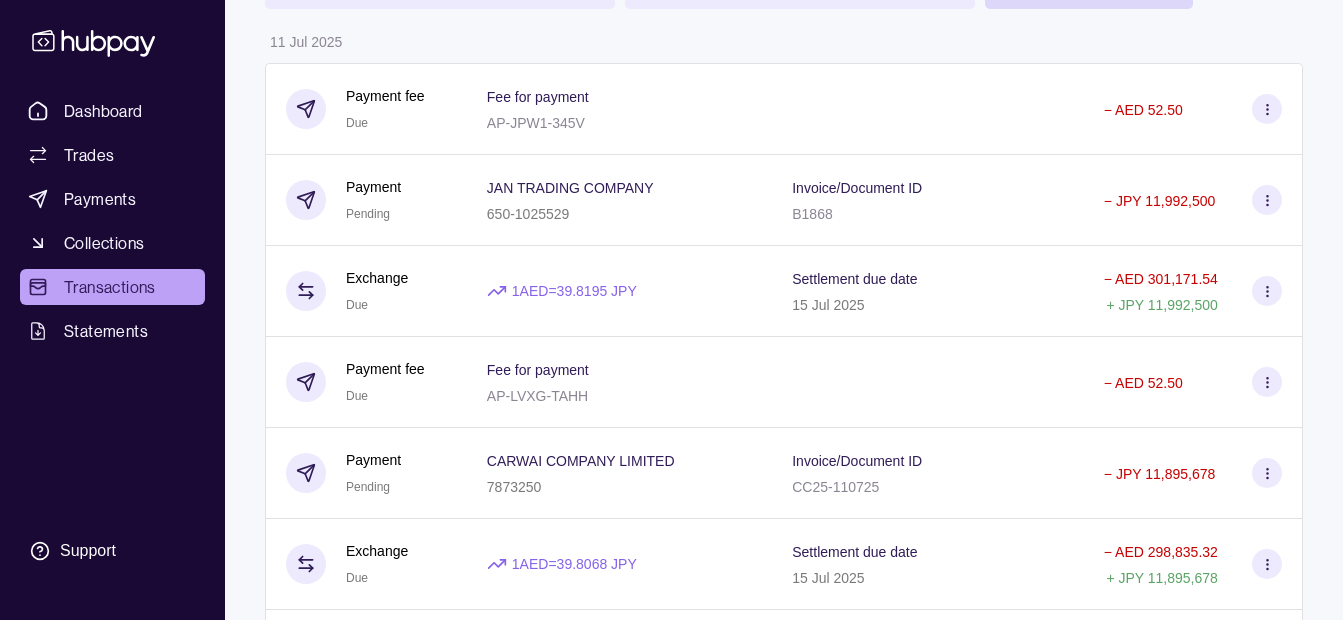 scroll, scrollTop: 0, scrollLeft: 0, axis: both 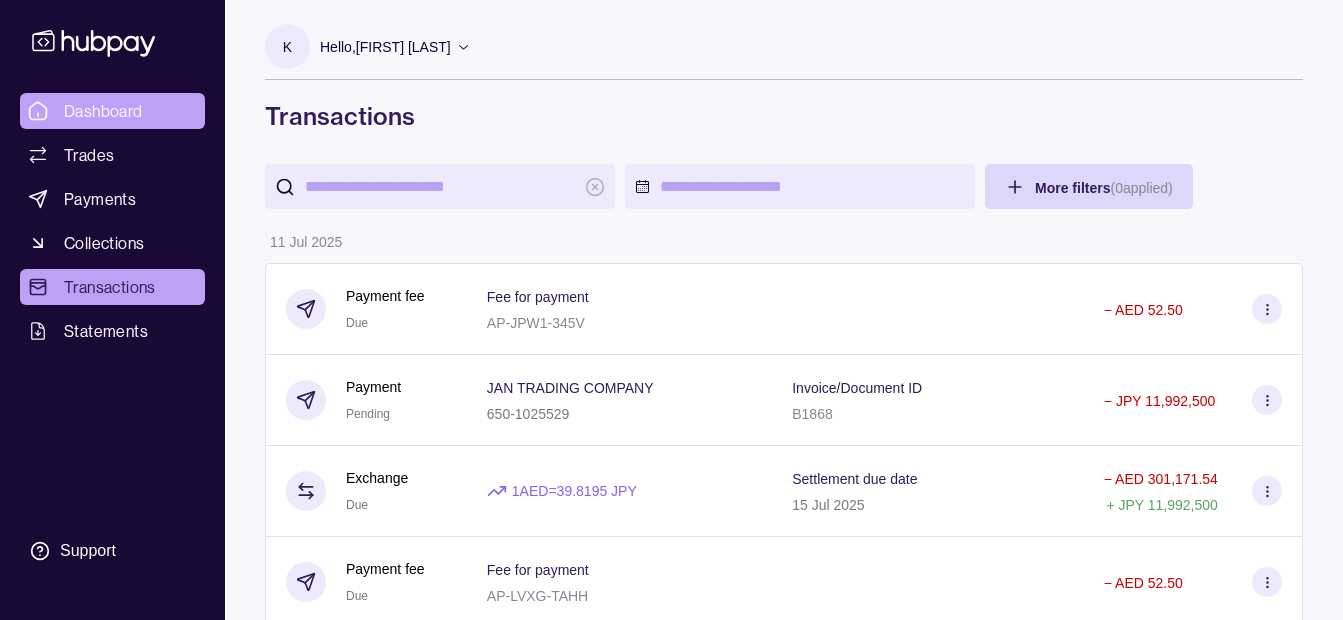 click 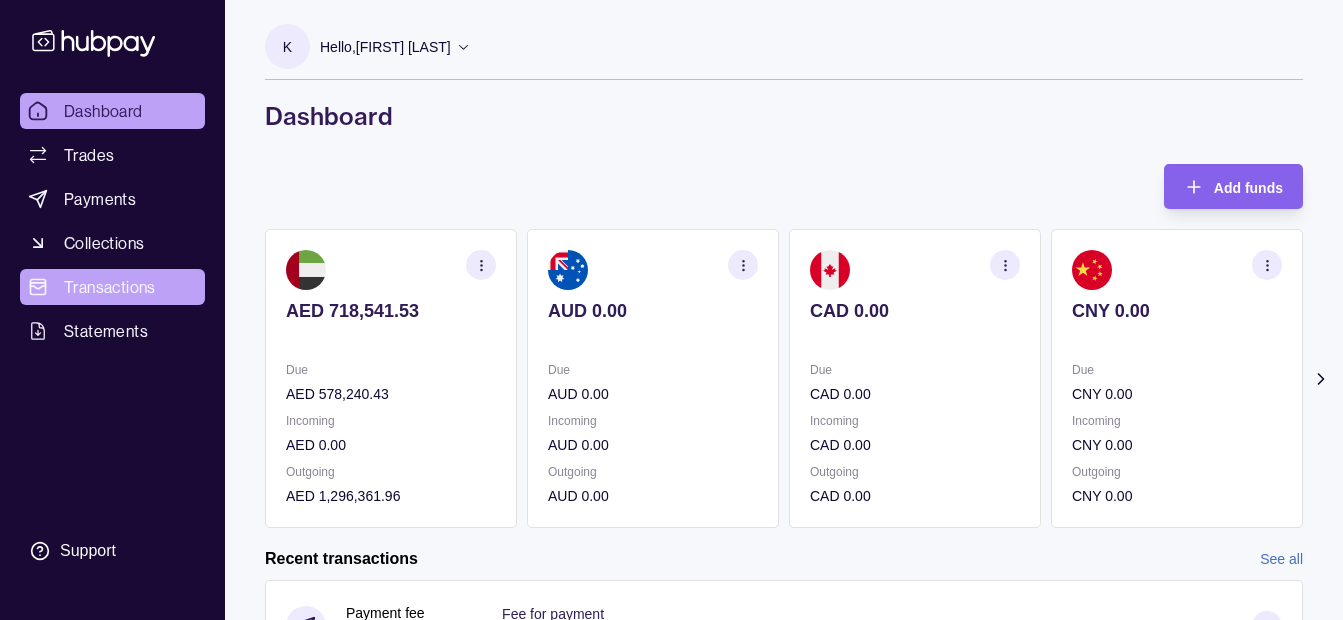 click on "Transactions" at bounding box center (110, 287) 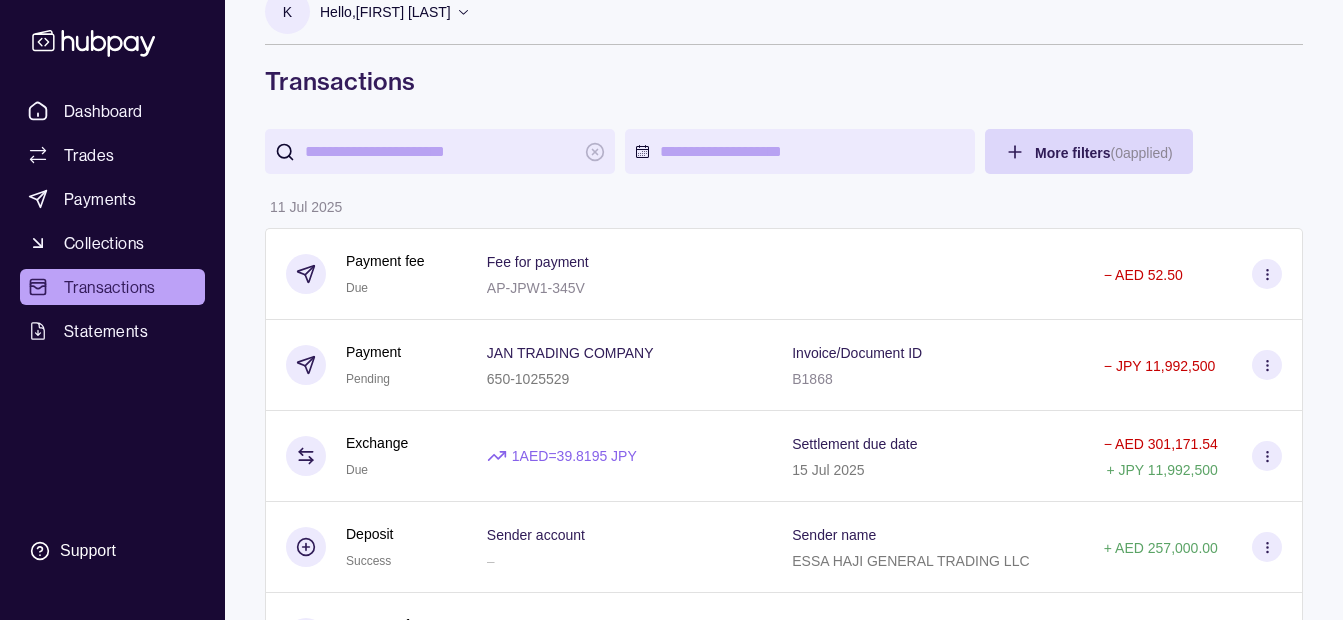 scroll, scrollTop: 0, scrollLeft: 0, axis: both 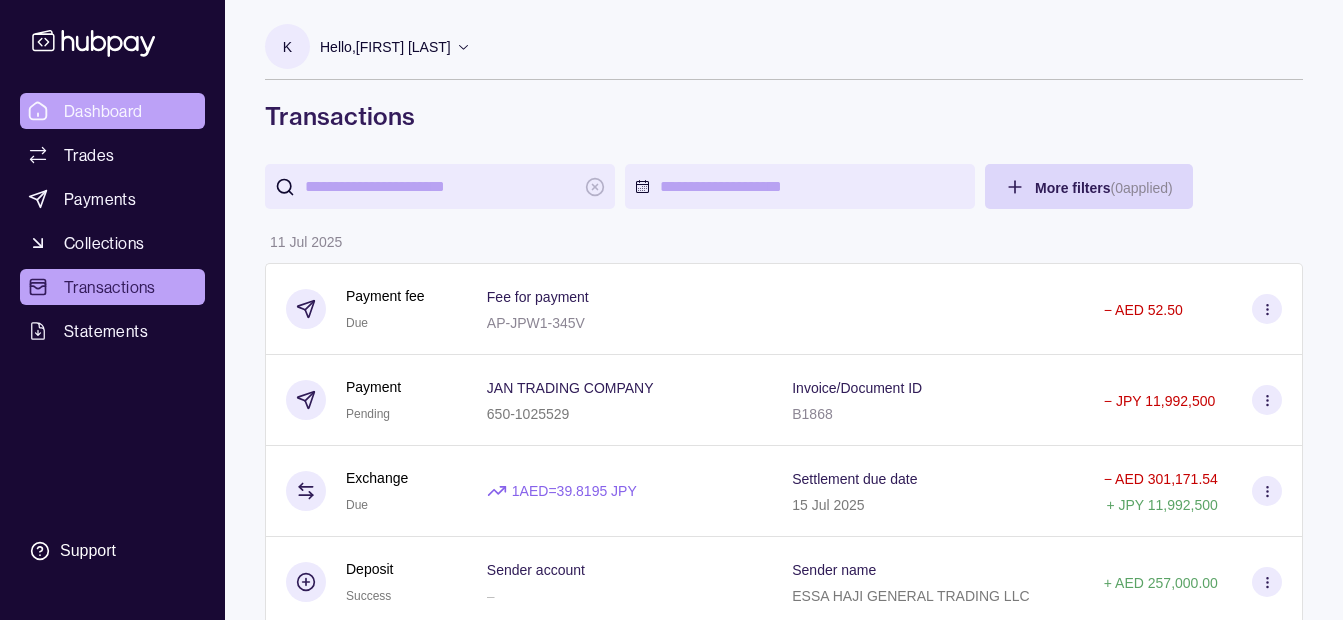 click on "Dashboard" at bounding box center (103, 111) 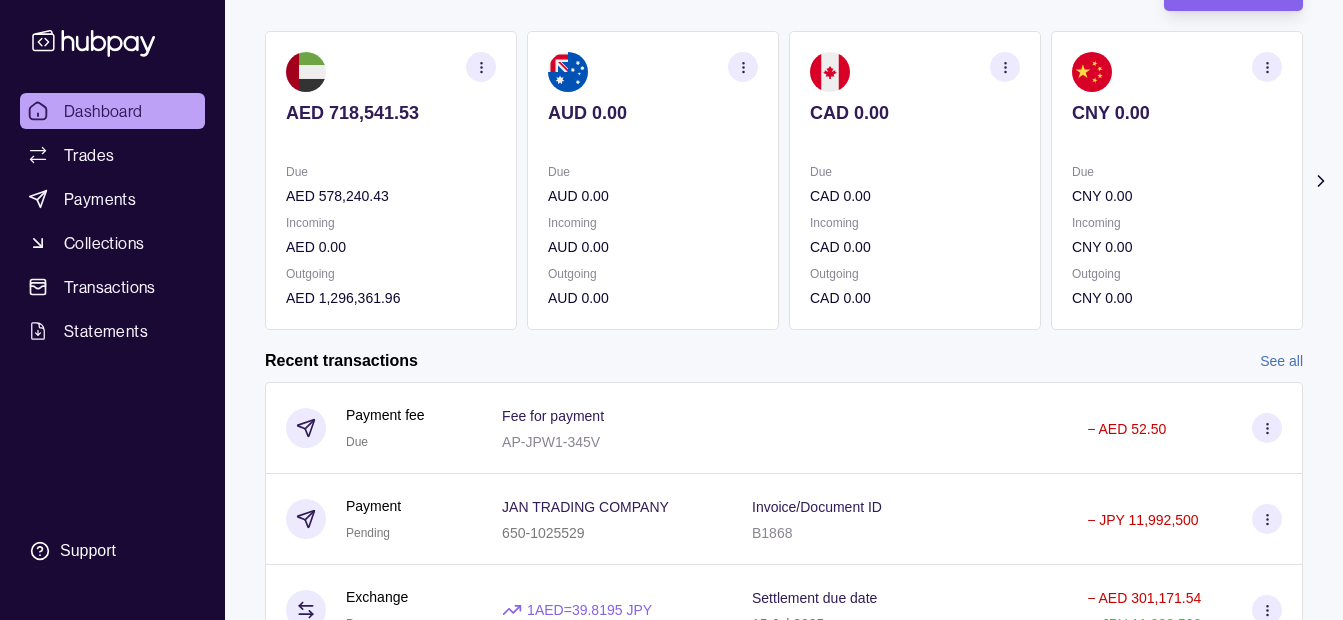 scroll, scrollTop: 200, scrollLeft: 0, axis: vertical 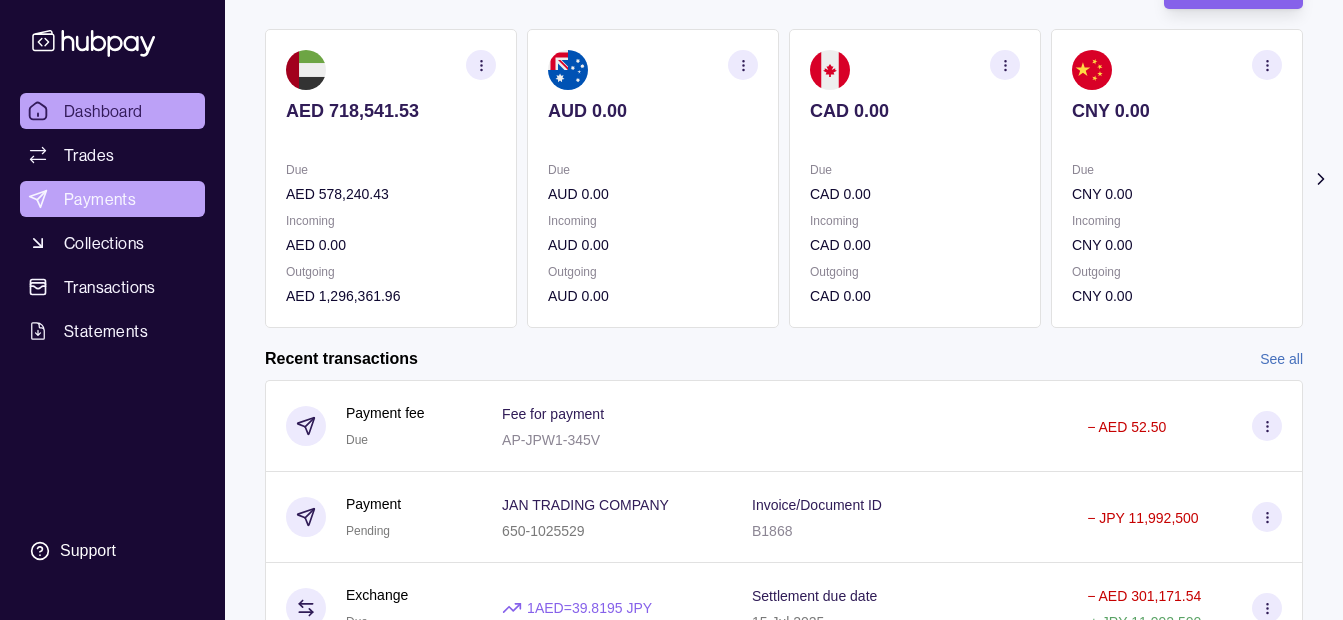 click on "Payments" at bounding box center [112, 199] 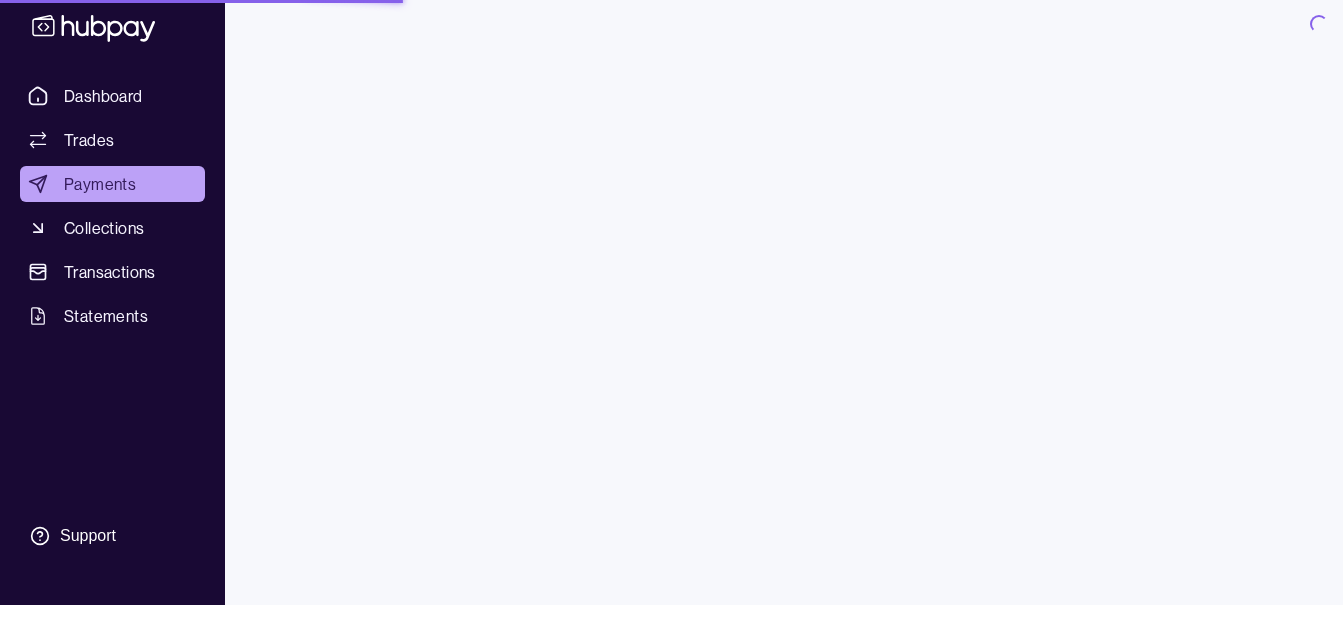 scroll, scrollTop: 0, scrollLeft: 0, axis: both 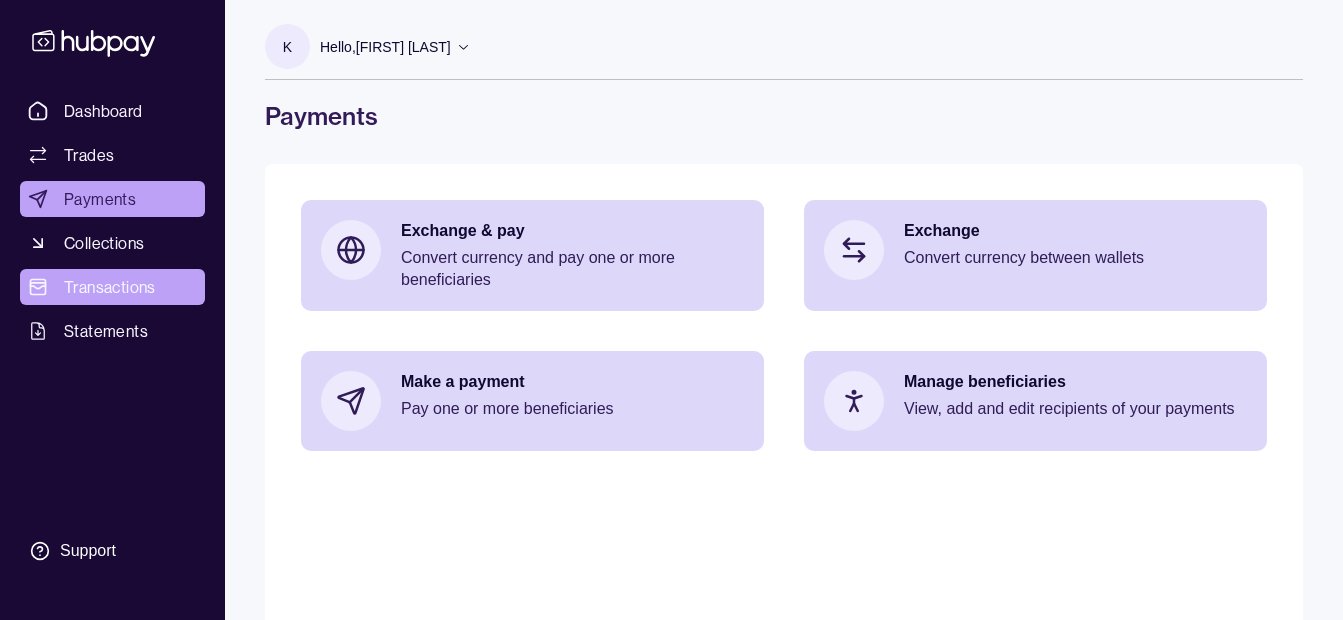 click on "Transactions" at bounding box center (112, 287) 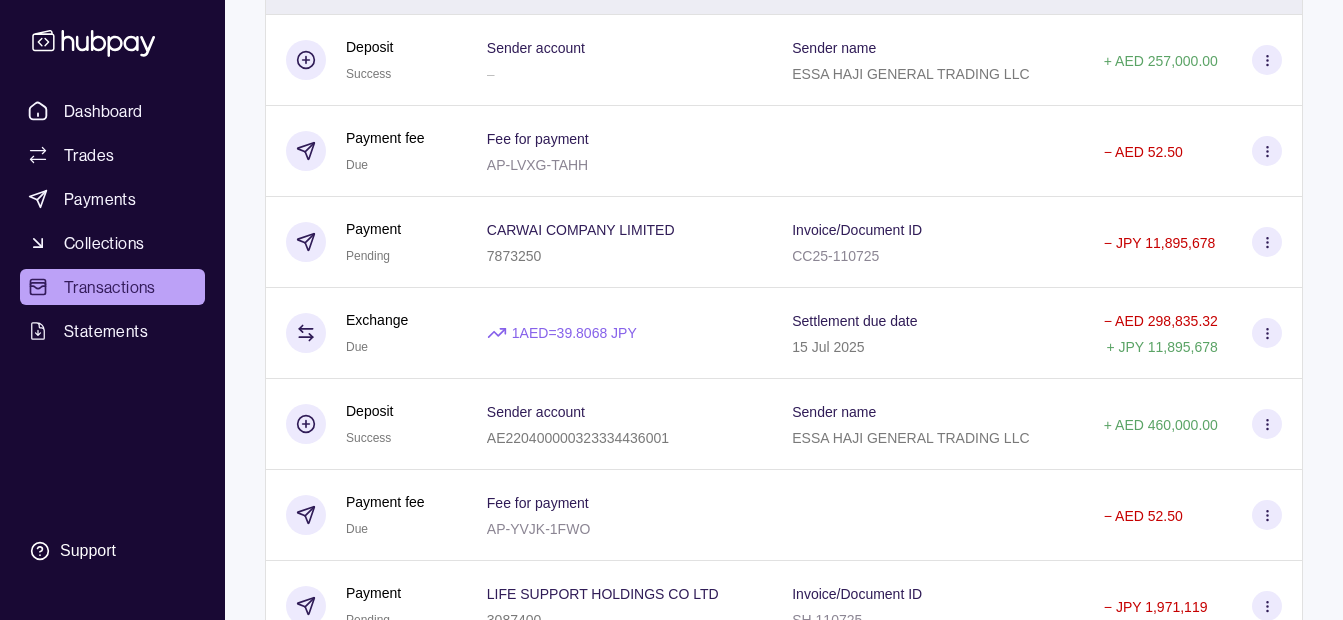 scroll, scrollTop: 500, scrollLeft: 0, axis: vertical 